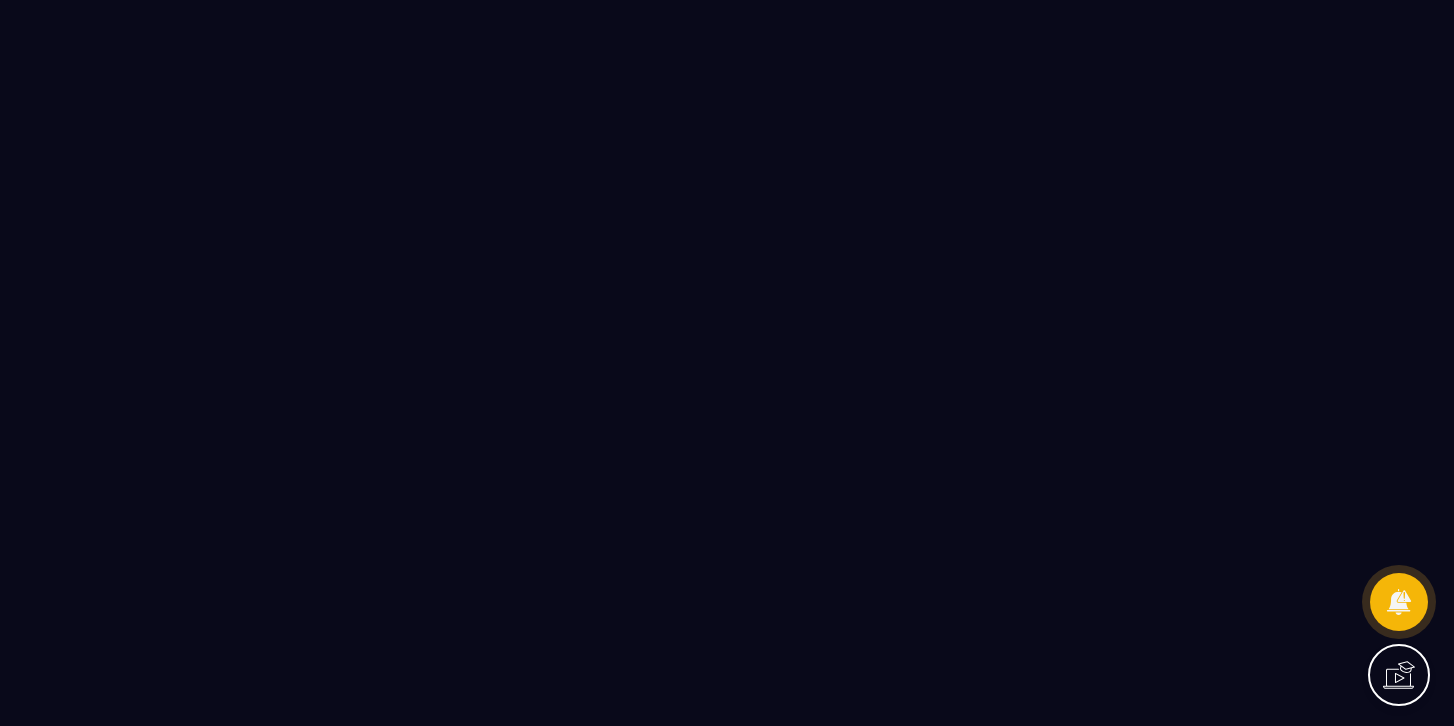 scroll, scrollTop: 0, scrollLeft: 0, axis: both 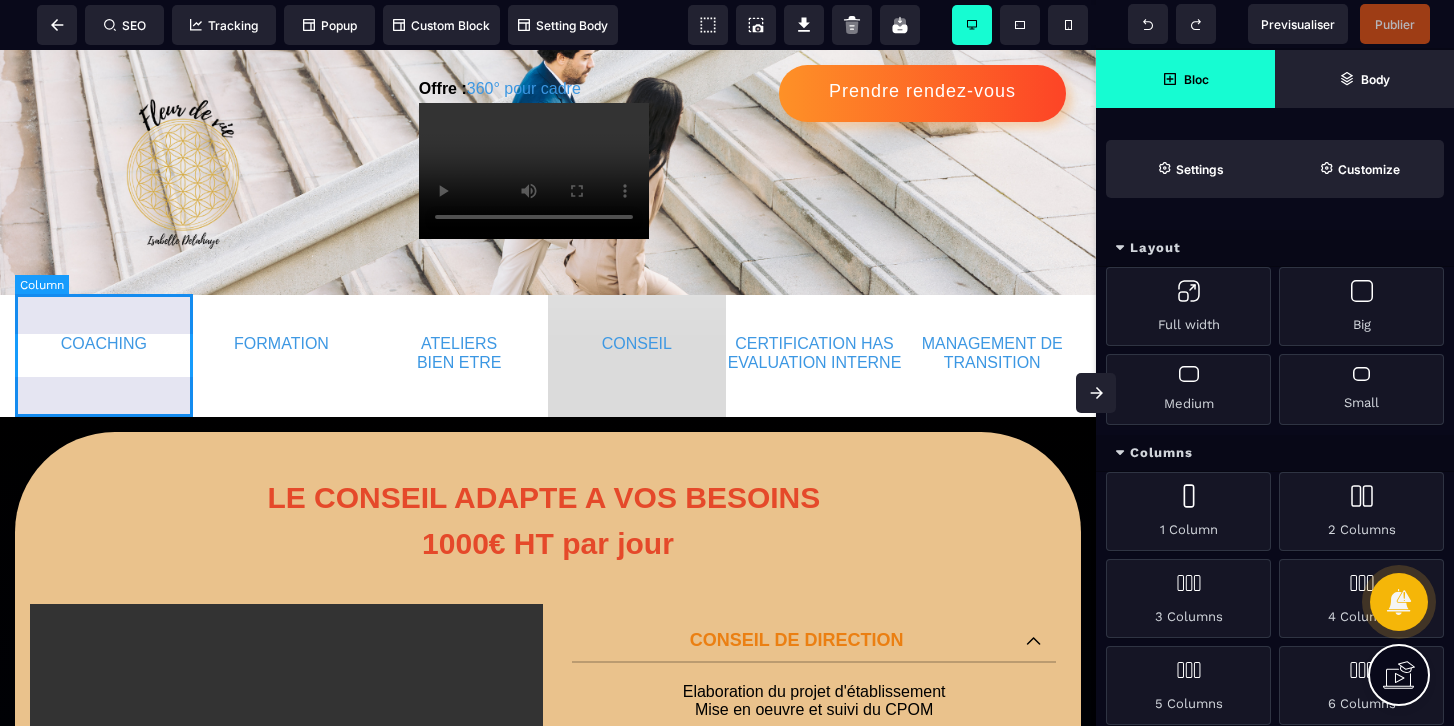 click on "COACHING" at bounding box center [104, 355] 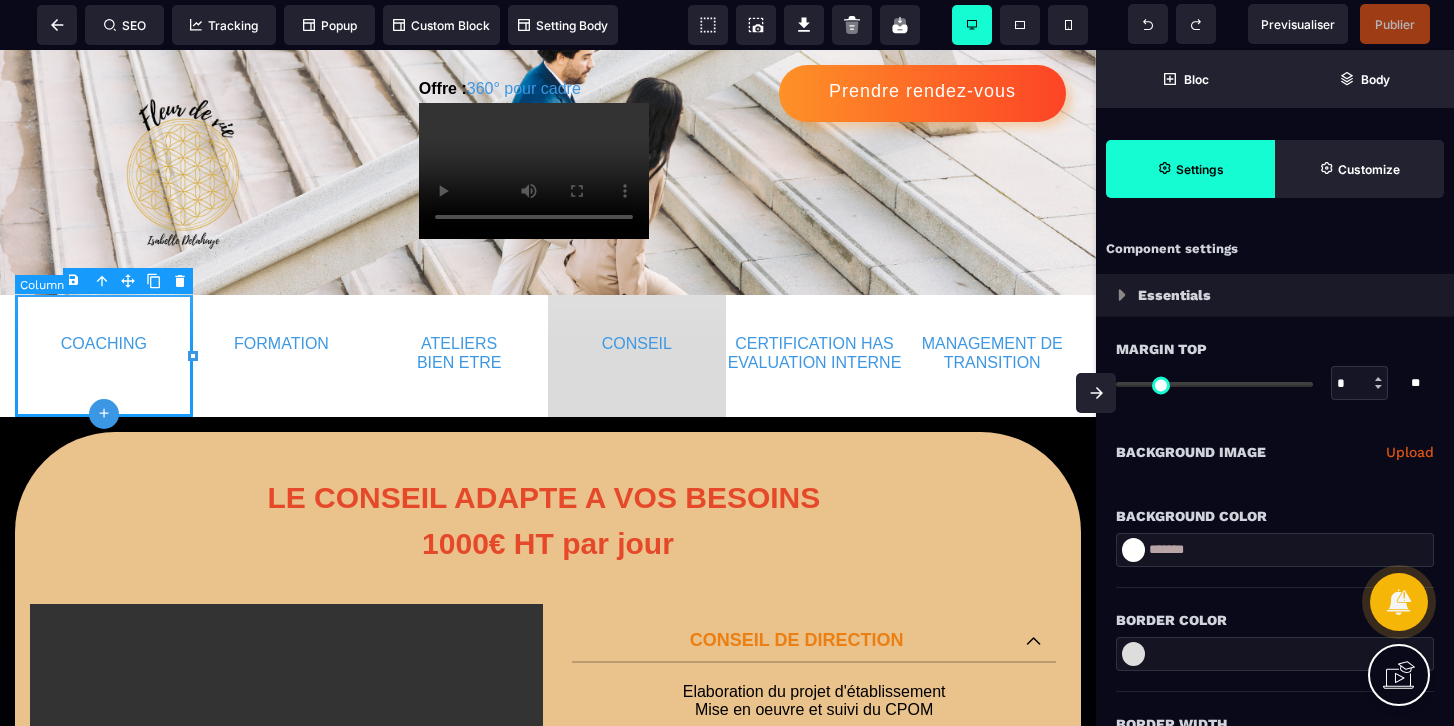 type on "*" 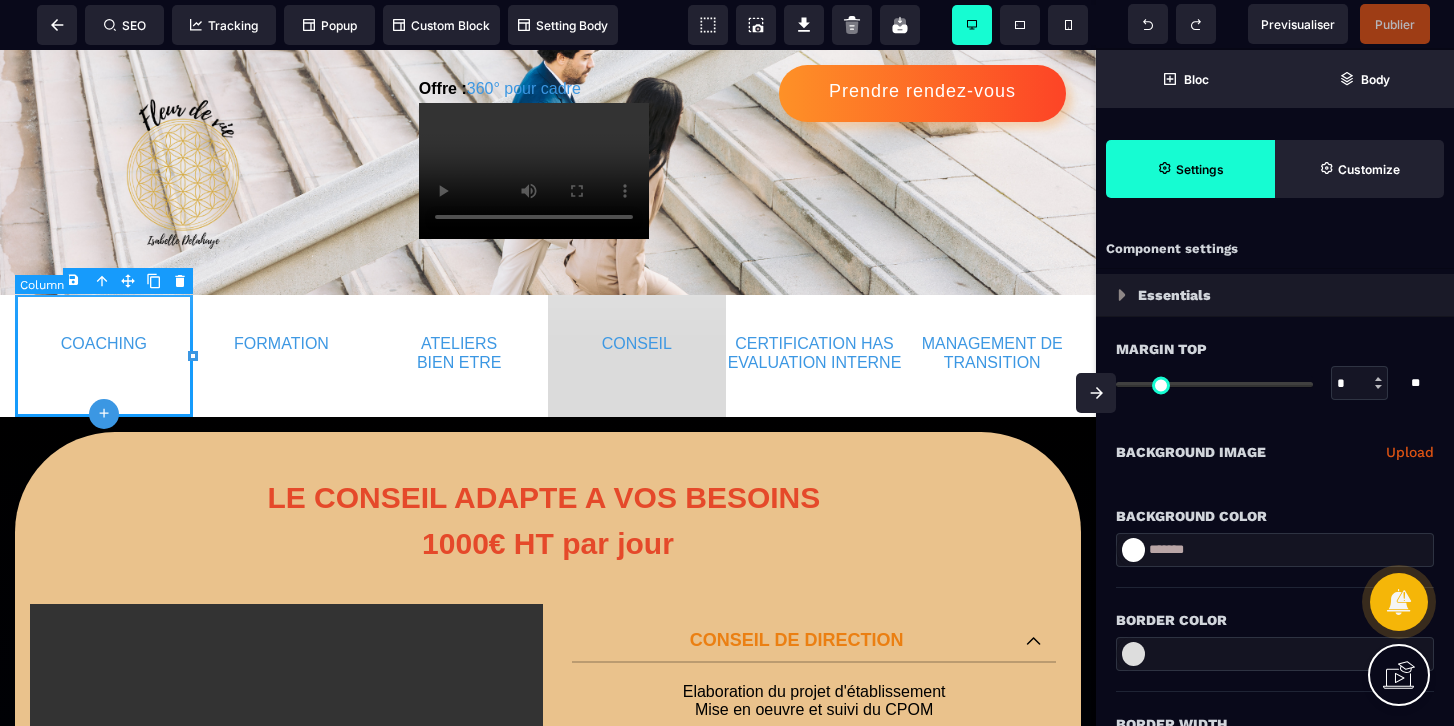 type on "*" 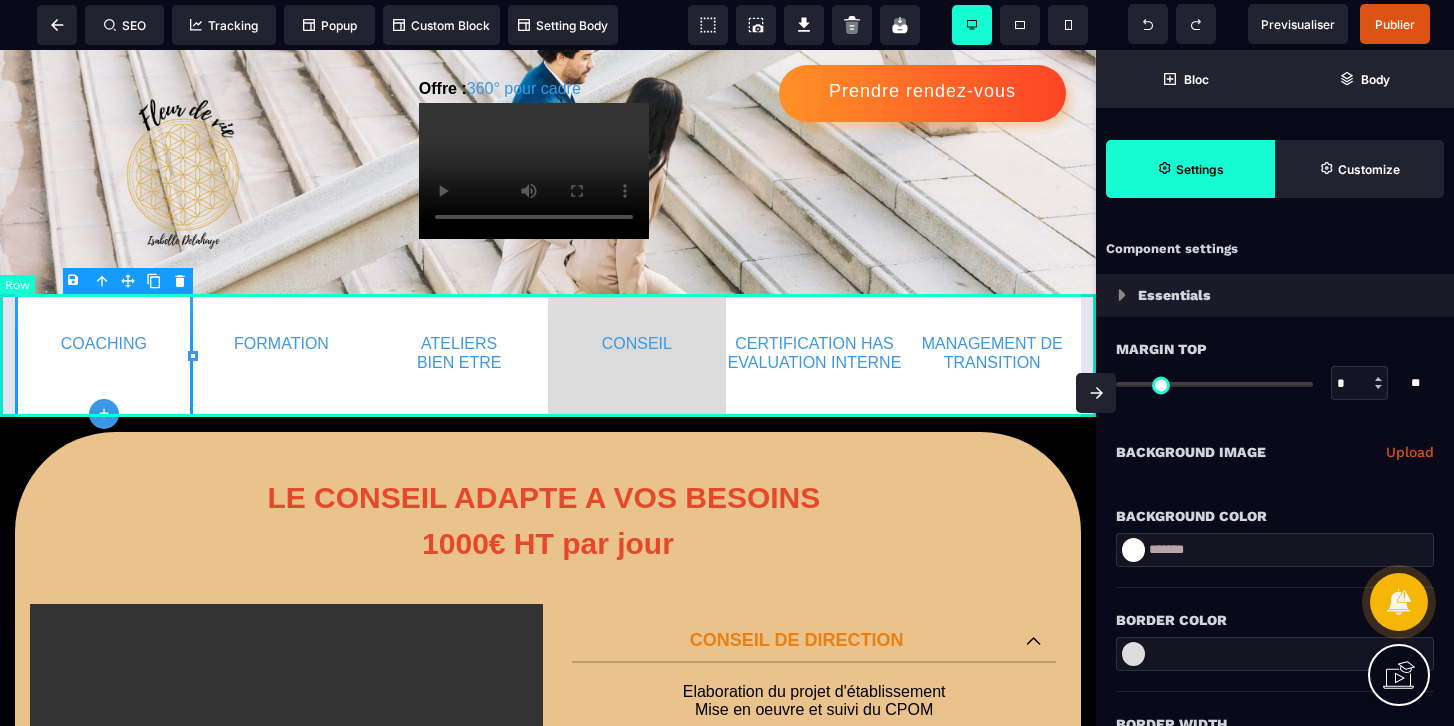 click on "COACHING FORMATION ATELIERS
BIEN ETRE CONSEIL CERTIFICATION HAS
EVALUATION INTERNE MANAGEMENT DE TRANSITION" at bounding box center (548, 355) 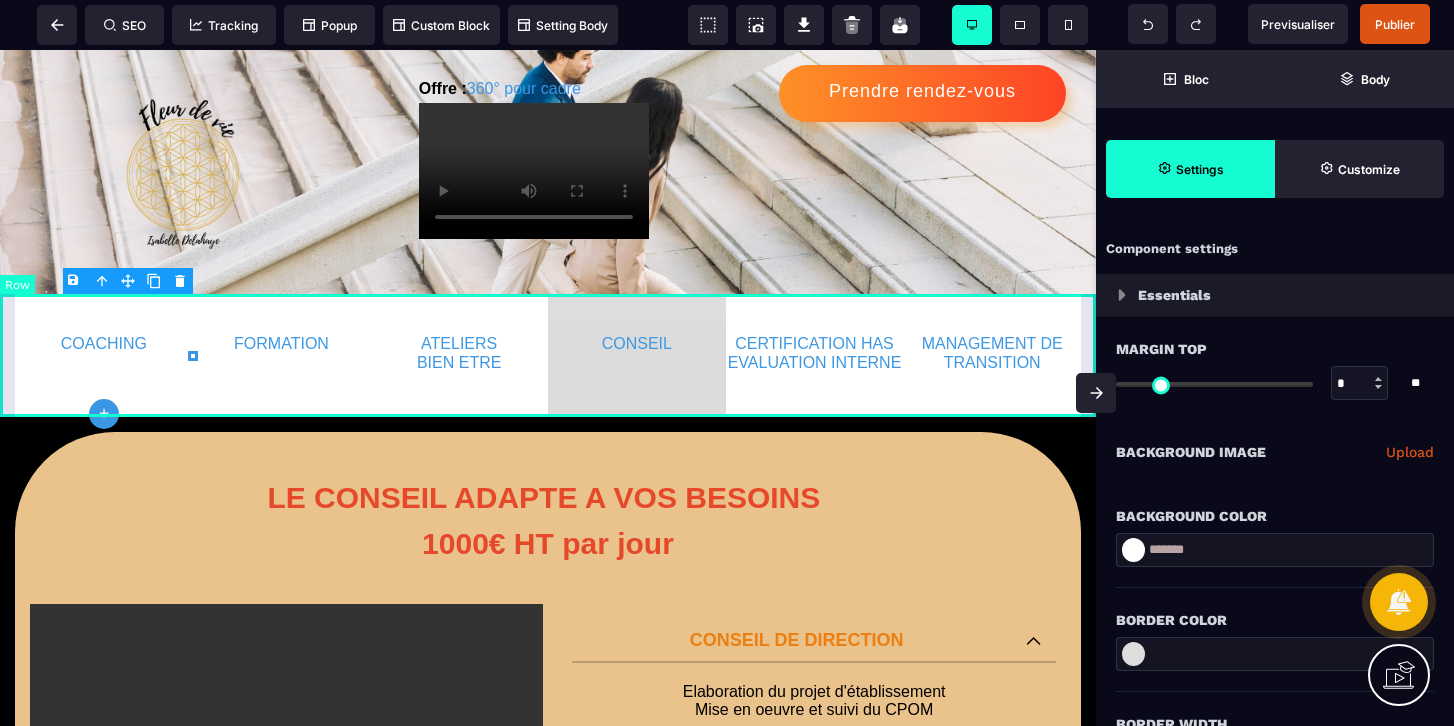 select on "*" 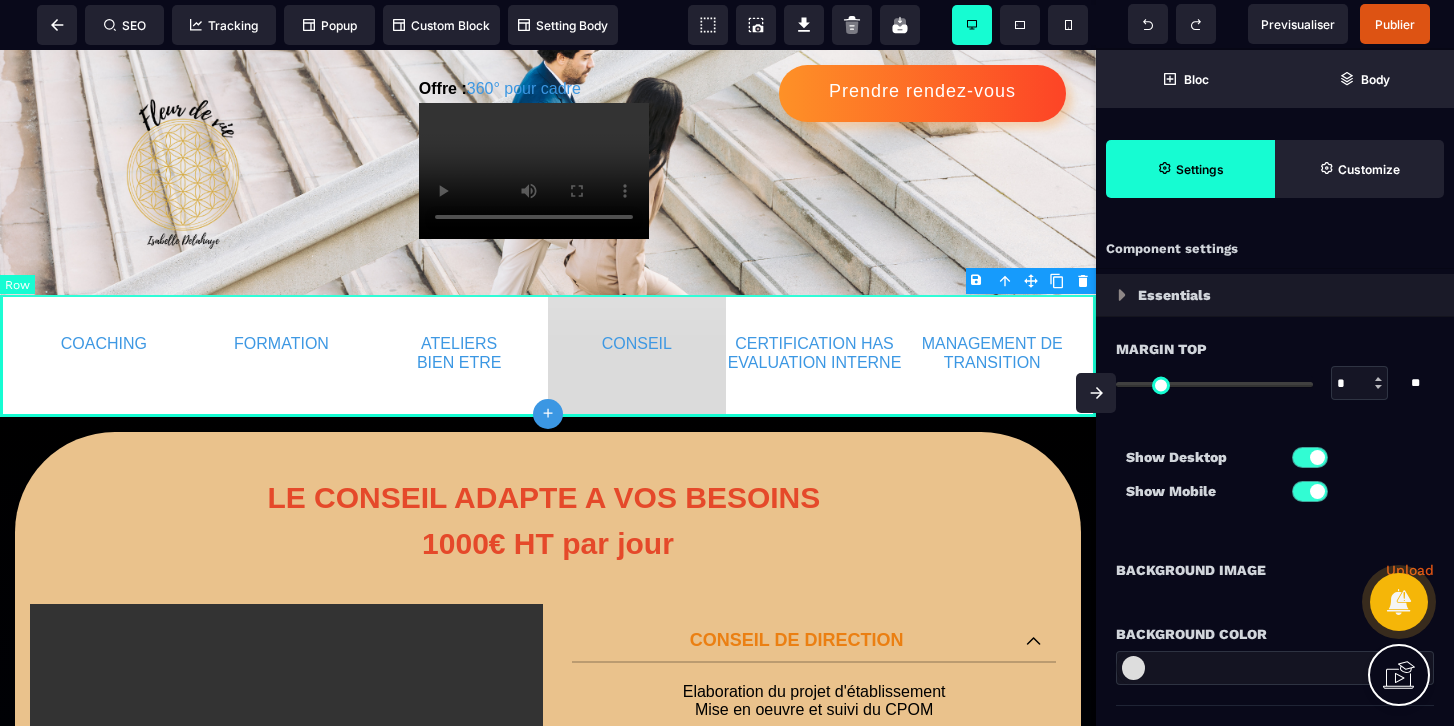 type on "*" 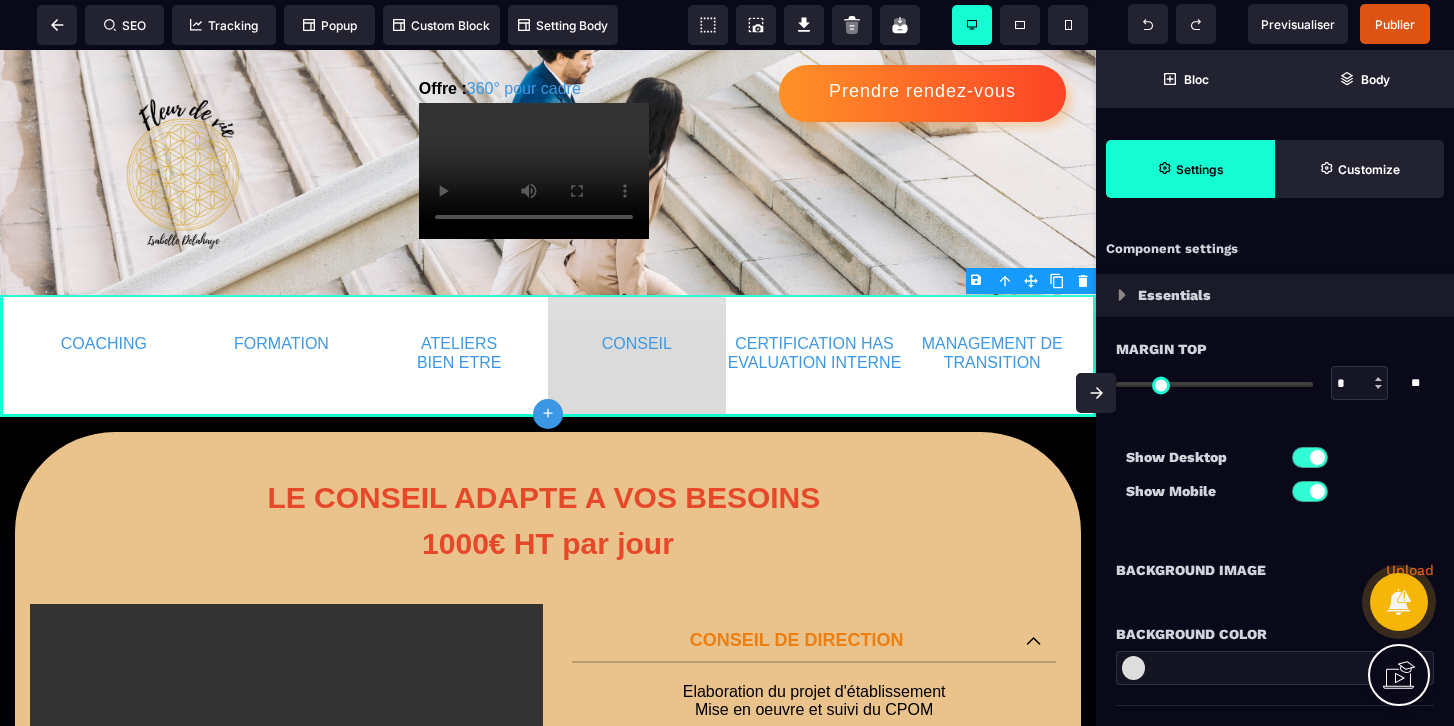 click on "B I U S
A *******
plus
Row
SEO
Big" at bounding box center [727, 363] 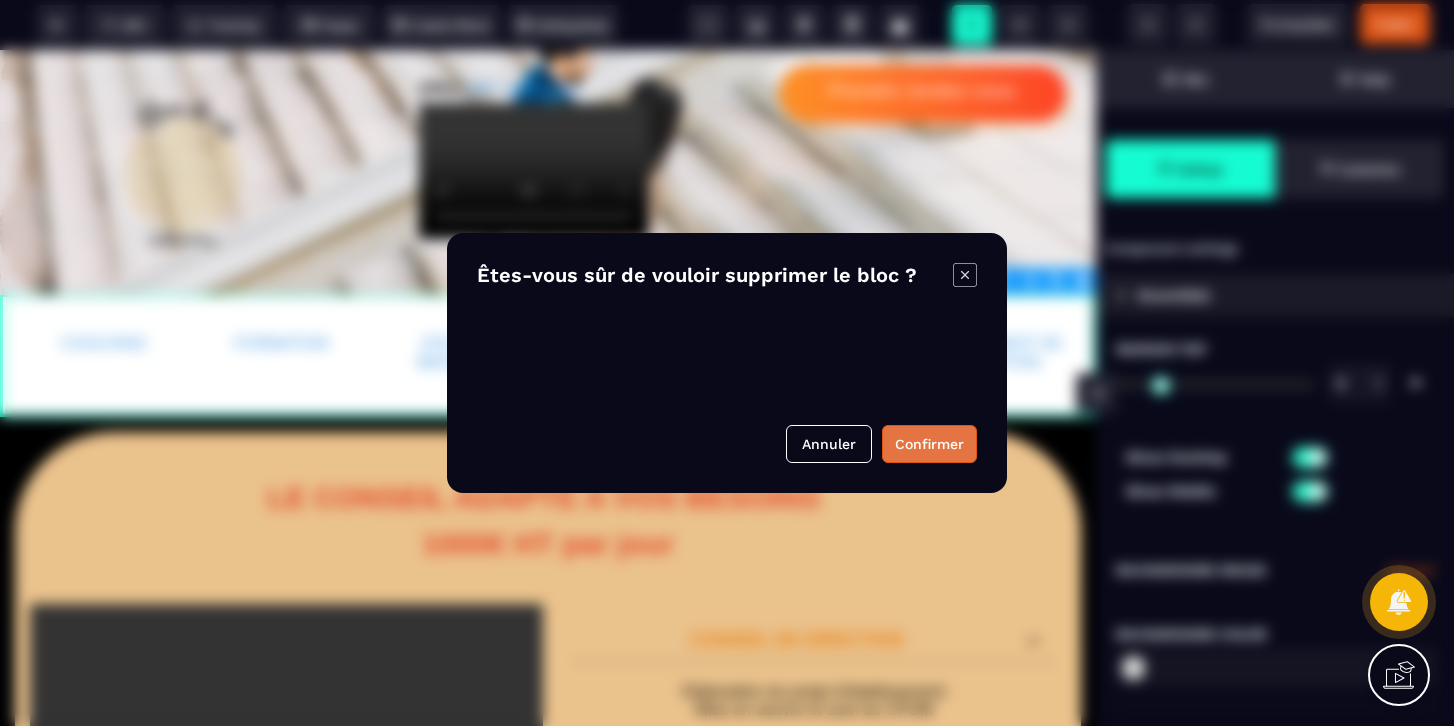 click on "Confirmer" at bounding box center [929, 444] 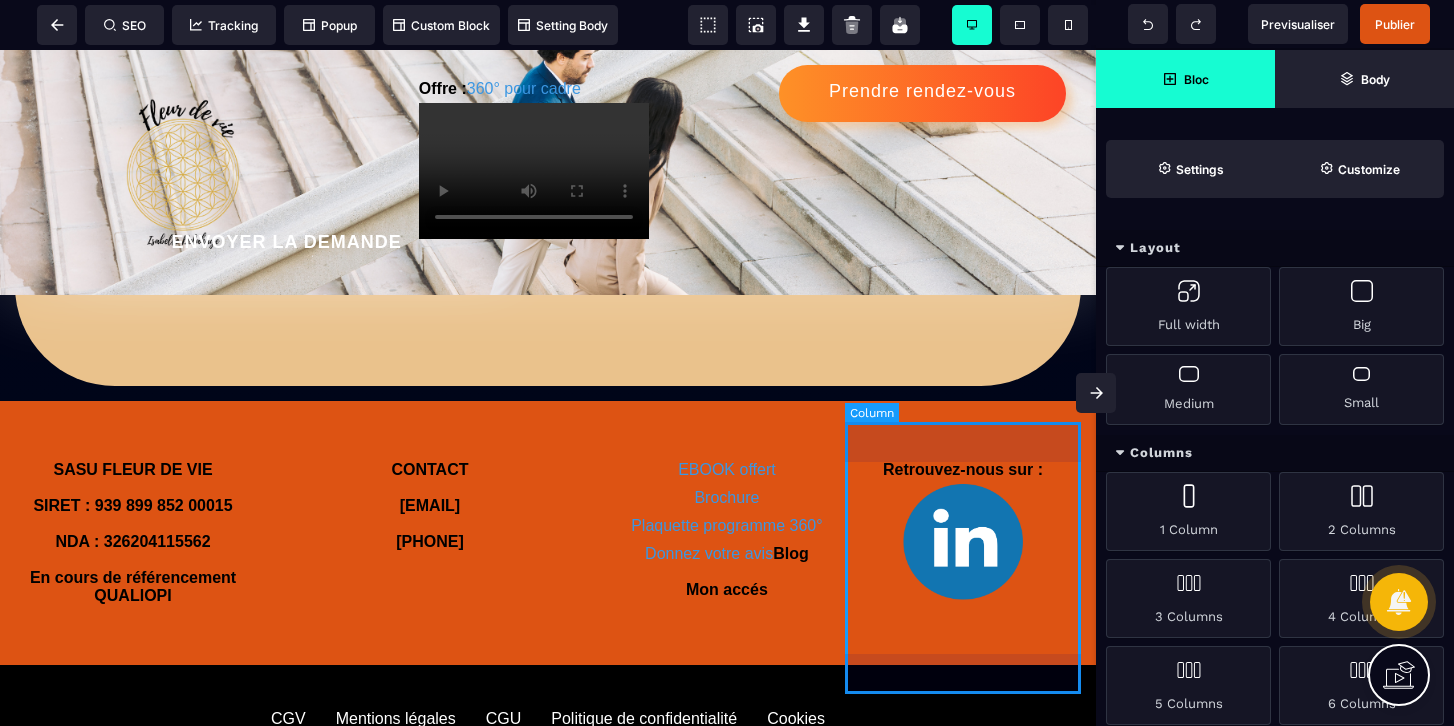 scroll, scrollTop: 1430, scrollLeft: 0, axis: vertical 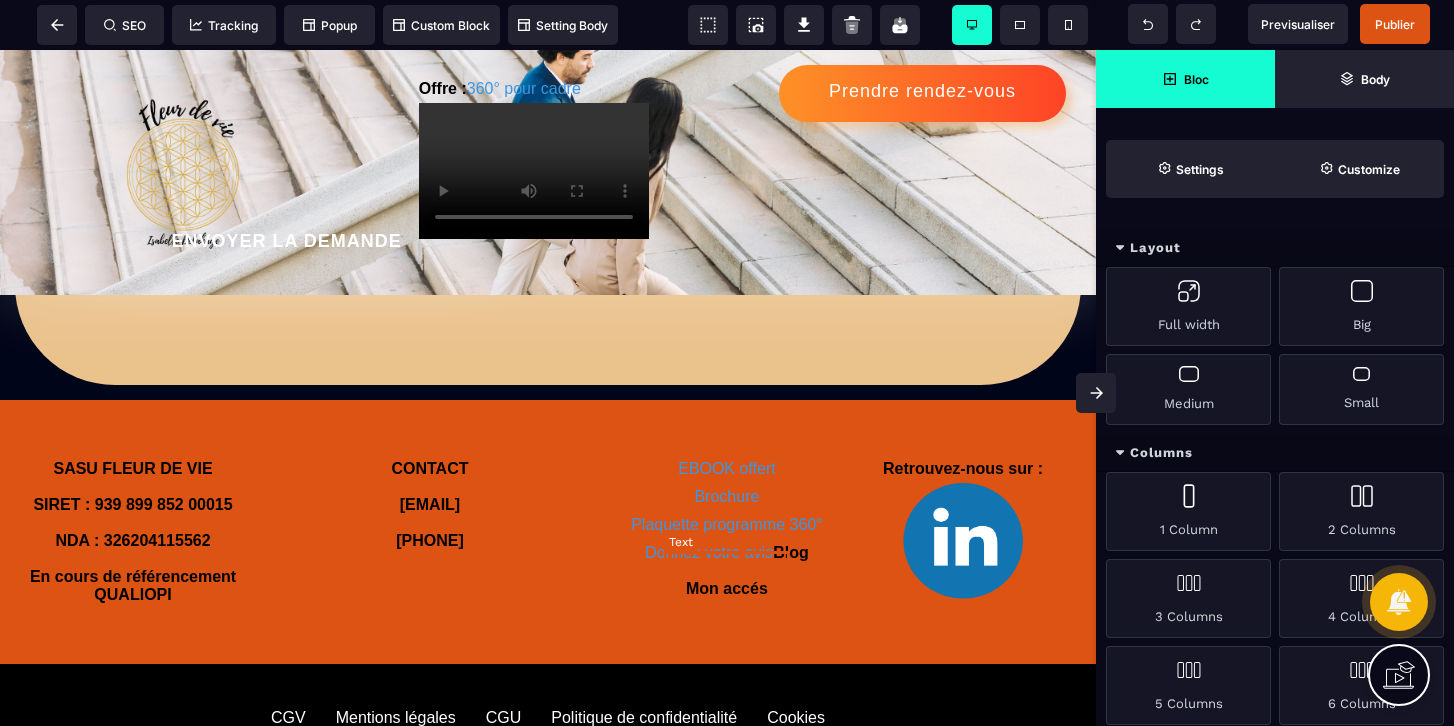 click on "Donnez votre avis
Blog
Mon accés" at bounding box center (727, 570) 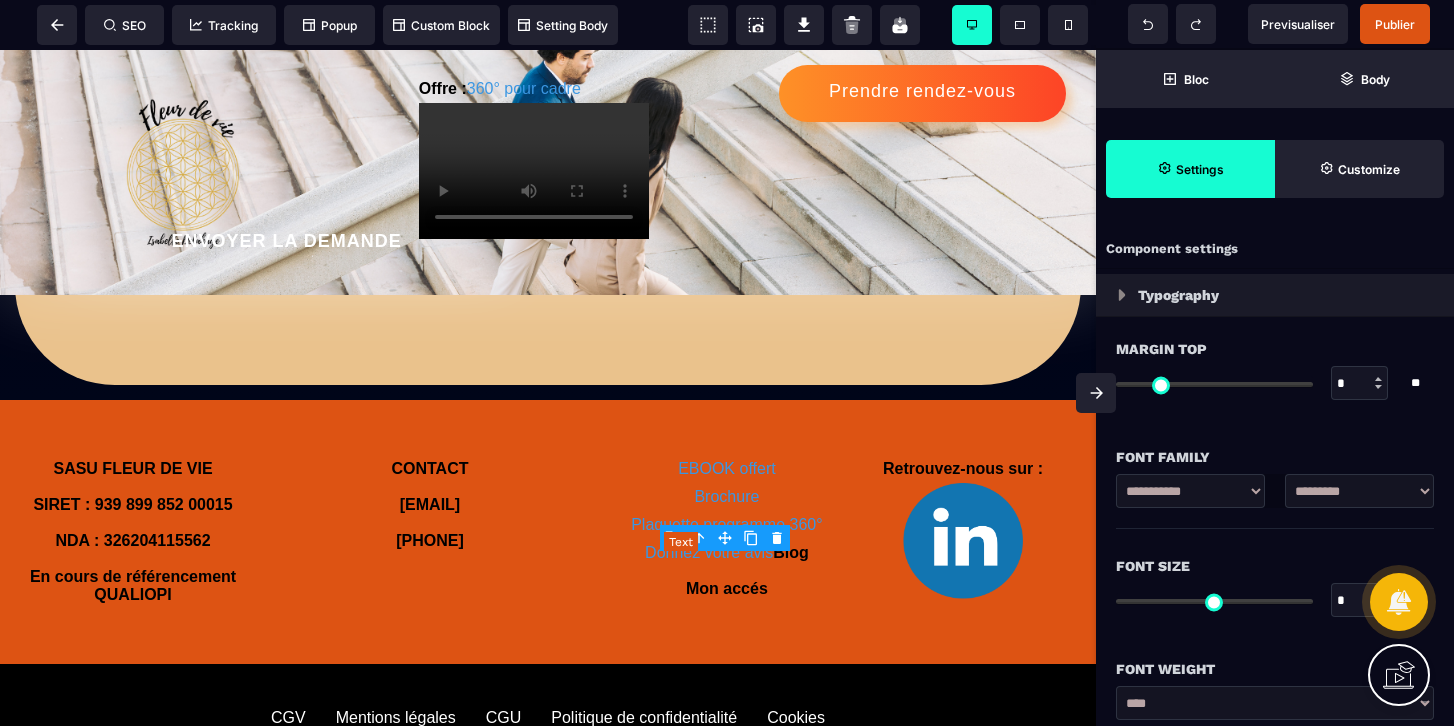 type on "**" 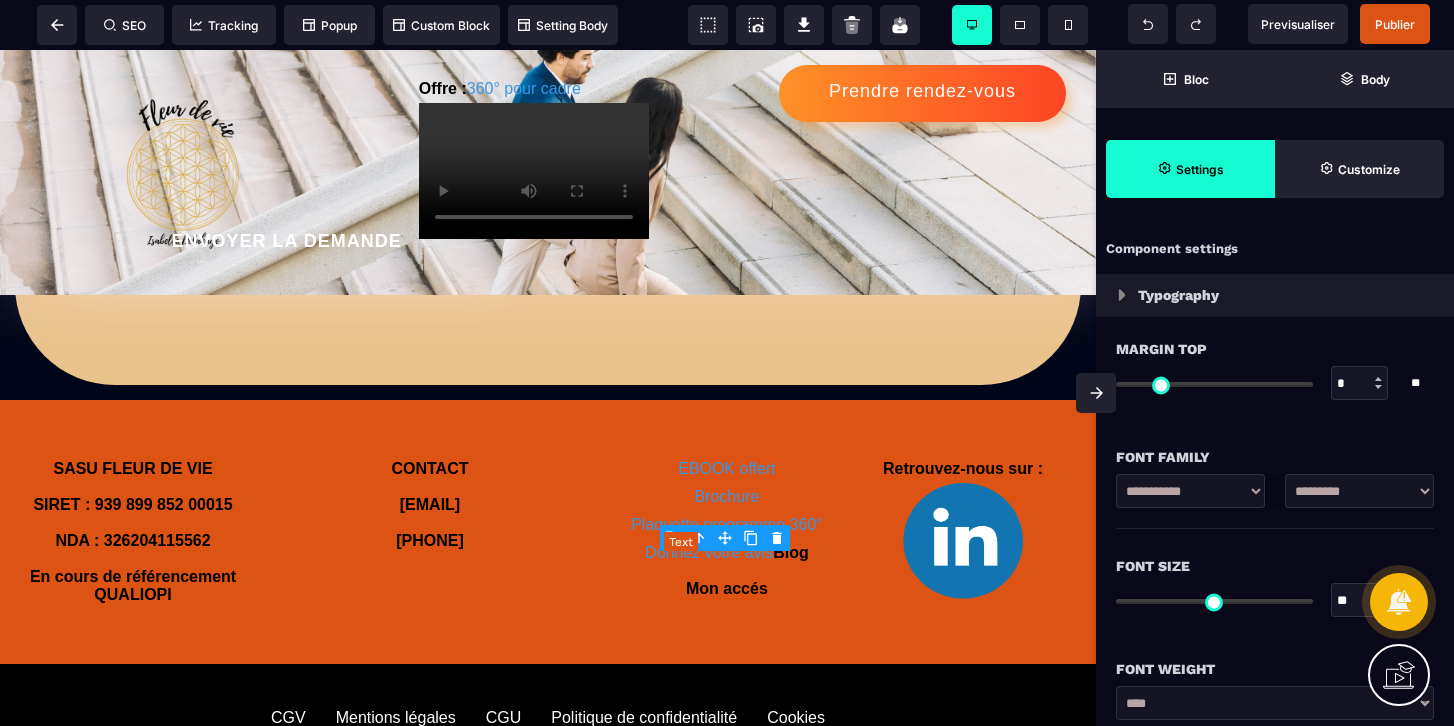 type on "*" 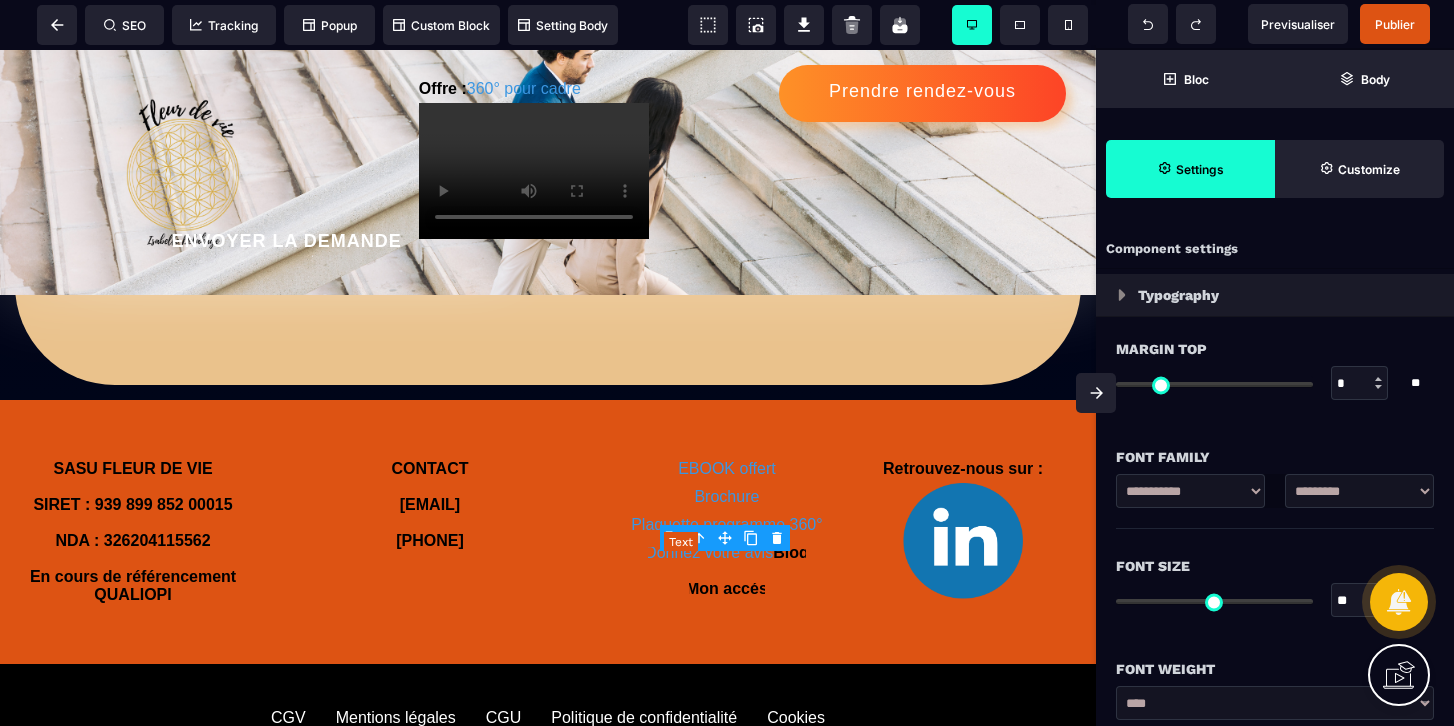 click on "Donnez votre avis
Blog
Mon accés" at bounding box center (727, 570) 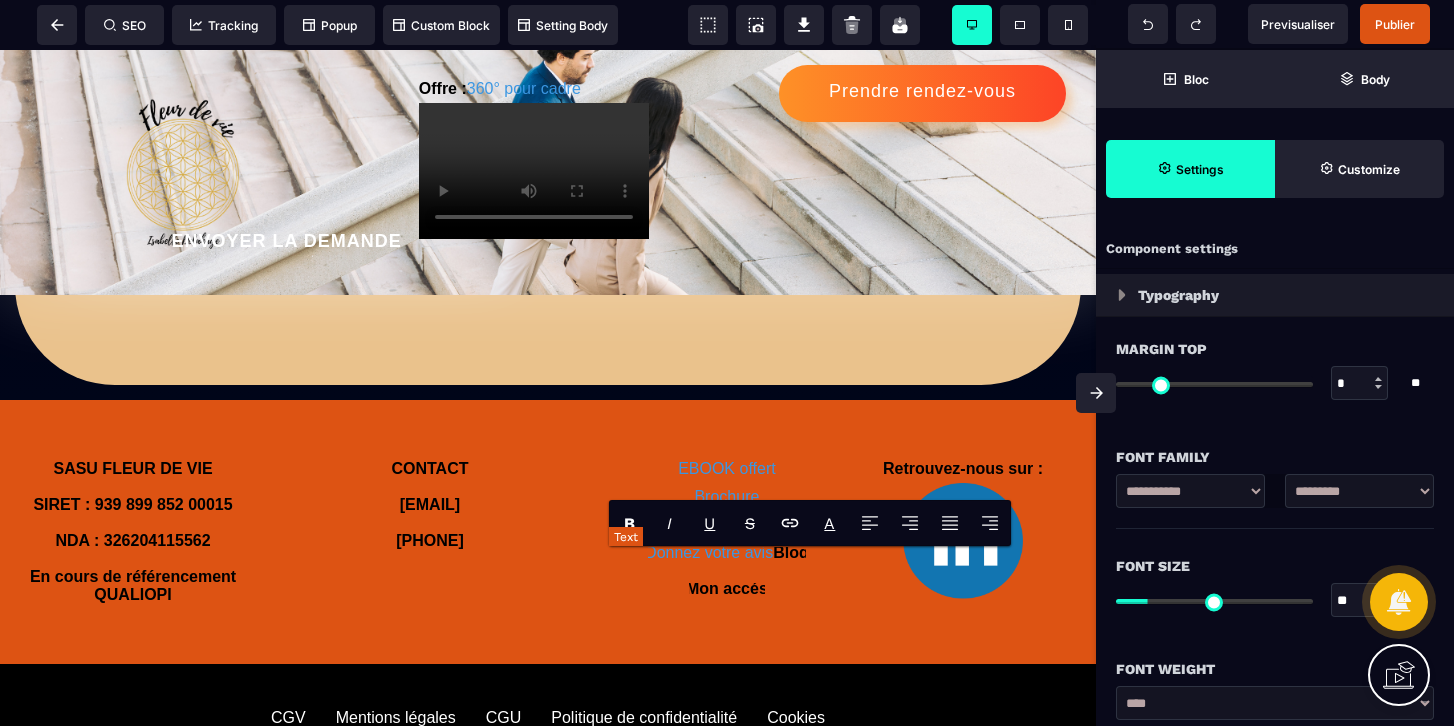 type on "*" 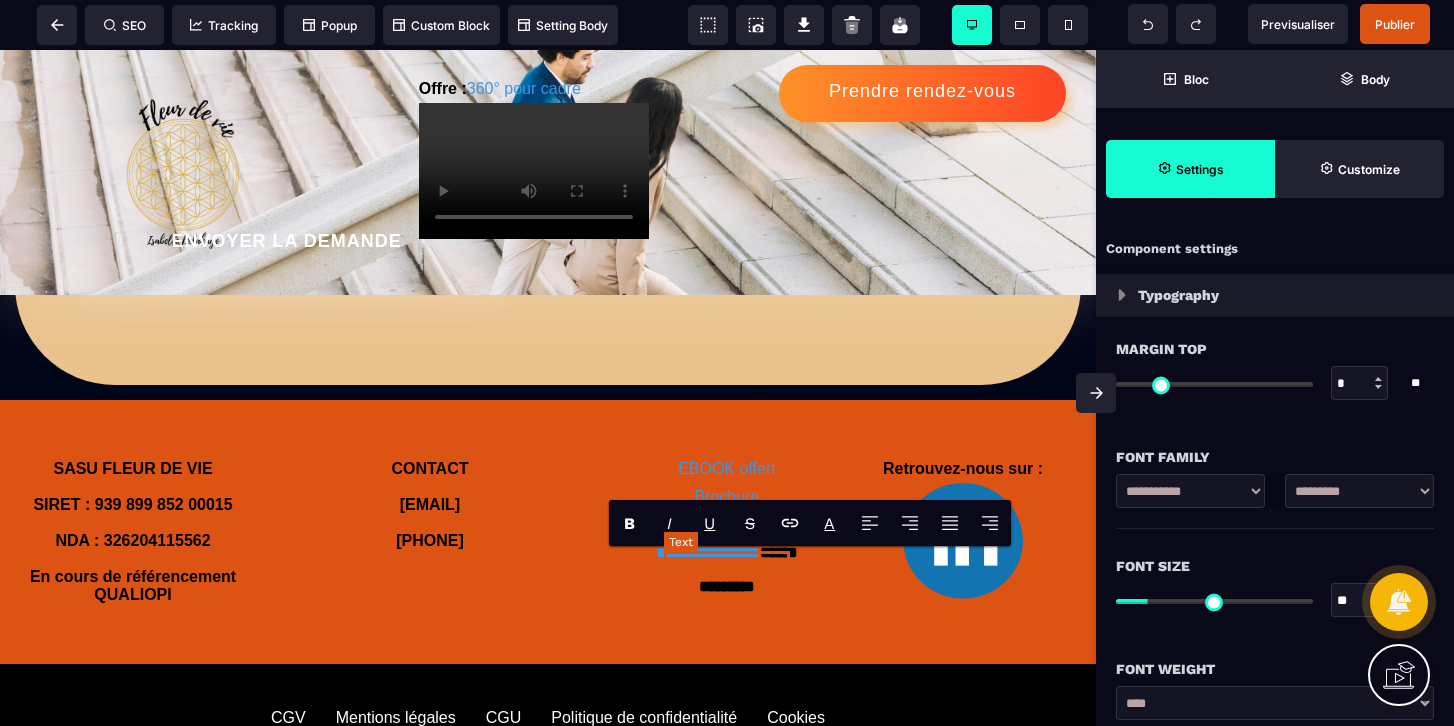 click on "**********" at bounding box center [727, 569] 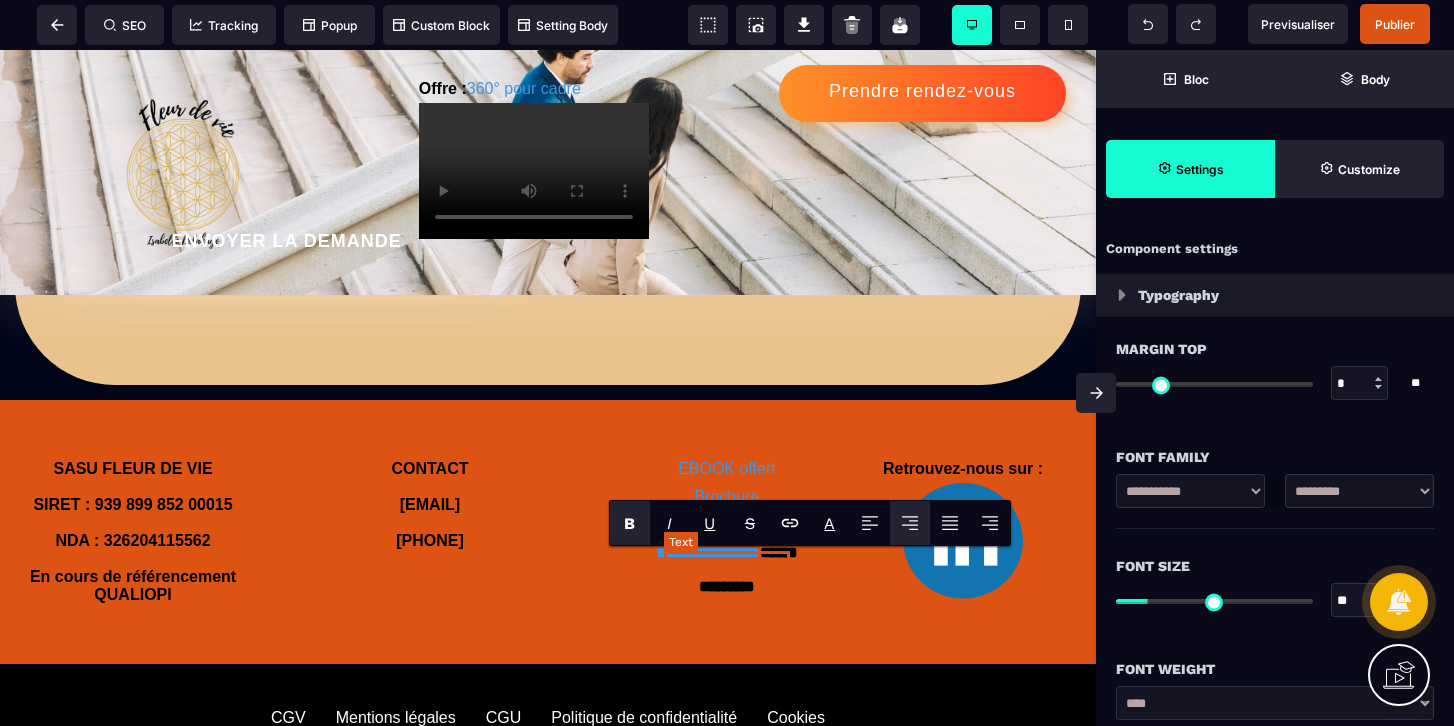 type 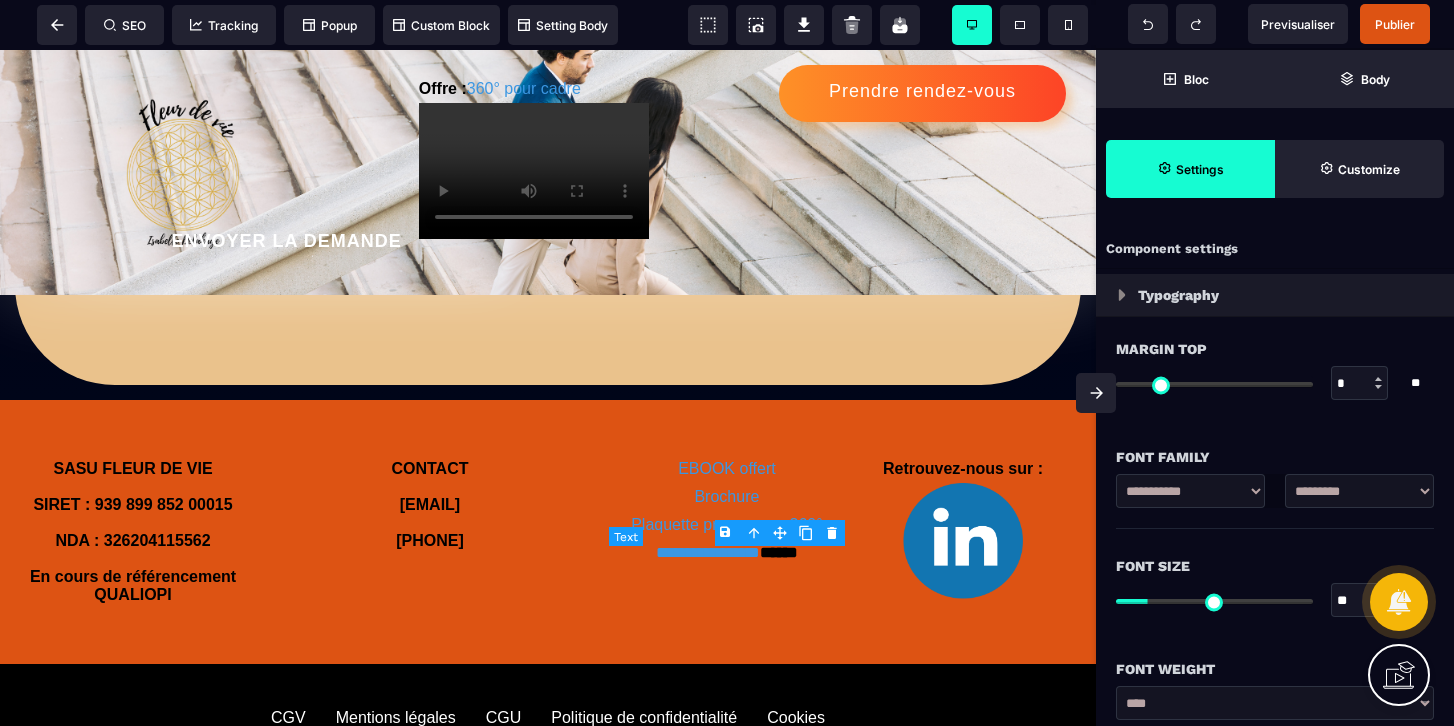 click on "Retrouvez-nous sur :" at bounding box center (963, 532) 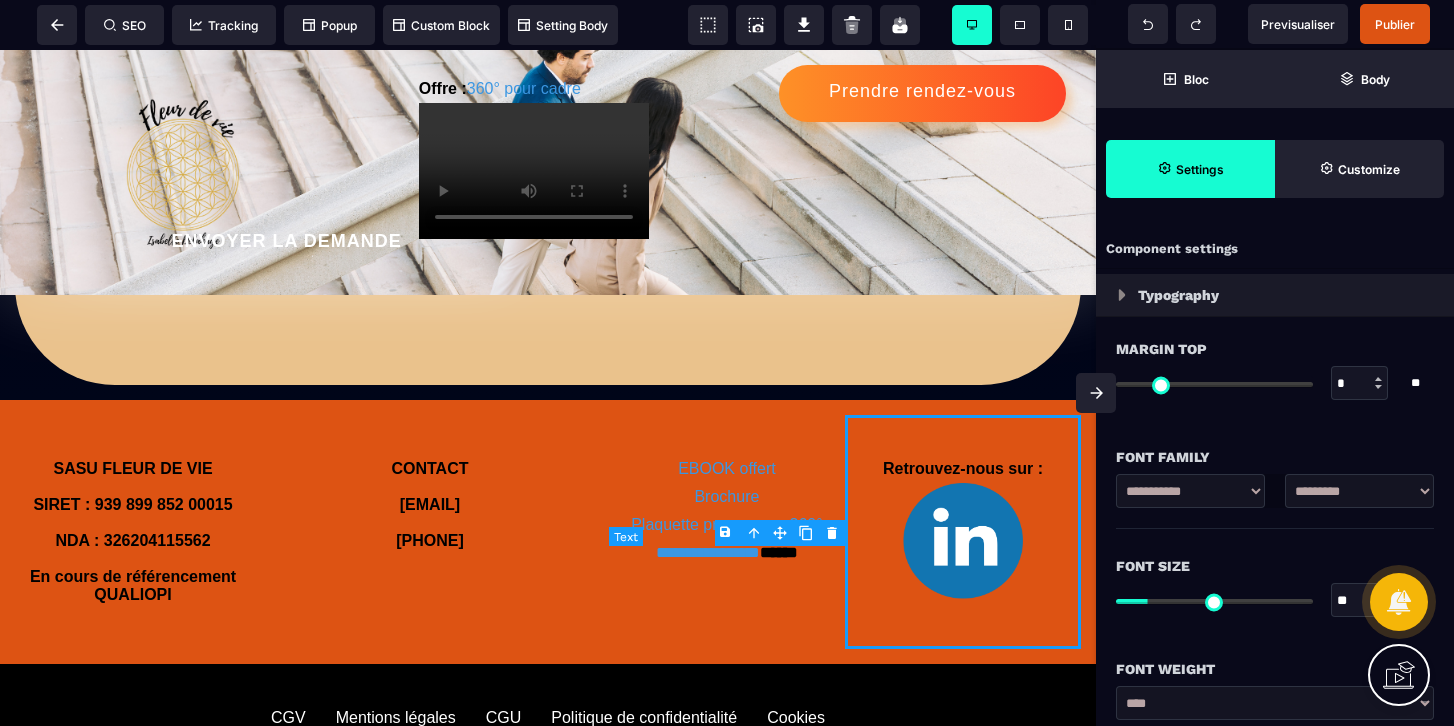 select on "**" 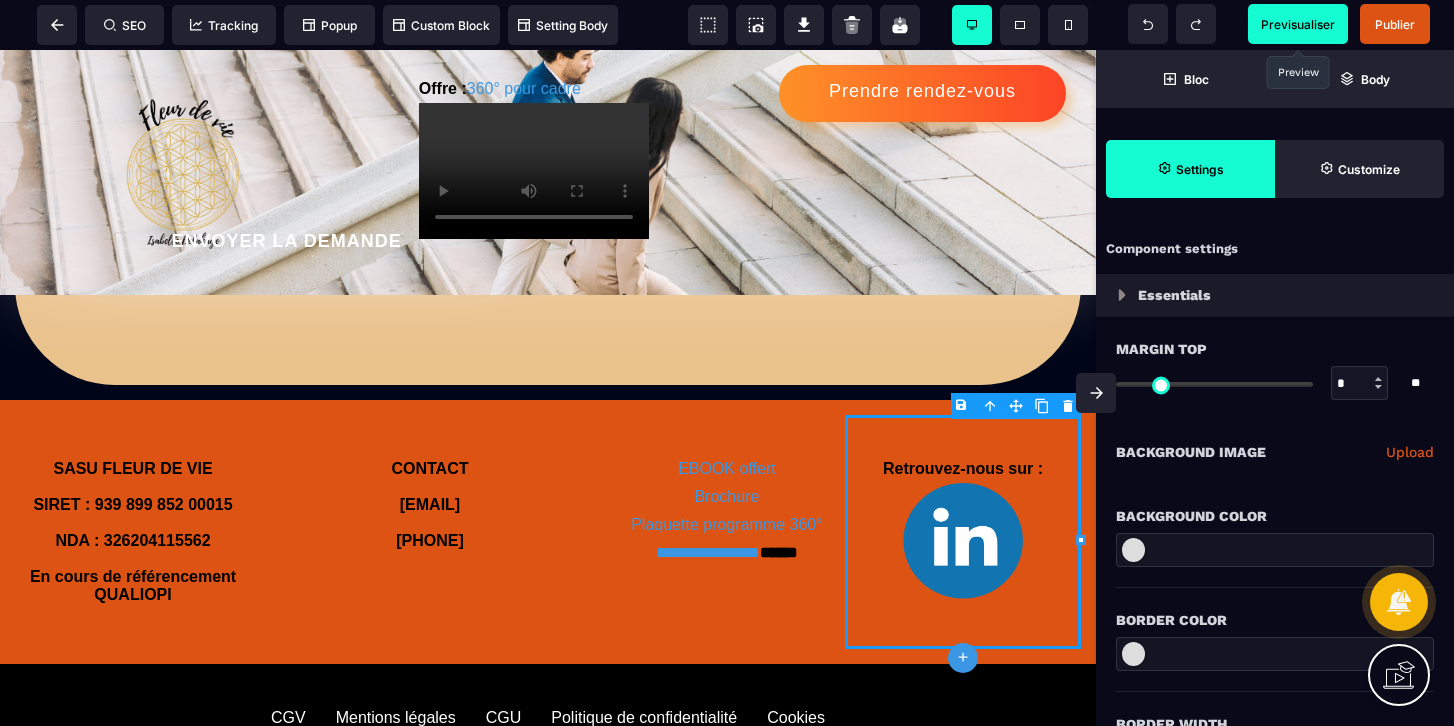 click on "Previsualiser" at bounding box center (1298, 24) 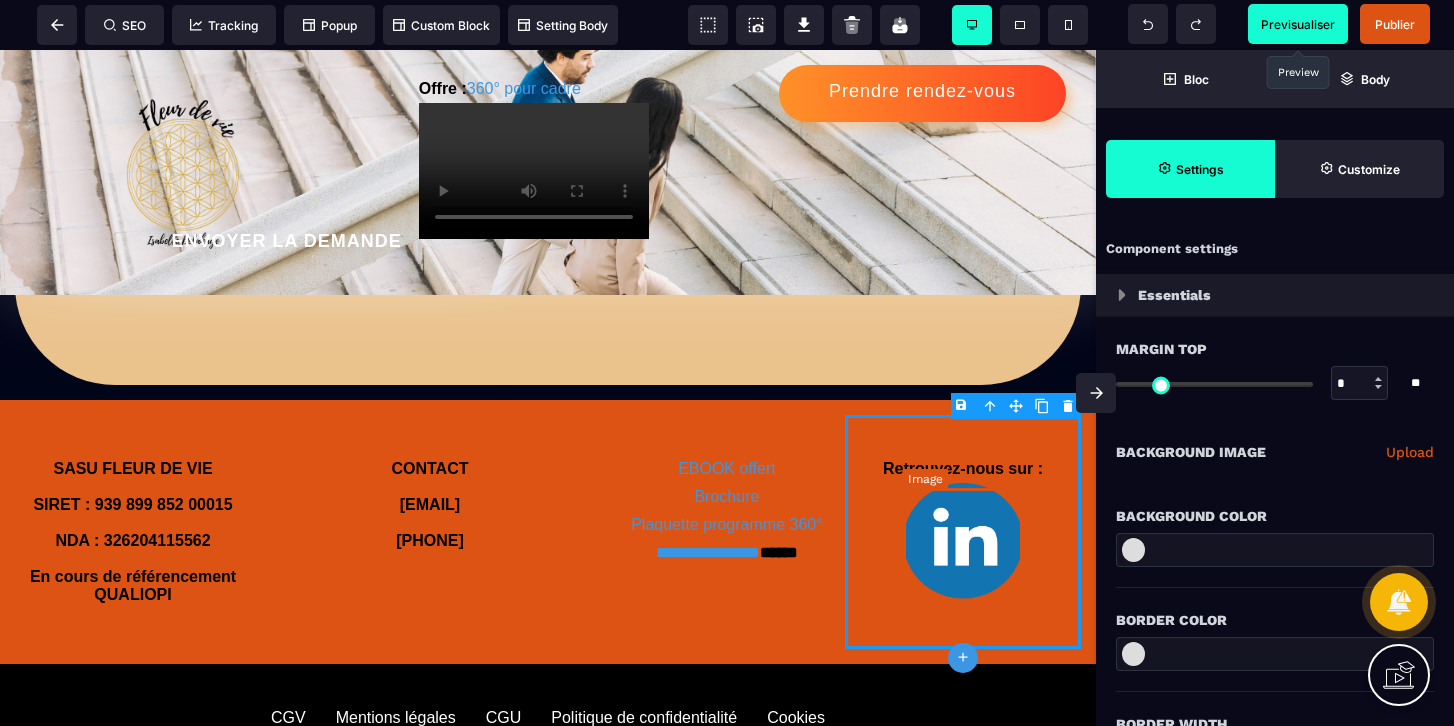 click at bounding box center [963, 541] 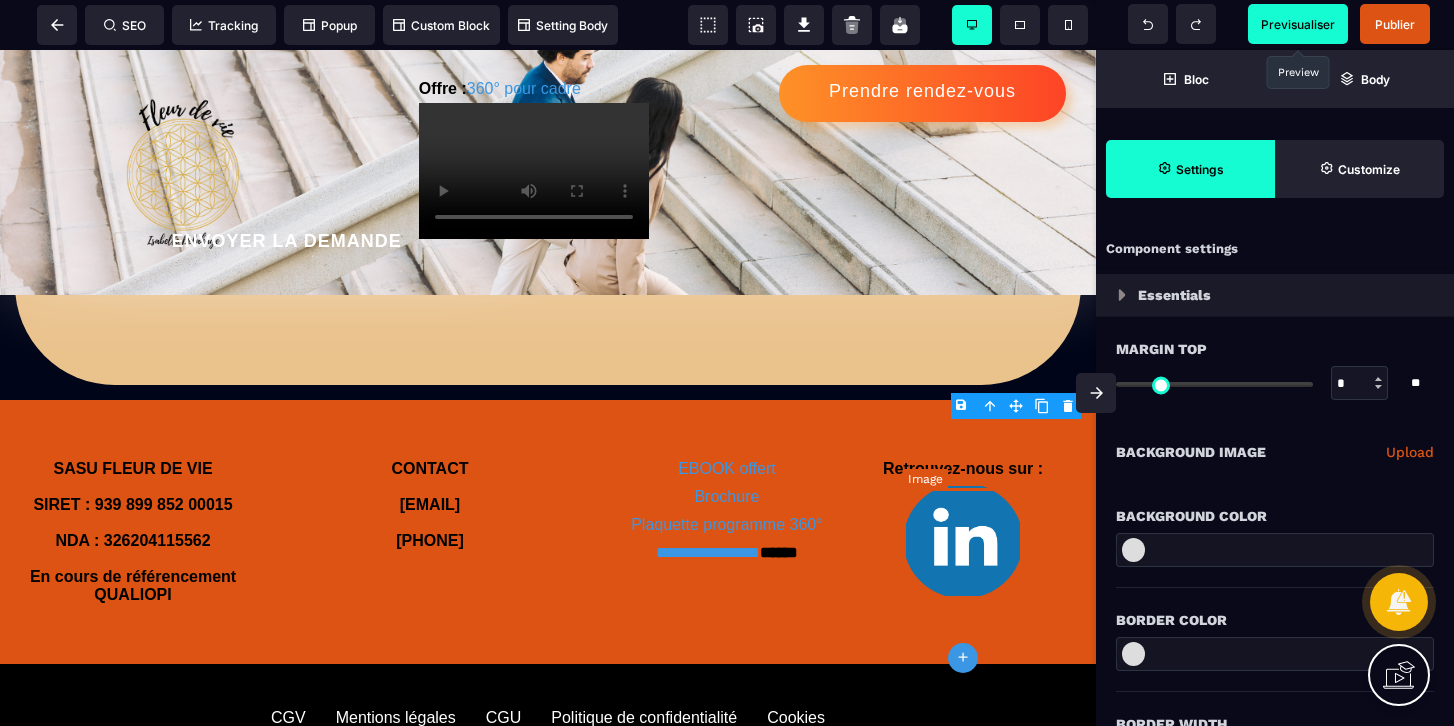 select 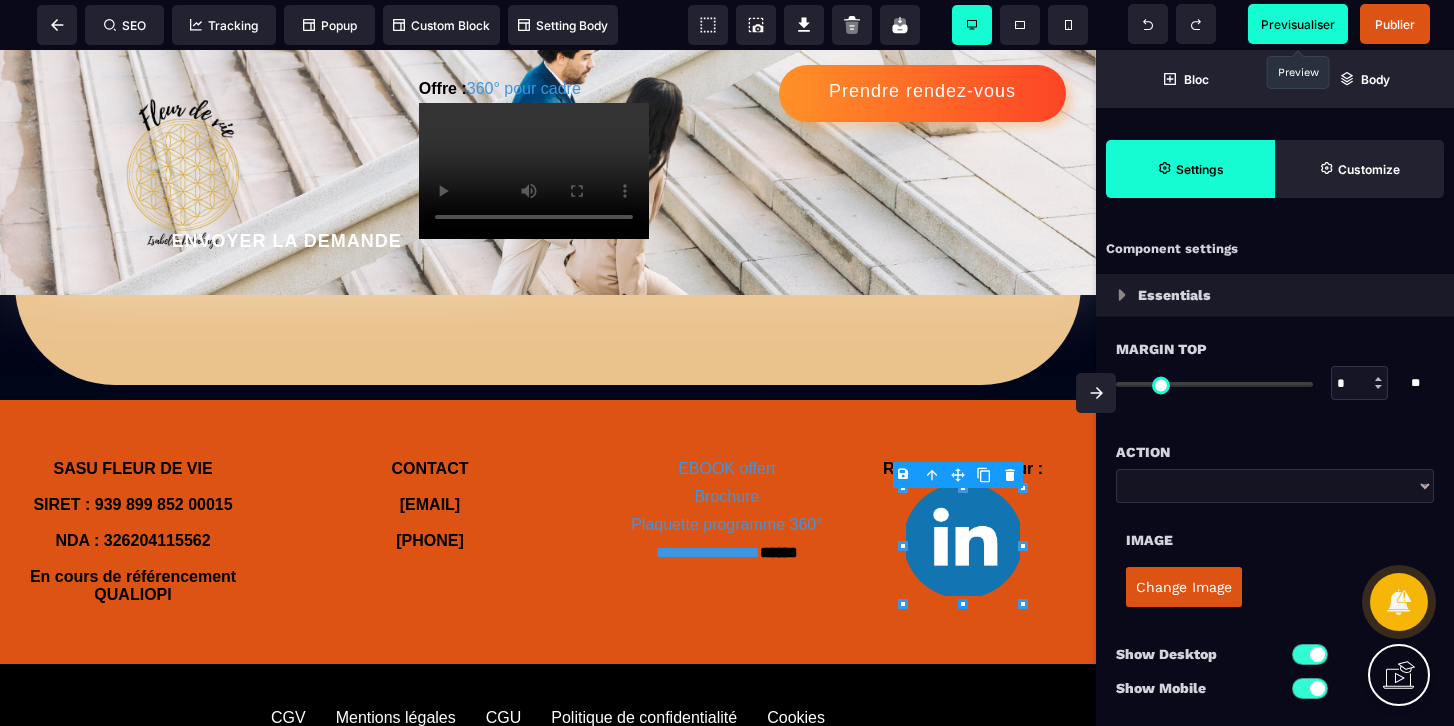 type on "***" 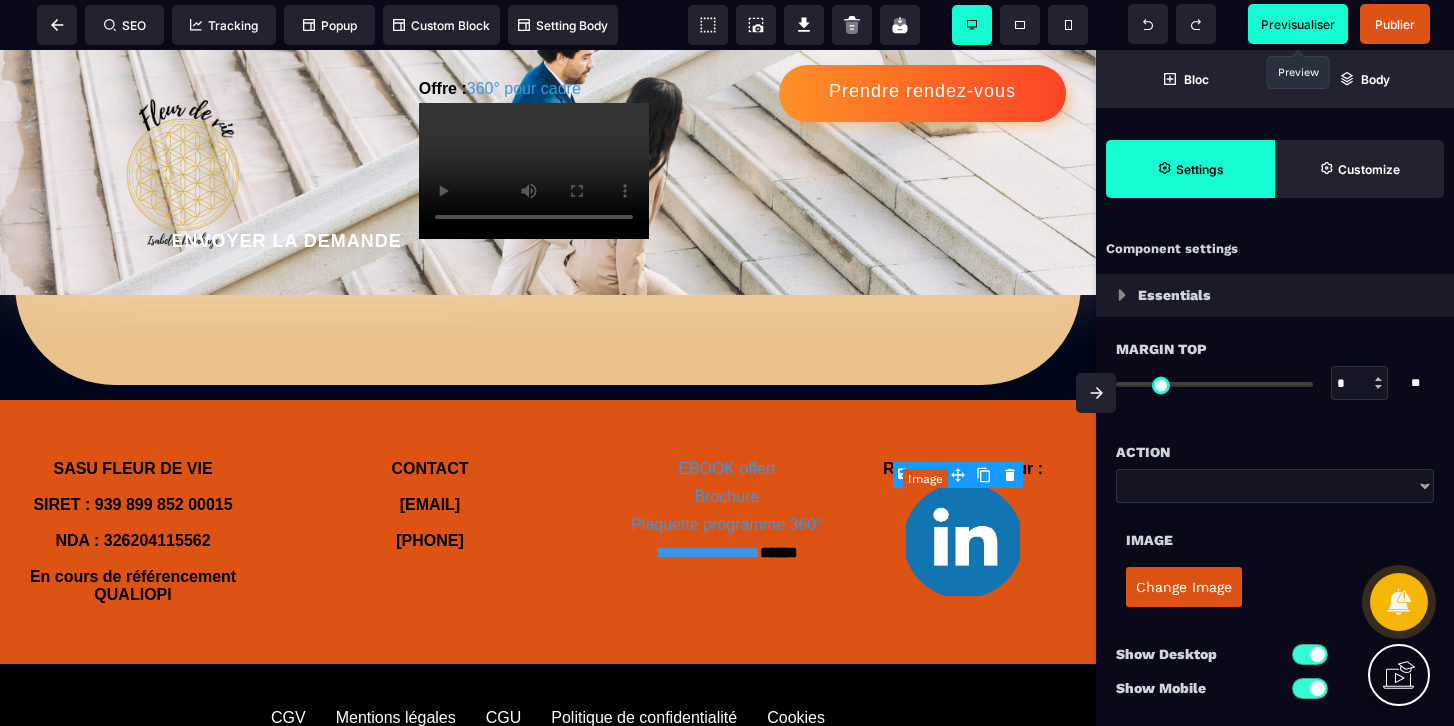 click at bounding box center [963, 541] 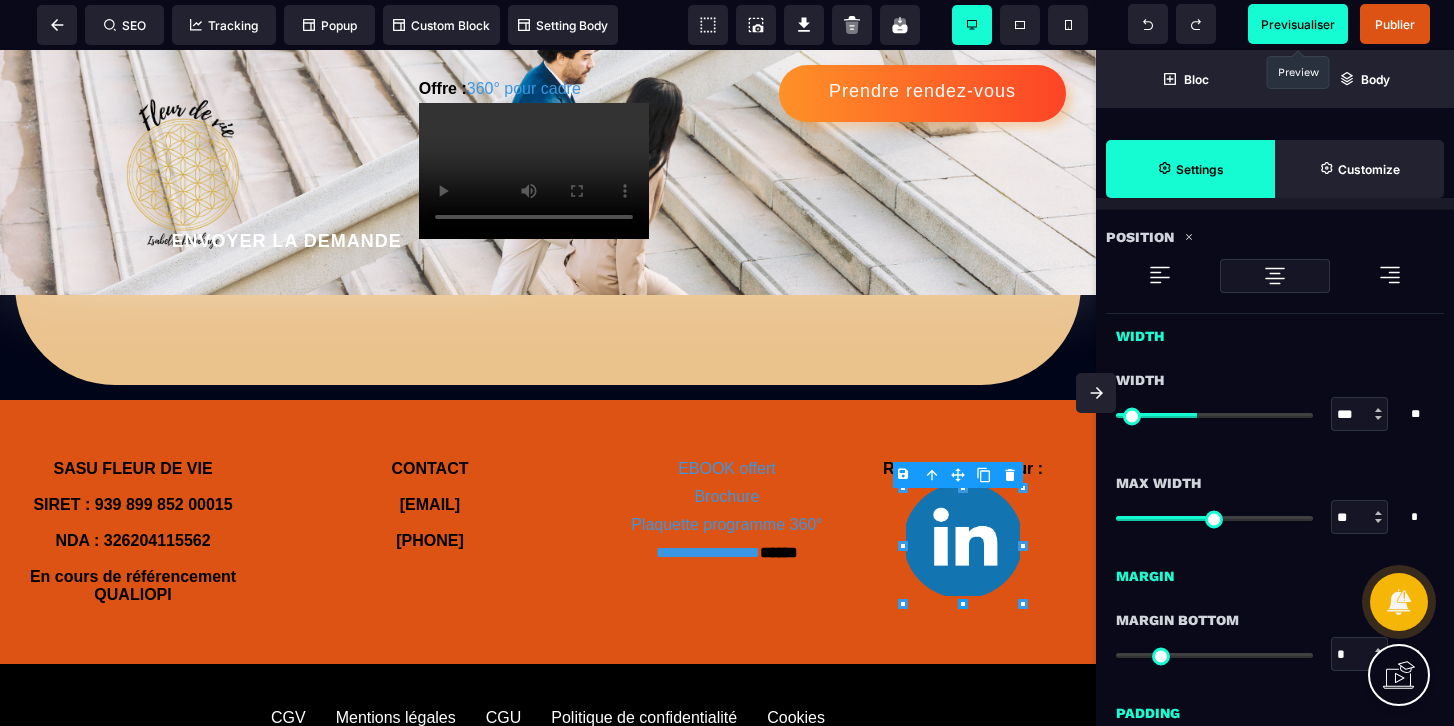 scroll, scrollTop: 696, scrollLeft: 0, axis: vertical 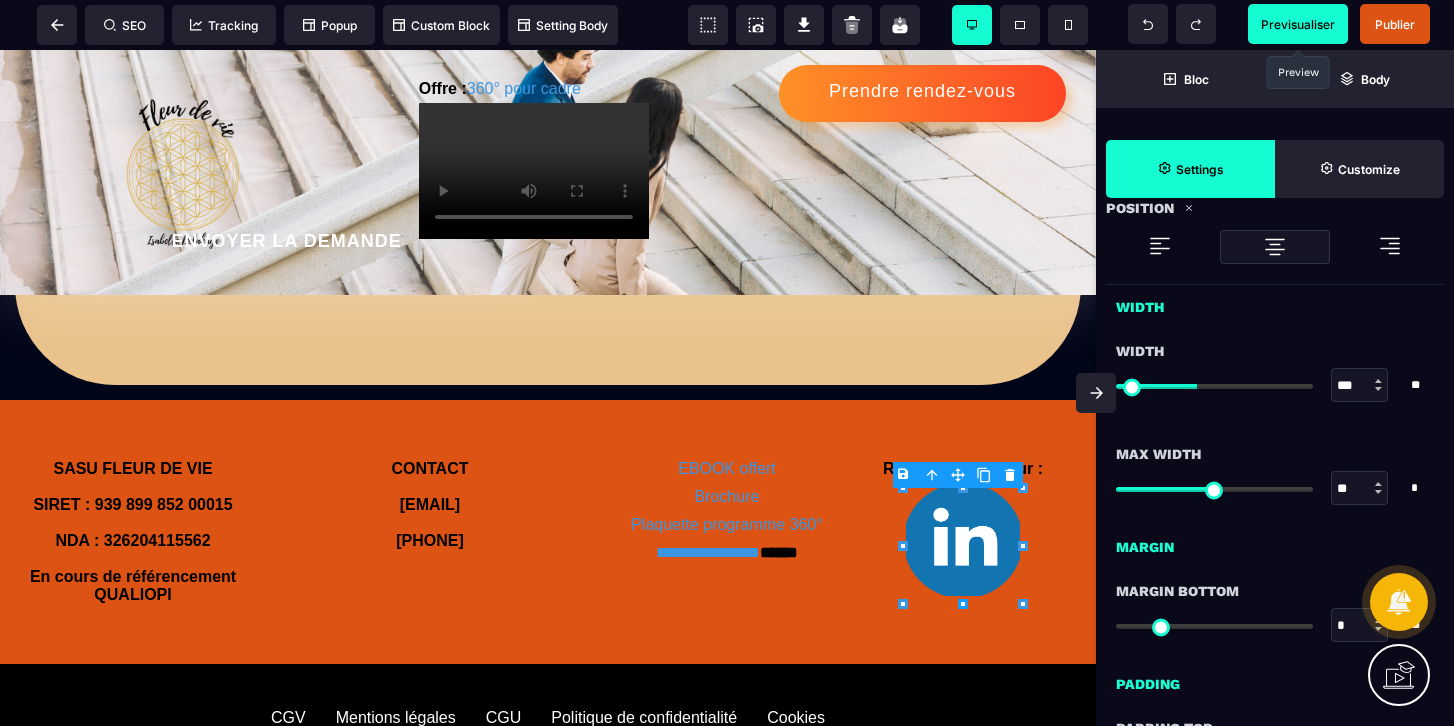 type on "**" 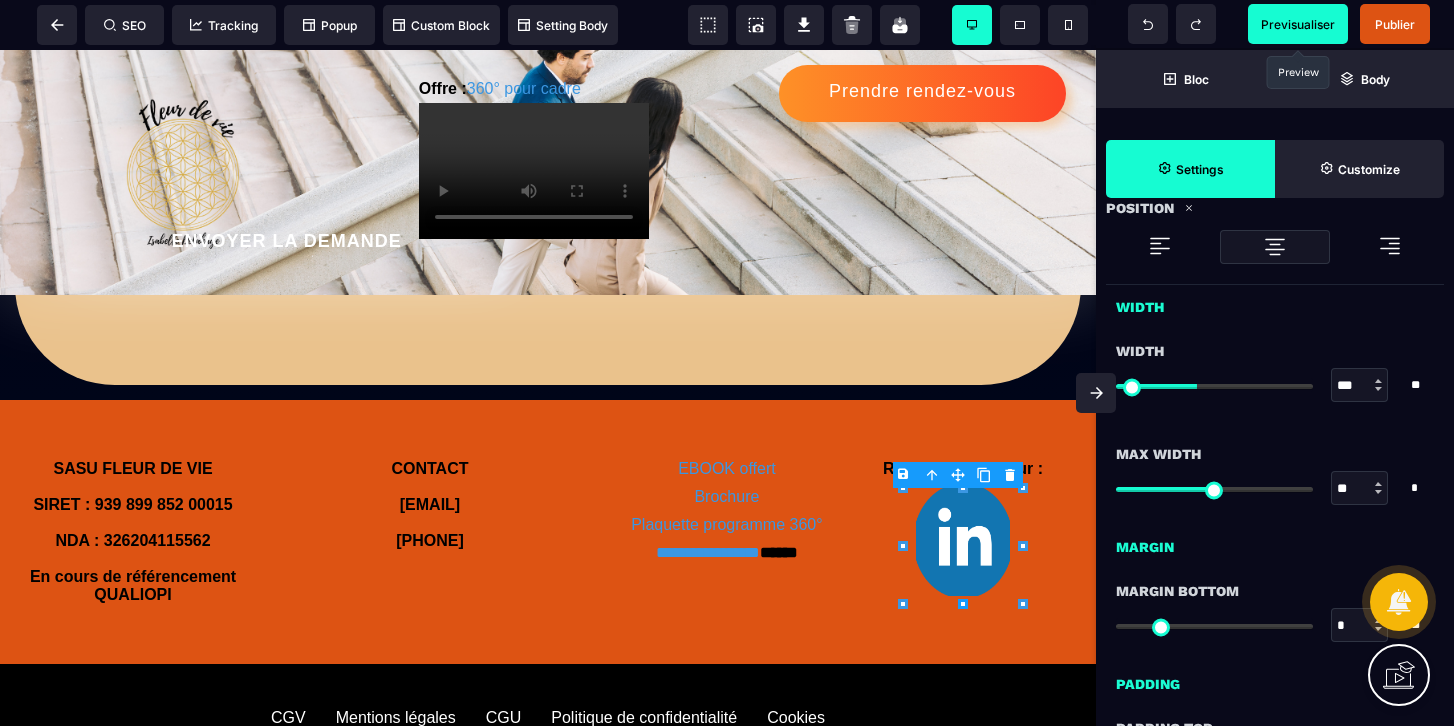 click at bounding box center [1214, 489] 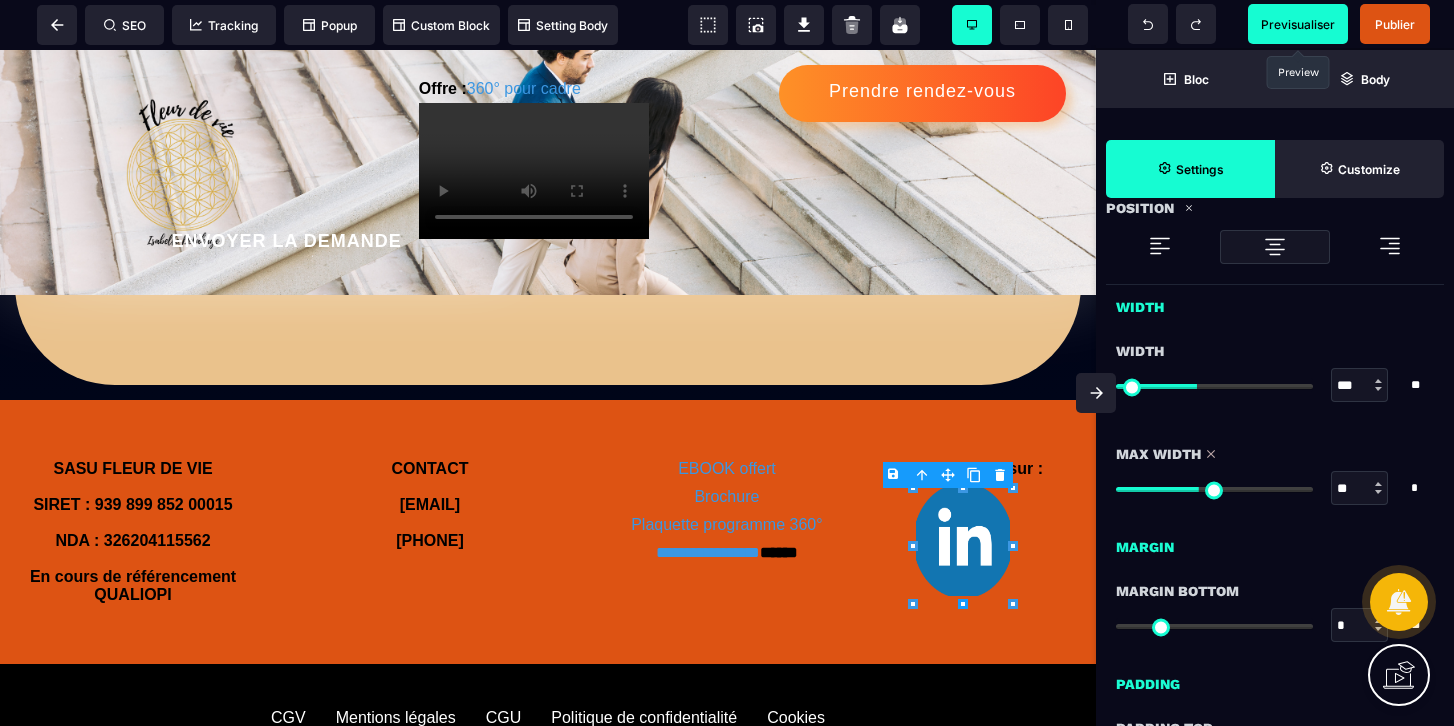 type on "**" 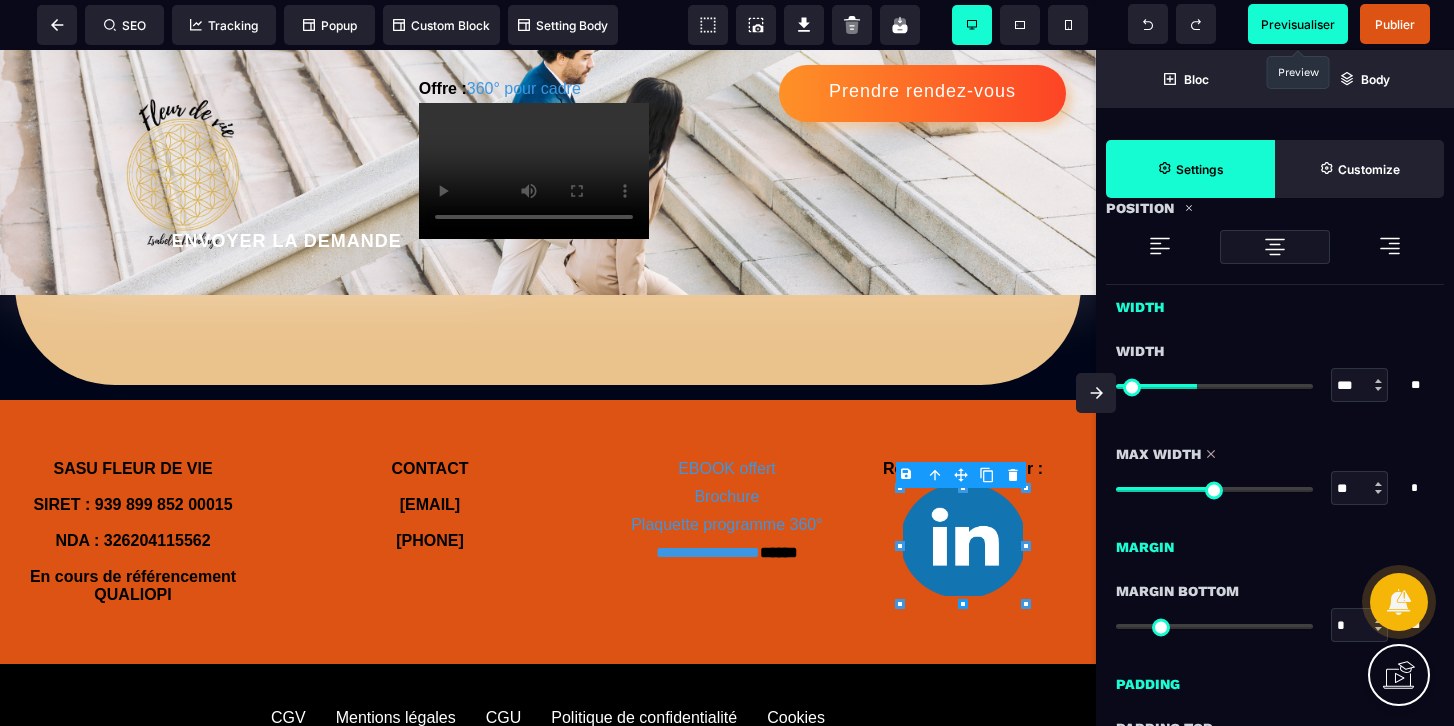 type on "**" 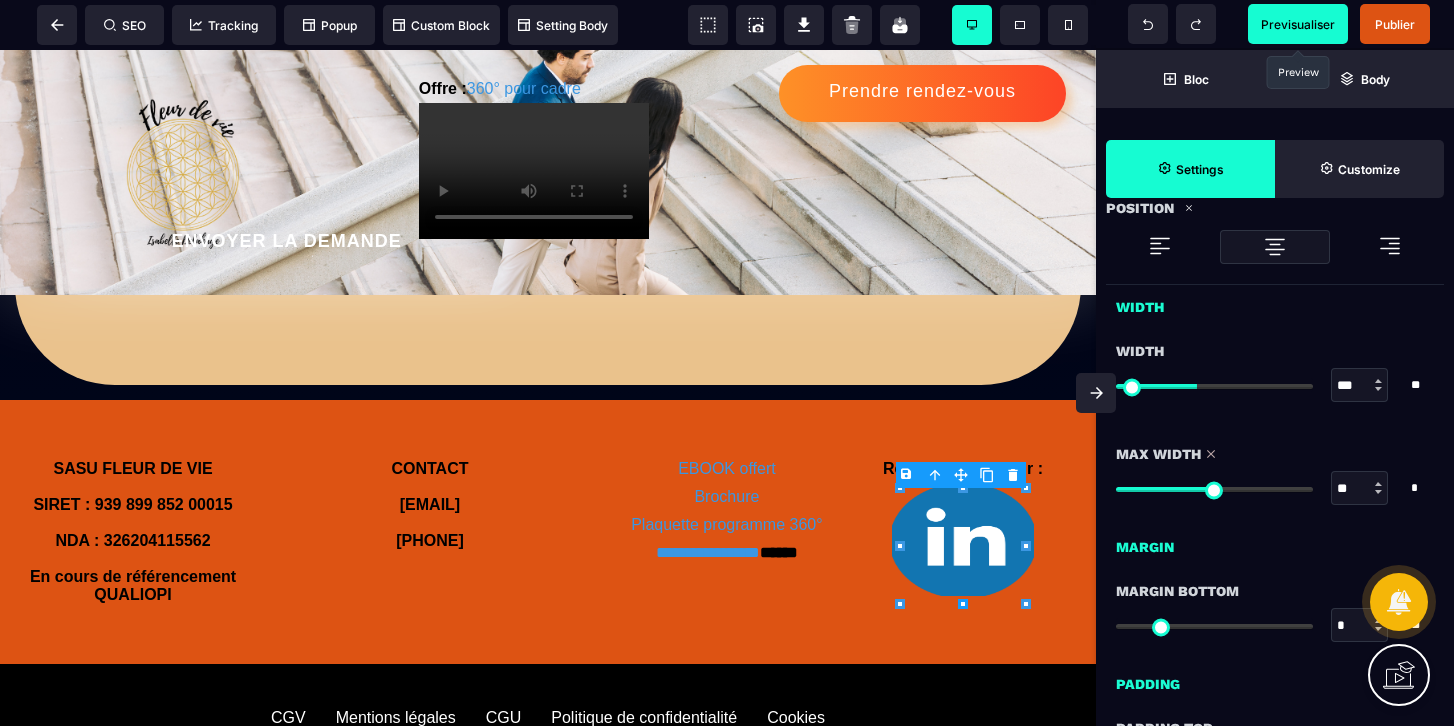 click at bounding box center (1214, 489) 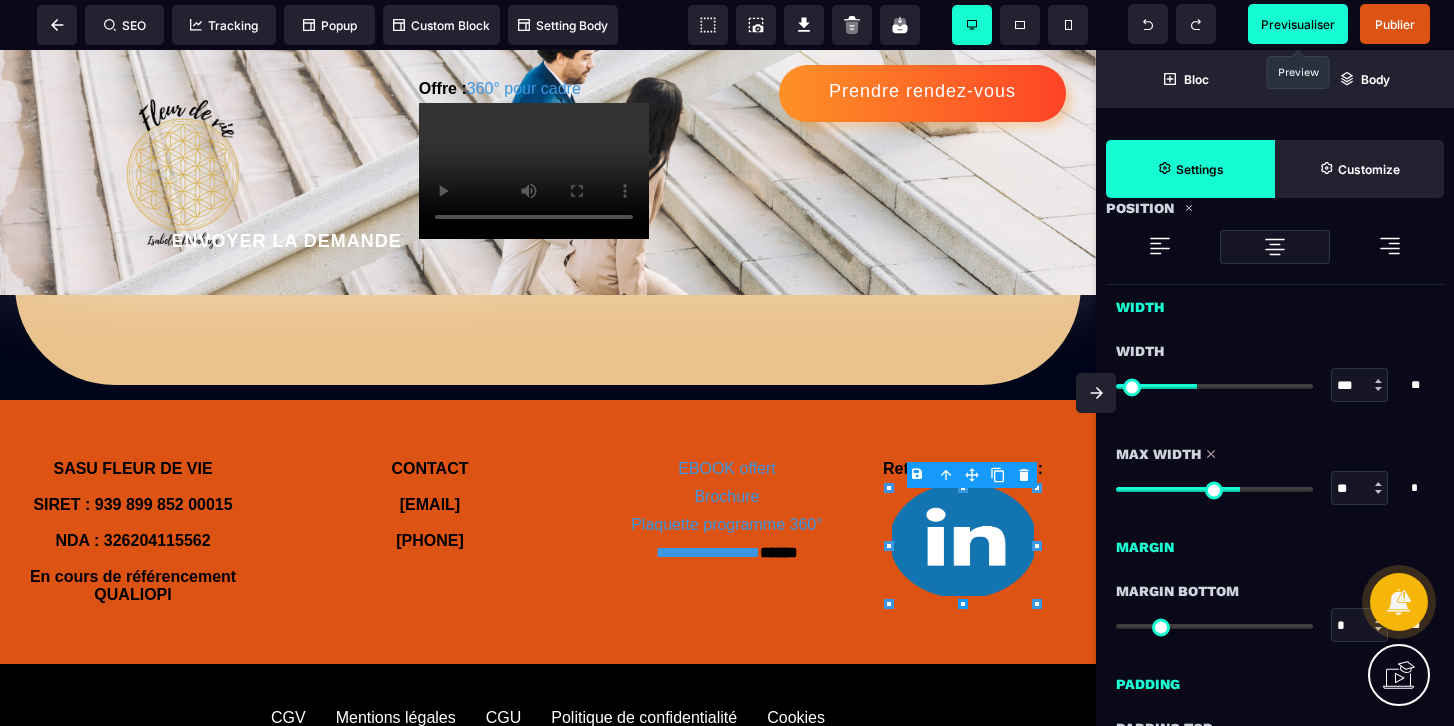 type on "**" 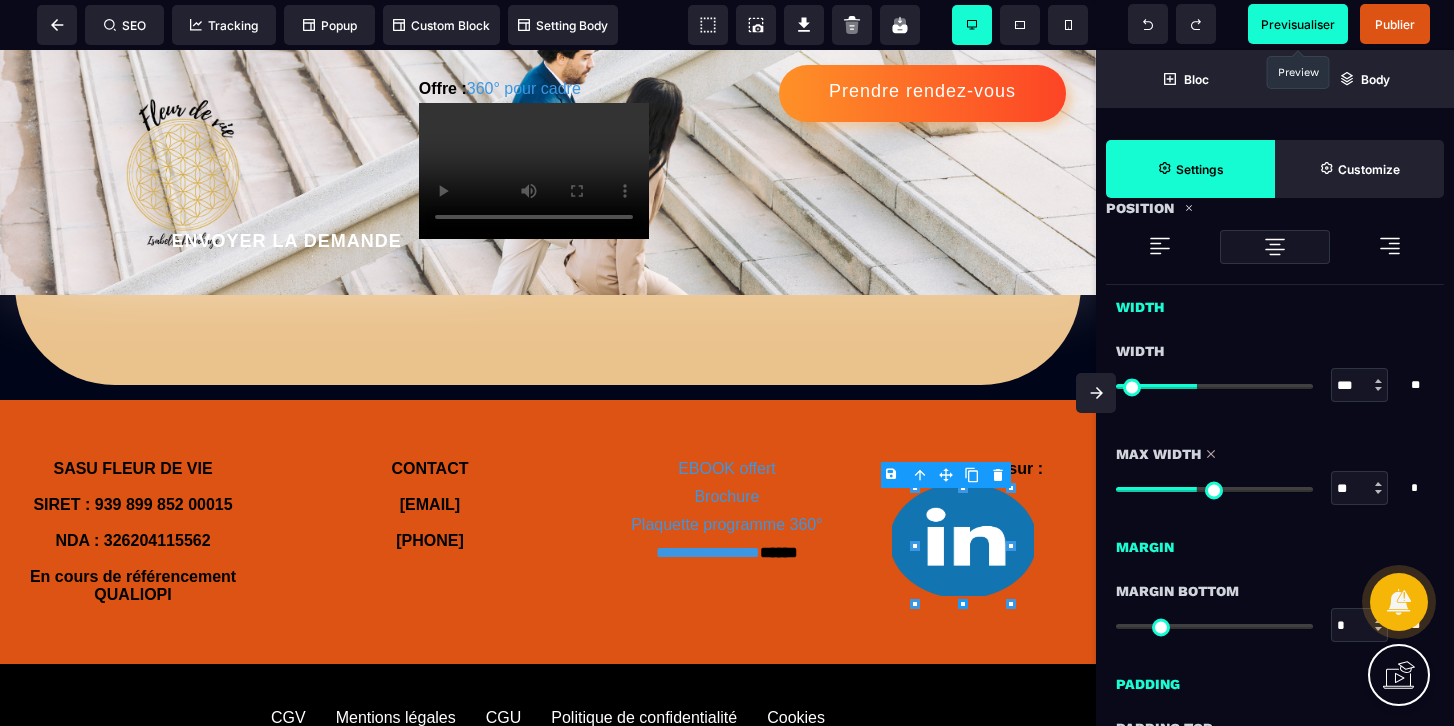 type on "**" 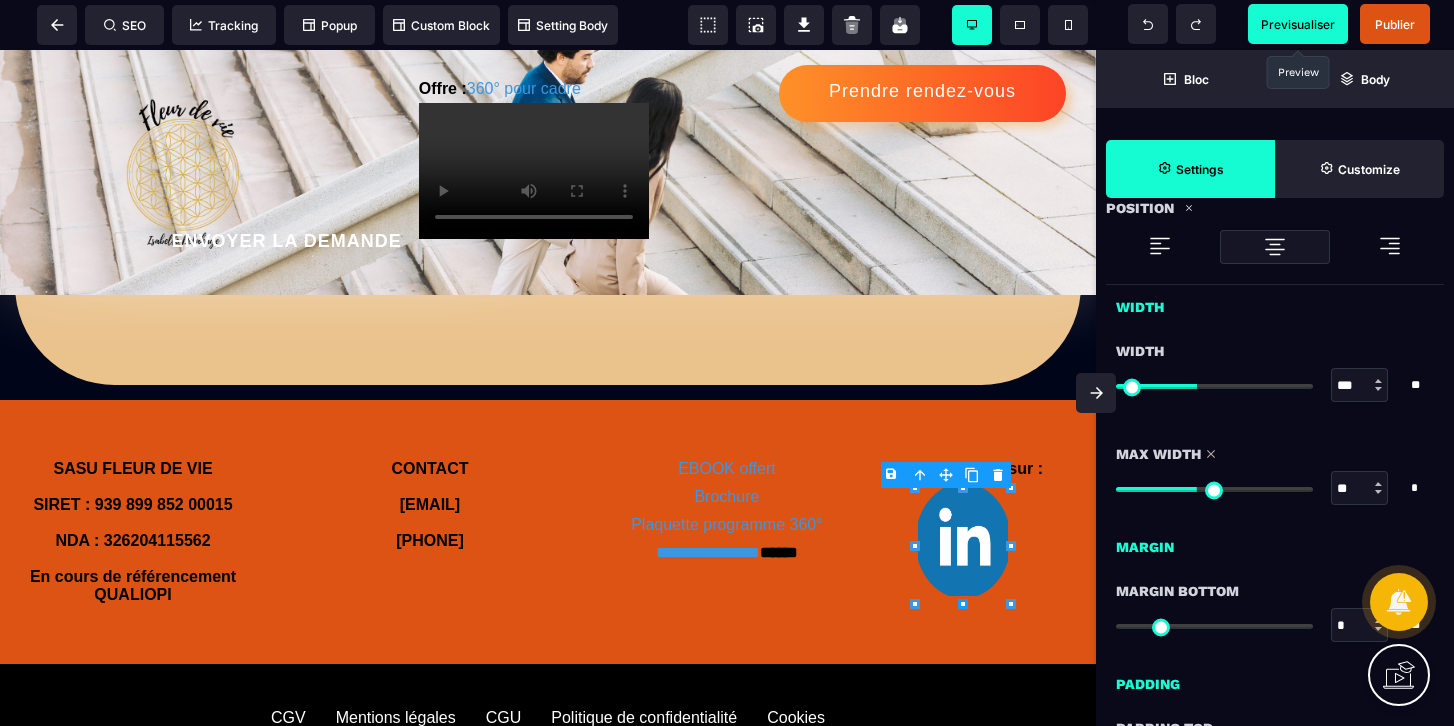 type on "***" 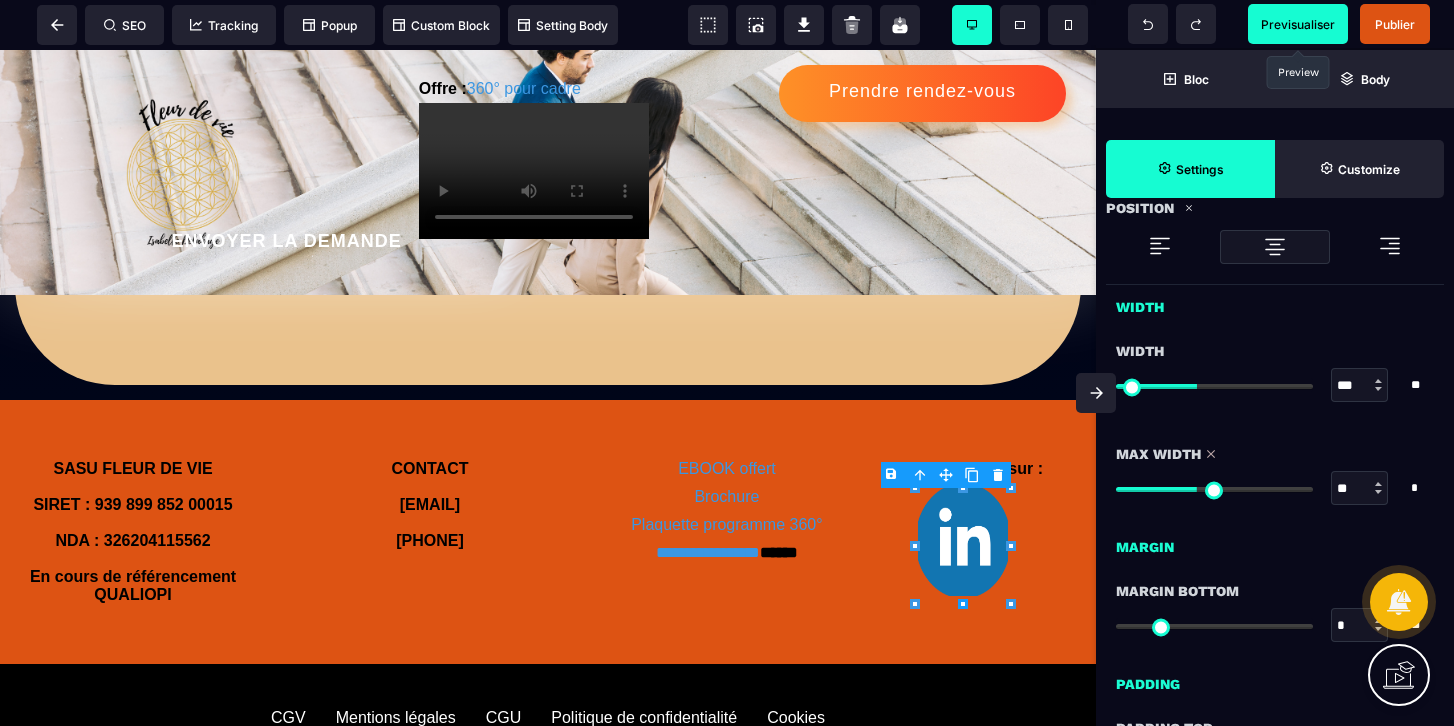 click at bounding box center (1214, 386) 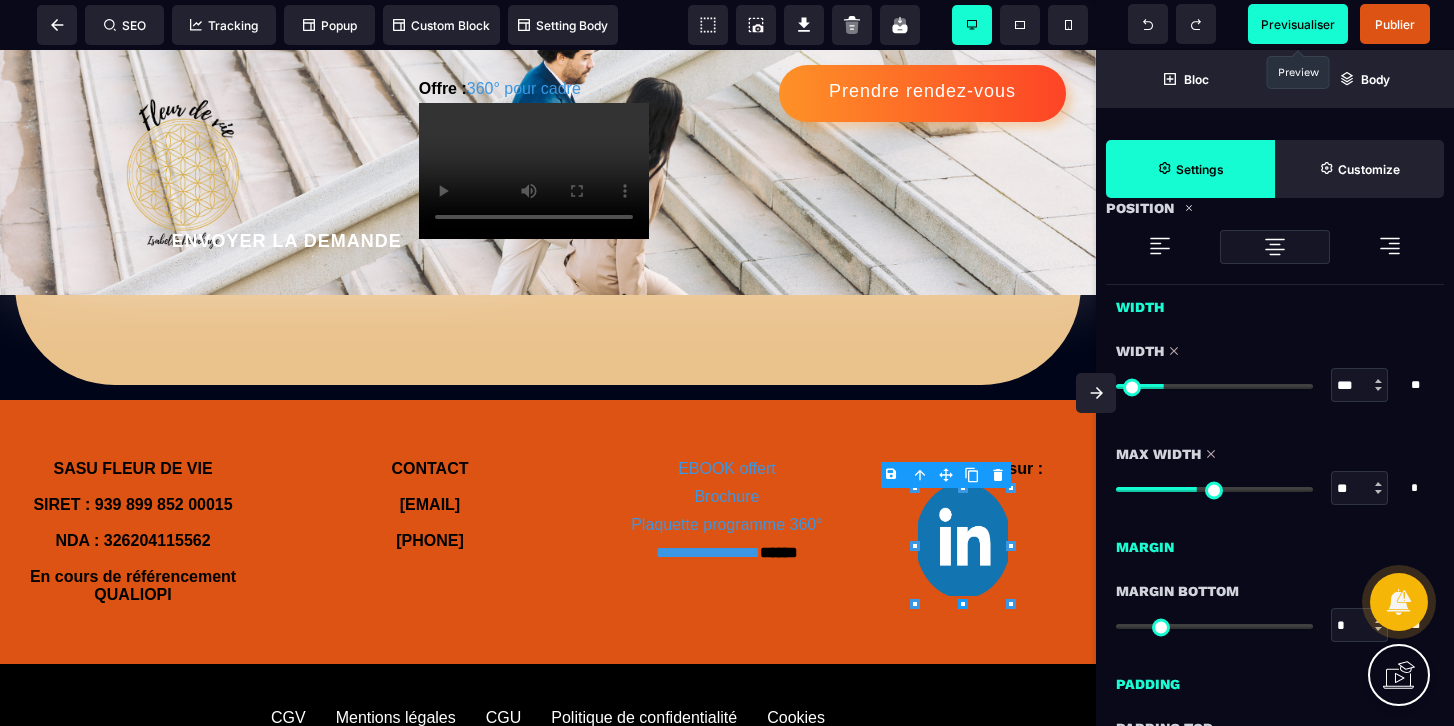 type on "***" 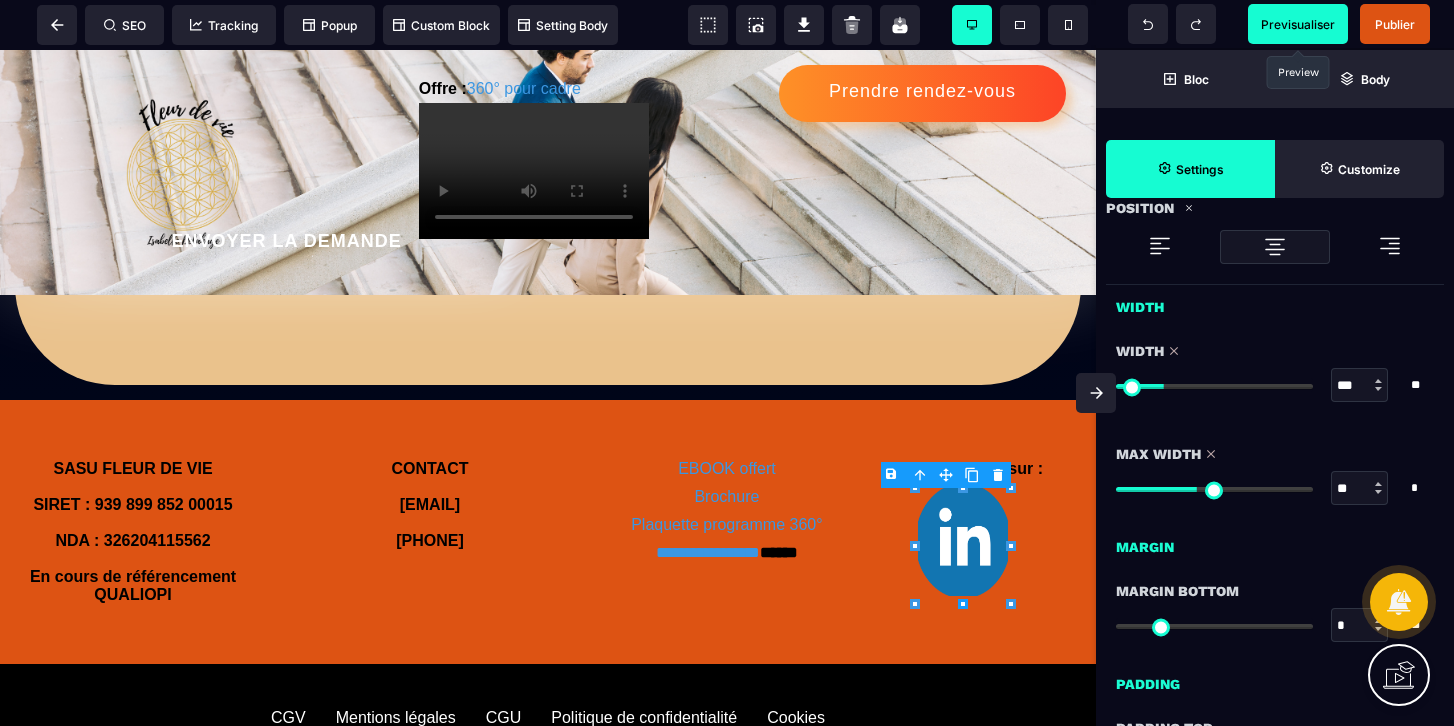 type on "***" 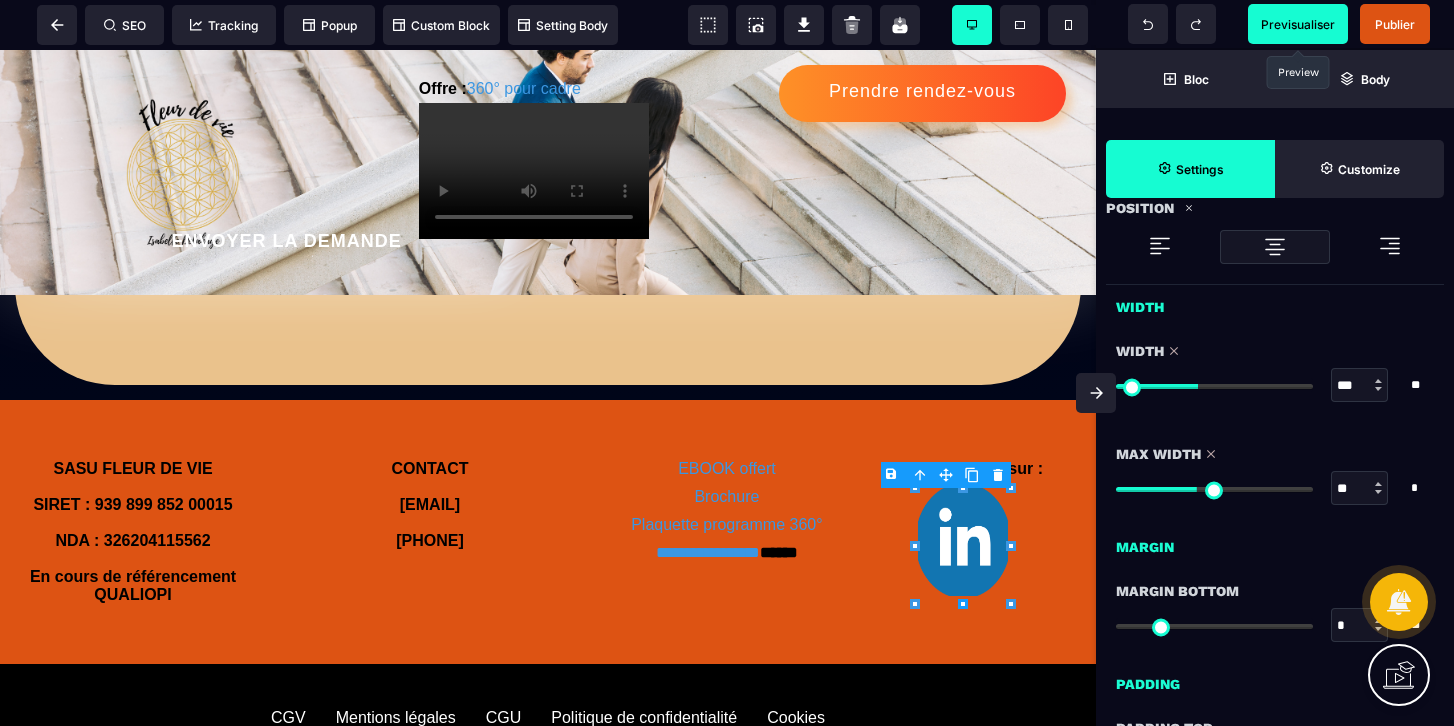 type on "**" 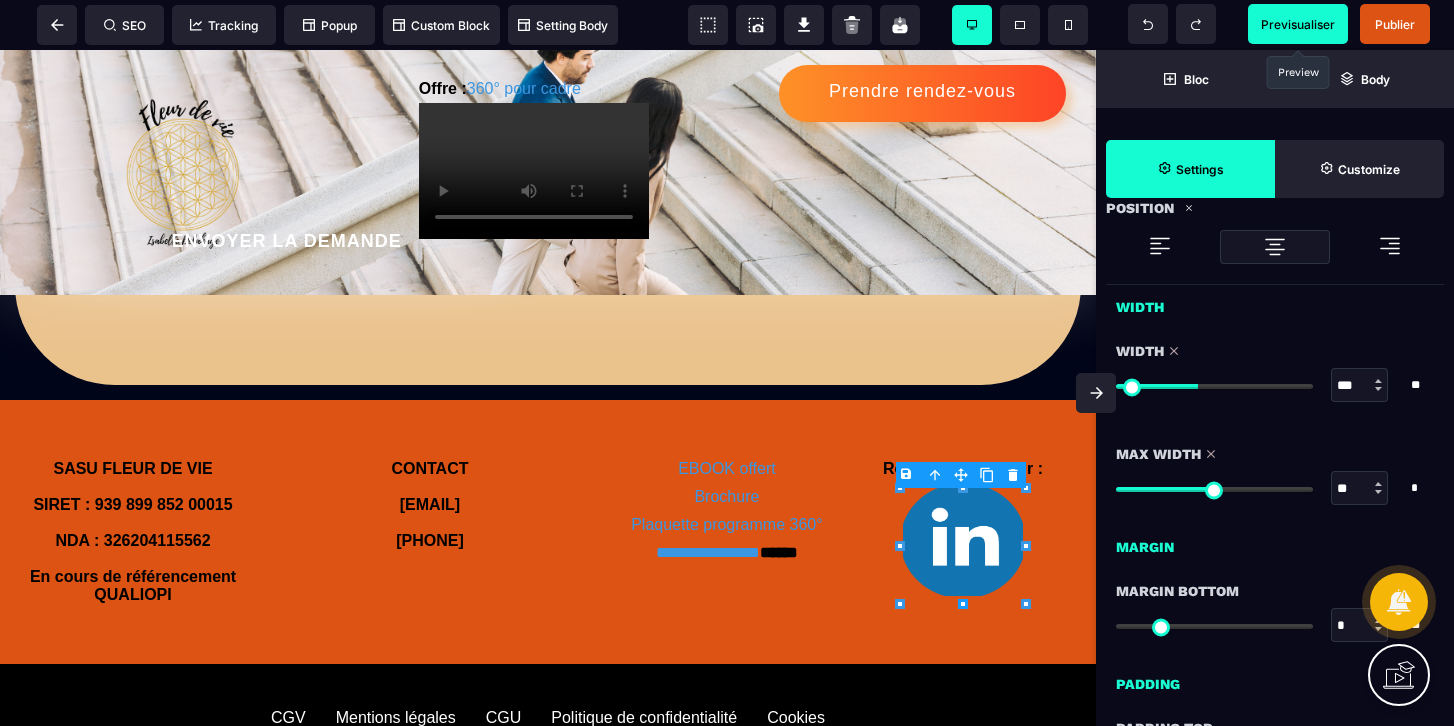 click at bounding box center [1214, 488] 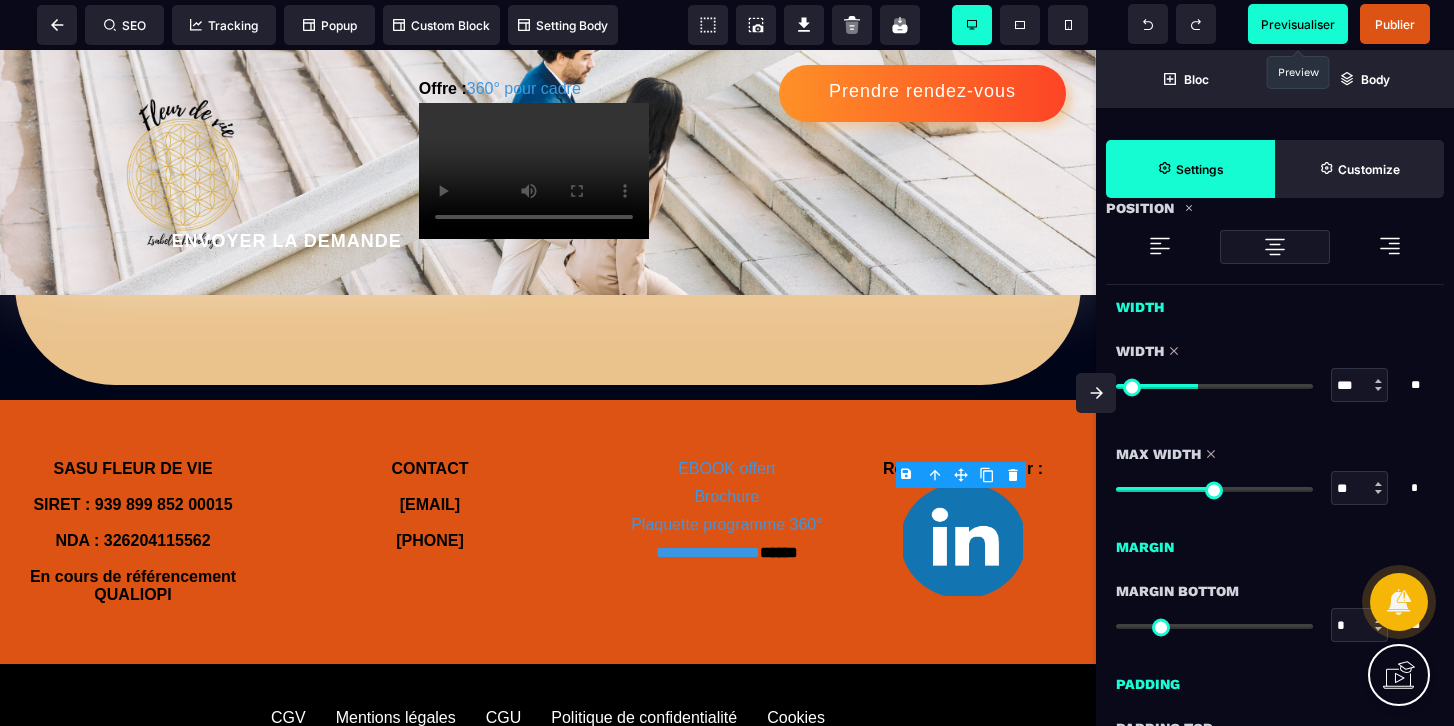 type on "**" 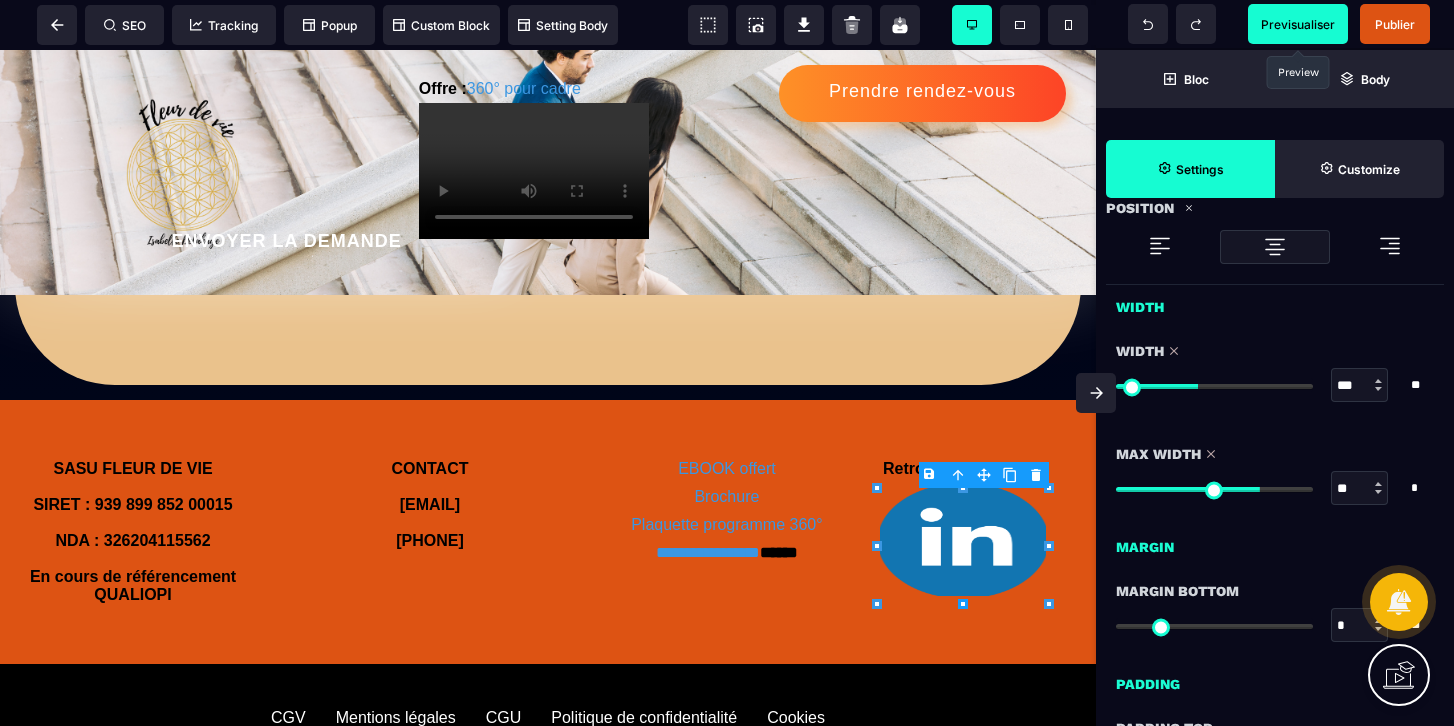 type on "*" 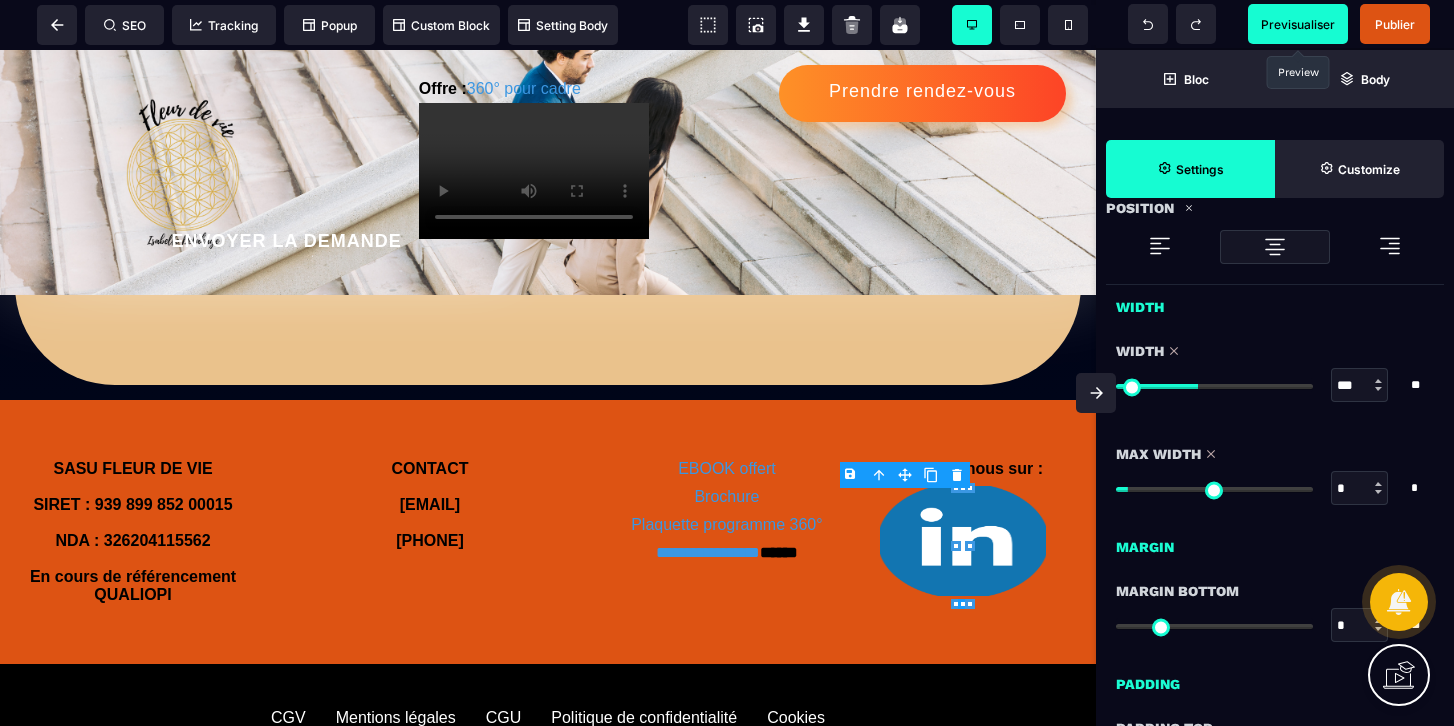 click at bounding box center (1214, 489) 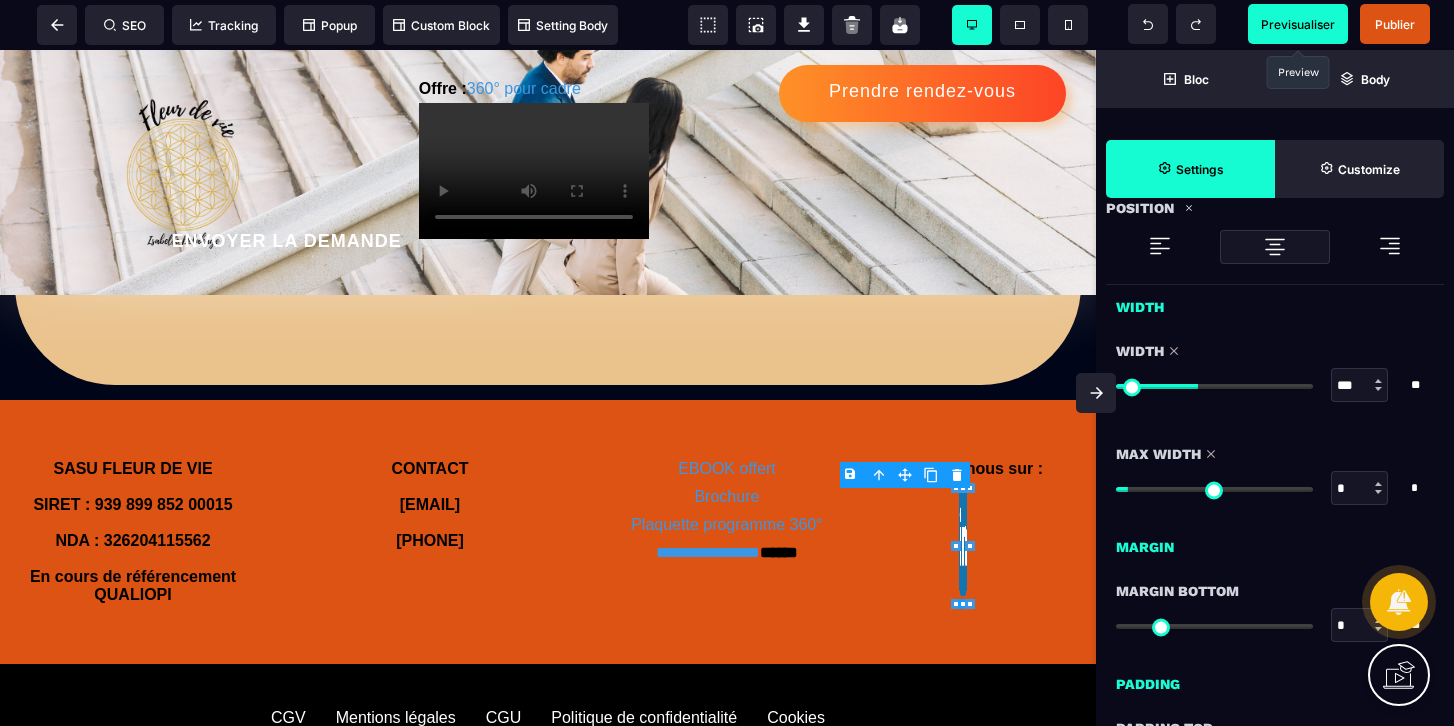 type on "**" 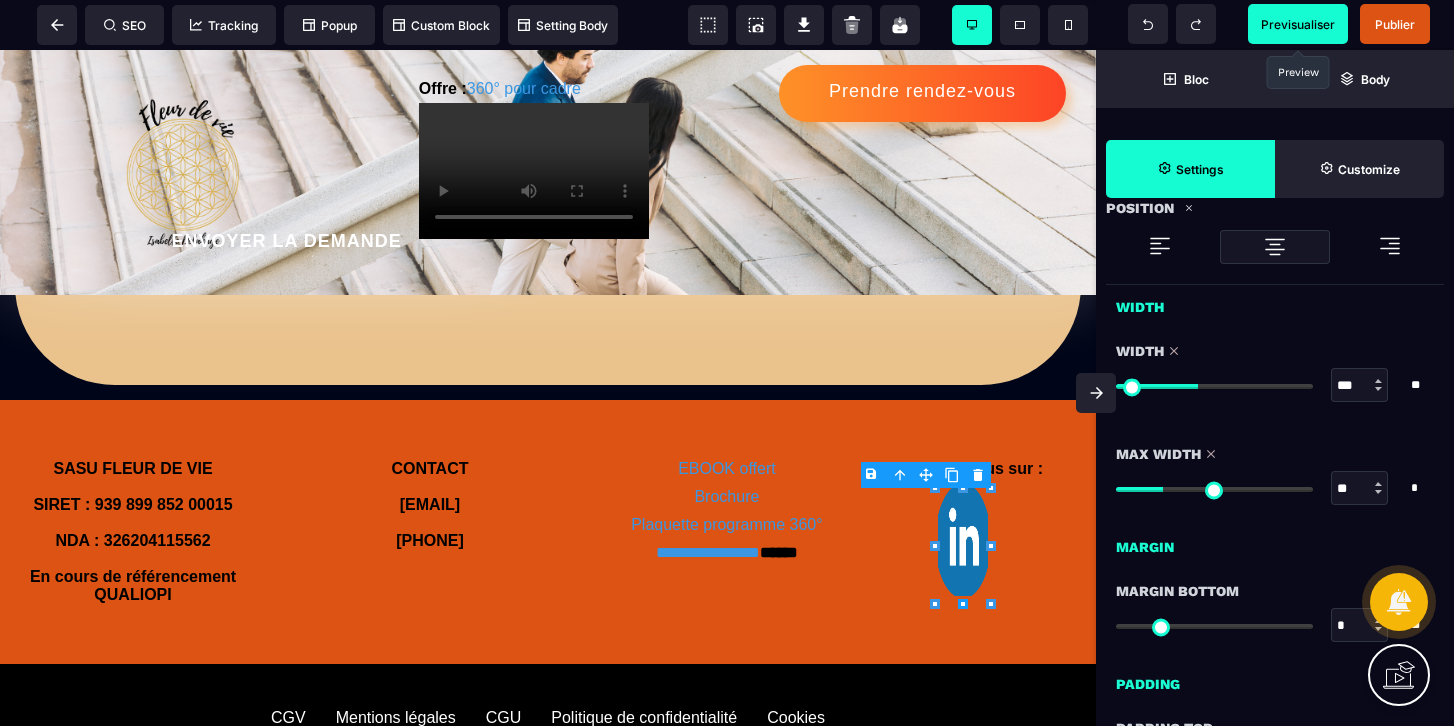 click at bounding box center [1214, 489] 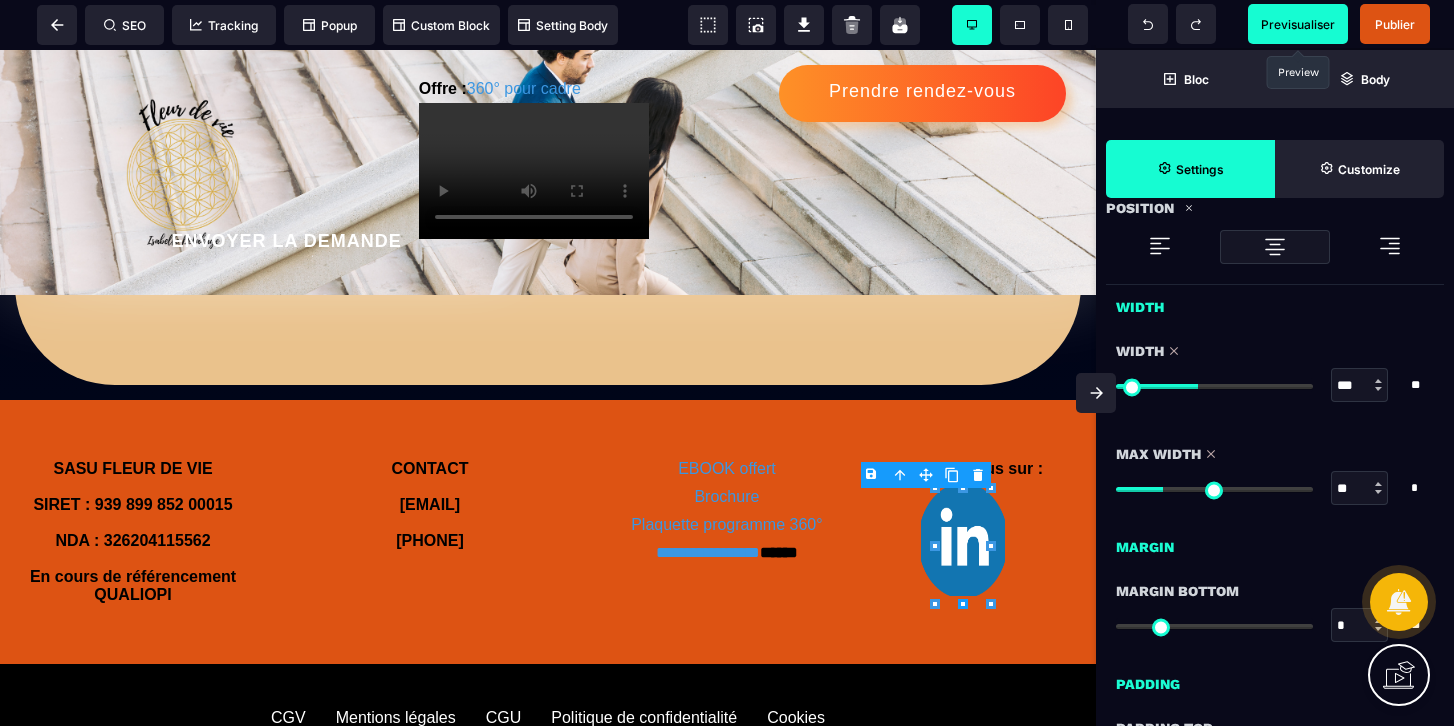 click at bounding box center (1214, 489) 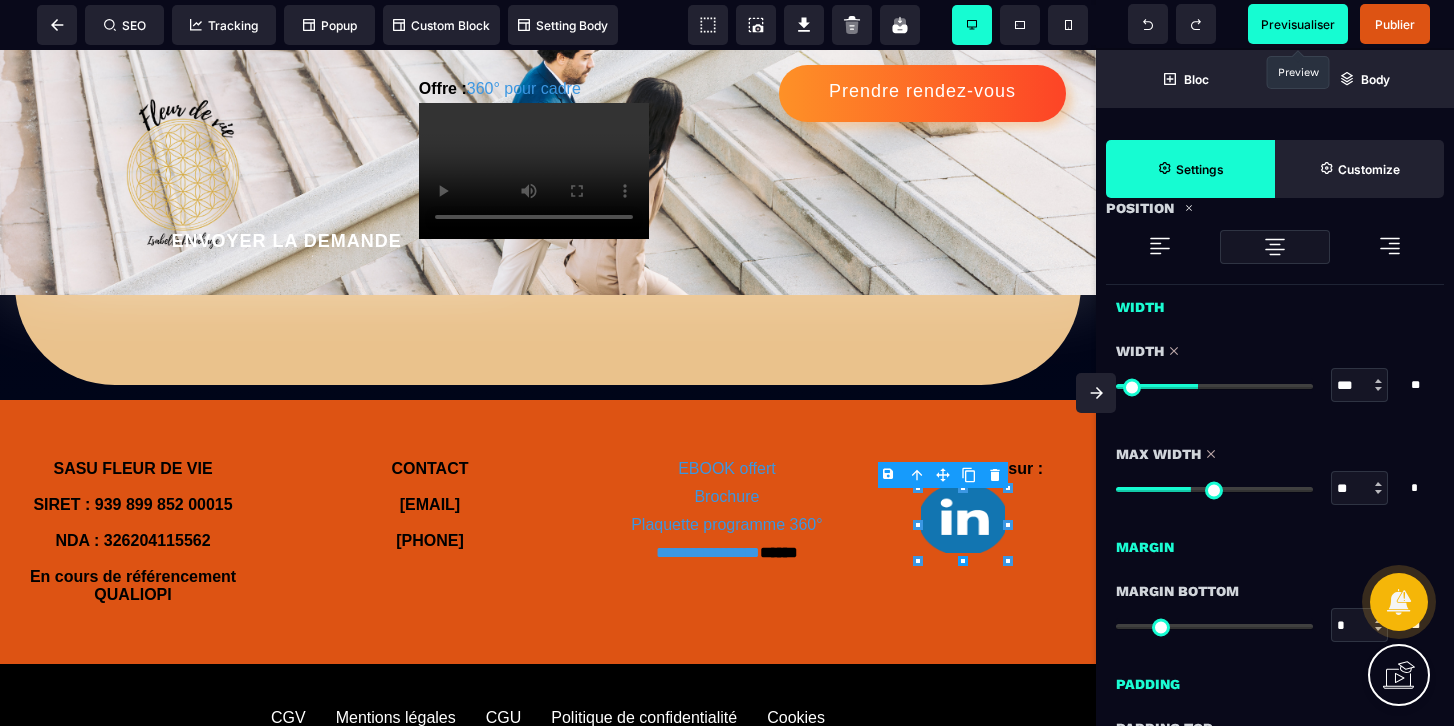 click at bounding box center [963, 561] 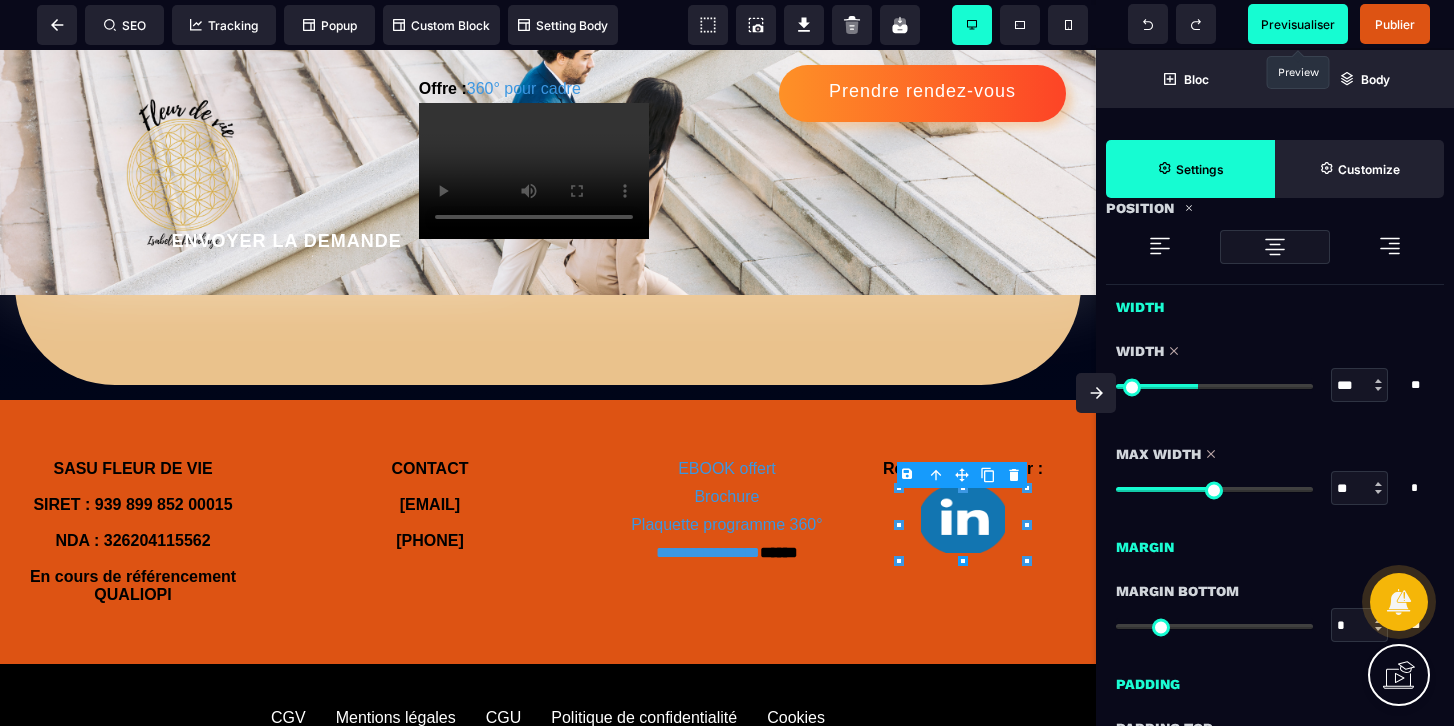 type on "**" 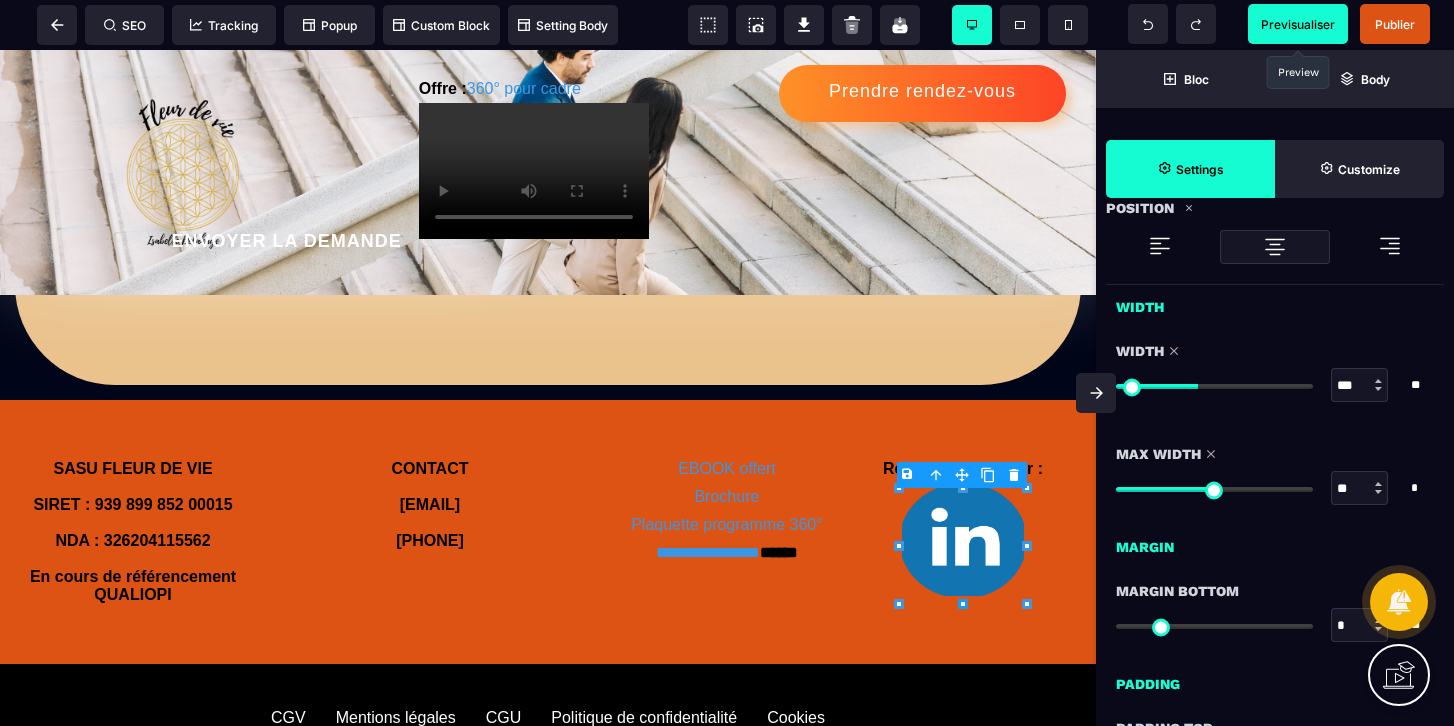 click on "B I U S
A *******
Image" at bounding box center (548, 388) 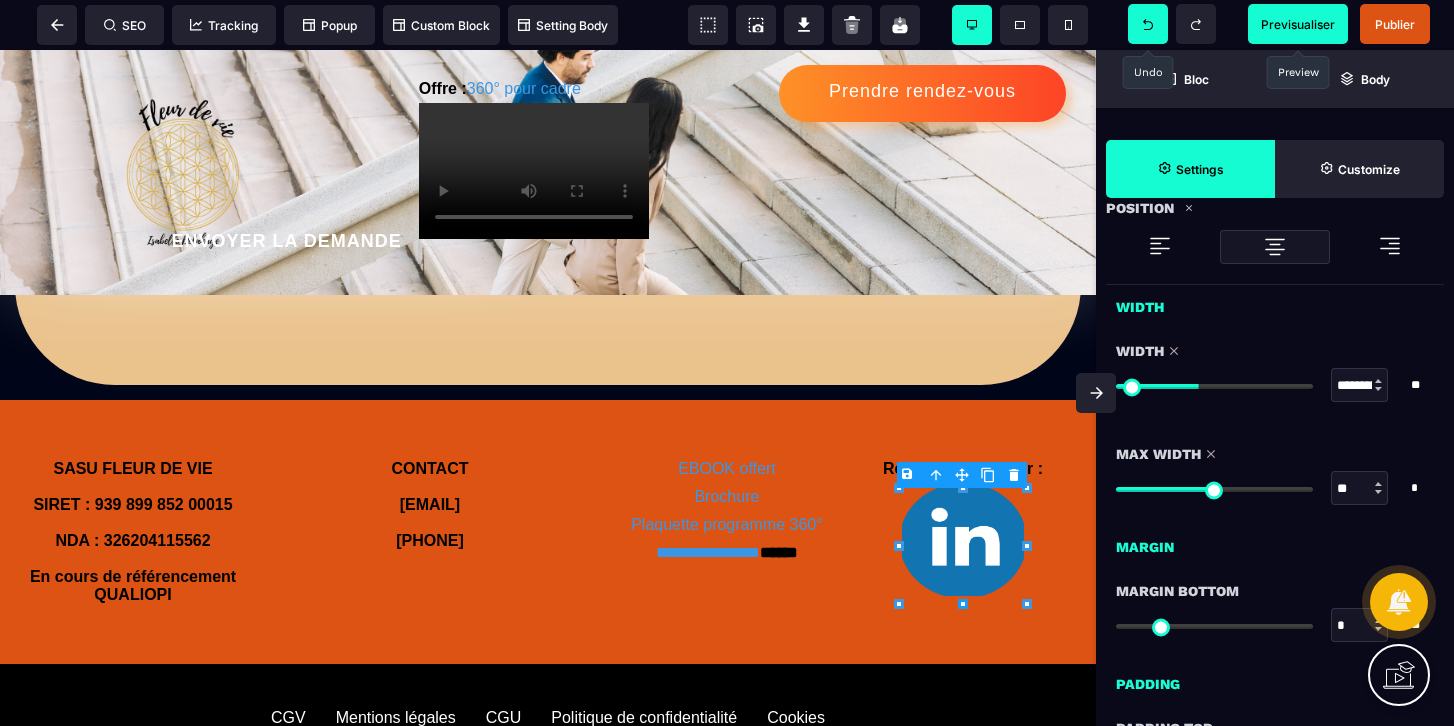 click at bounding box center [1148, 24] 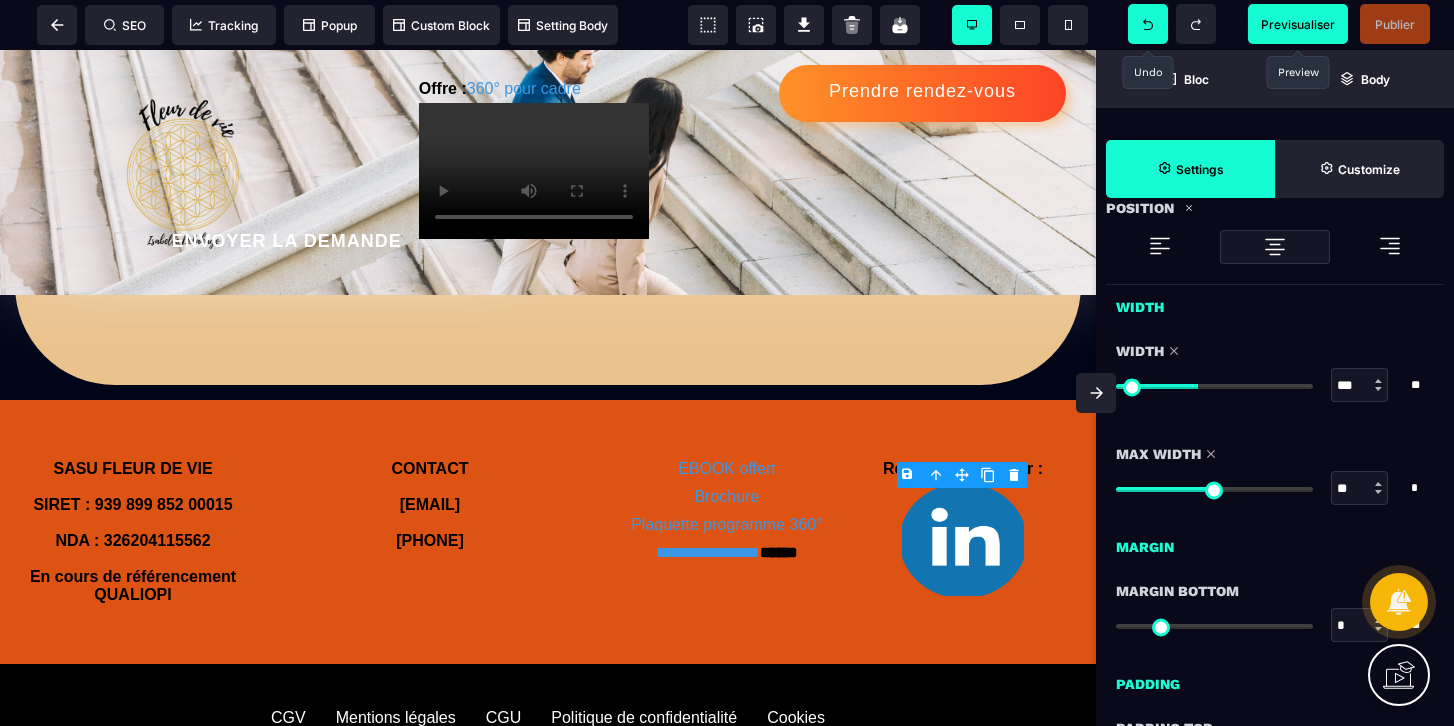 click at bounding box center [1148, 24] 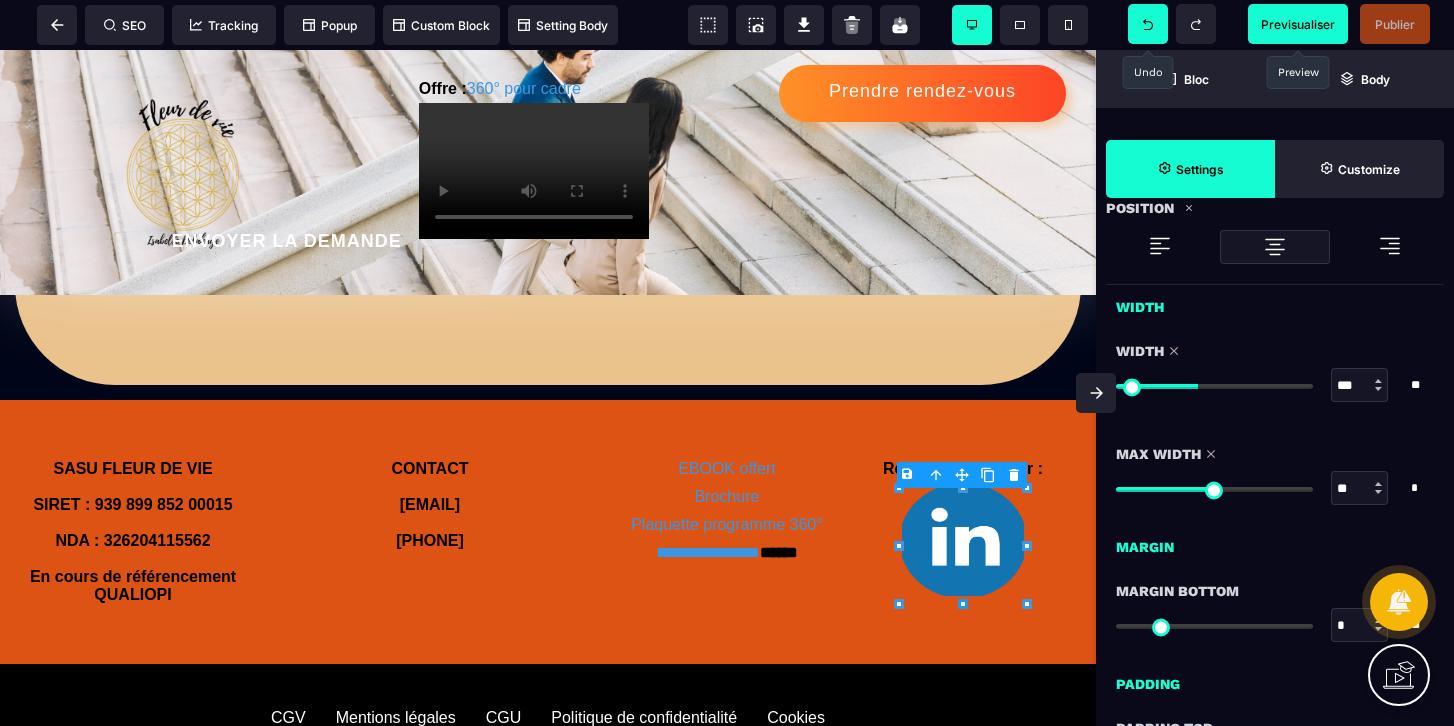click at bounding box center (1148, 24) 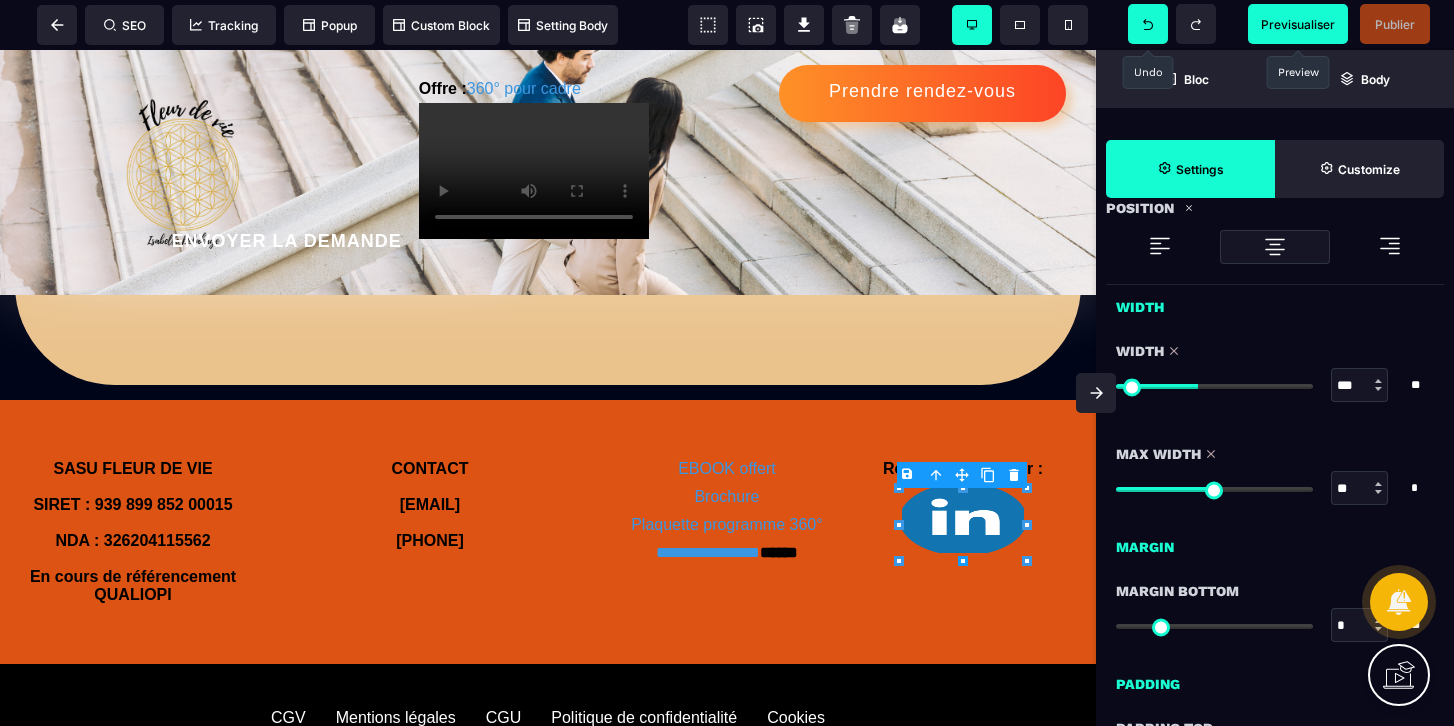 click at bounding box center (1148, 24) 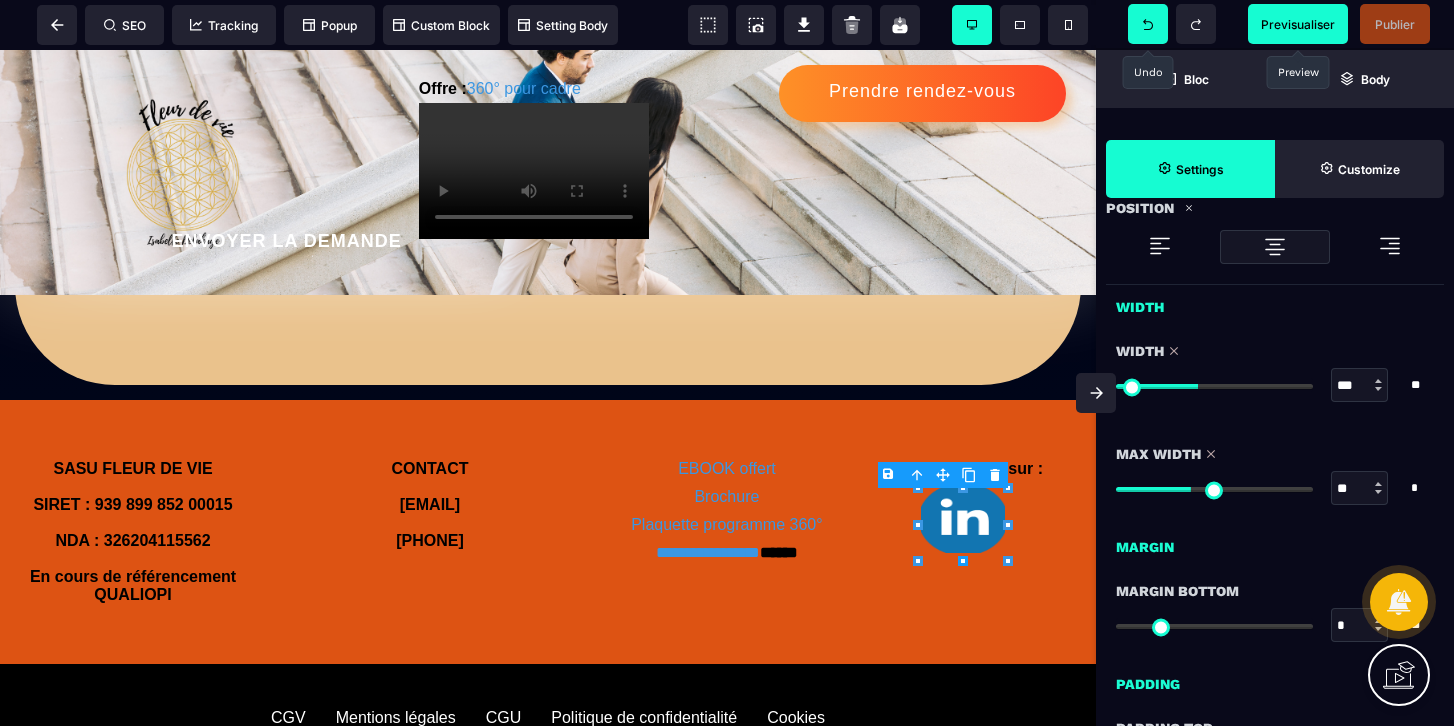 click at bounding box center (1148, 24) 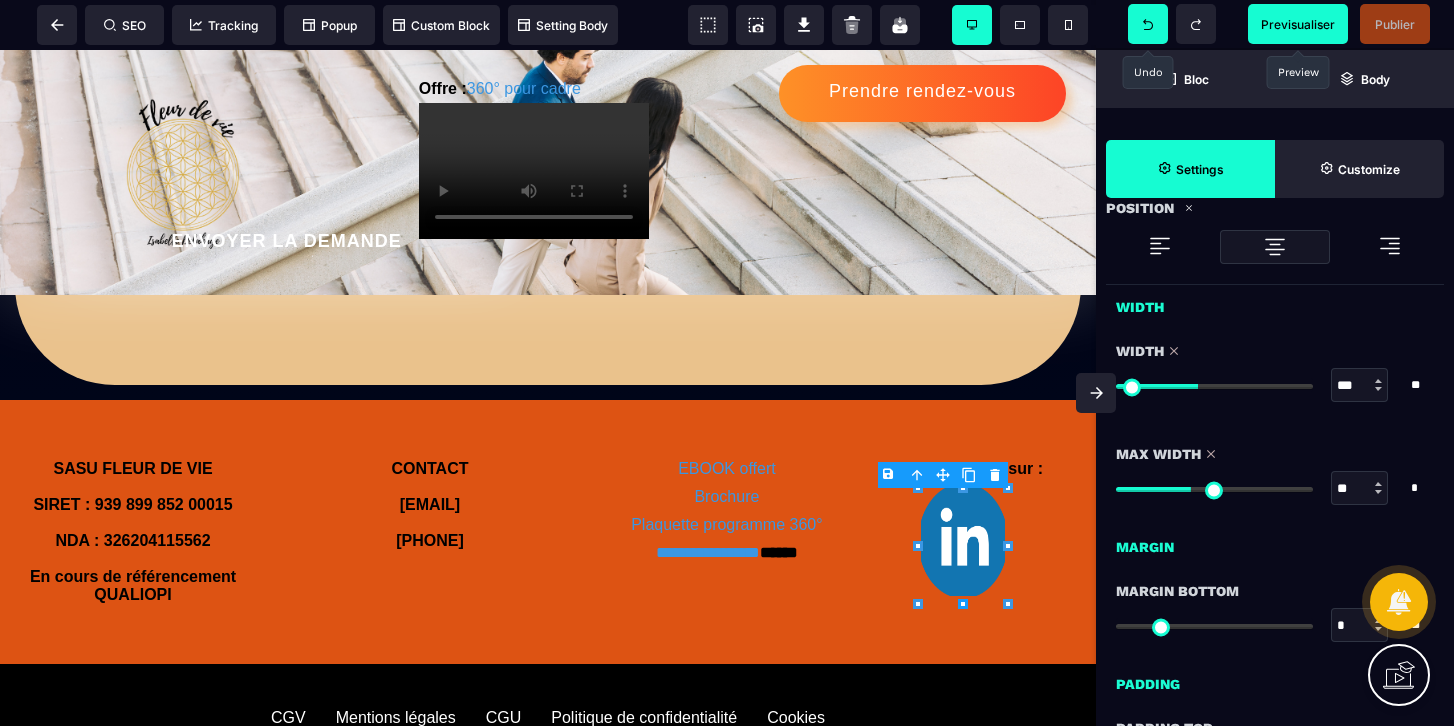 click at bounding box center (1148, 24) 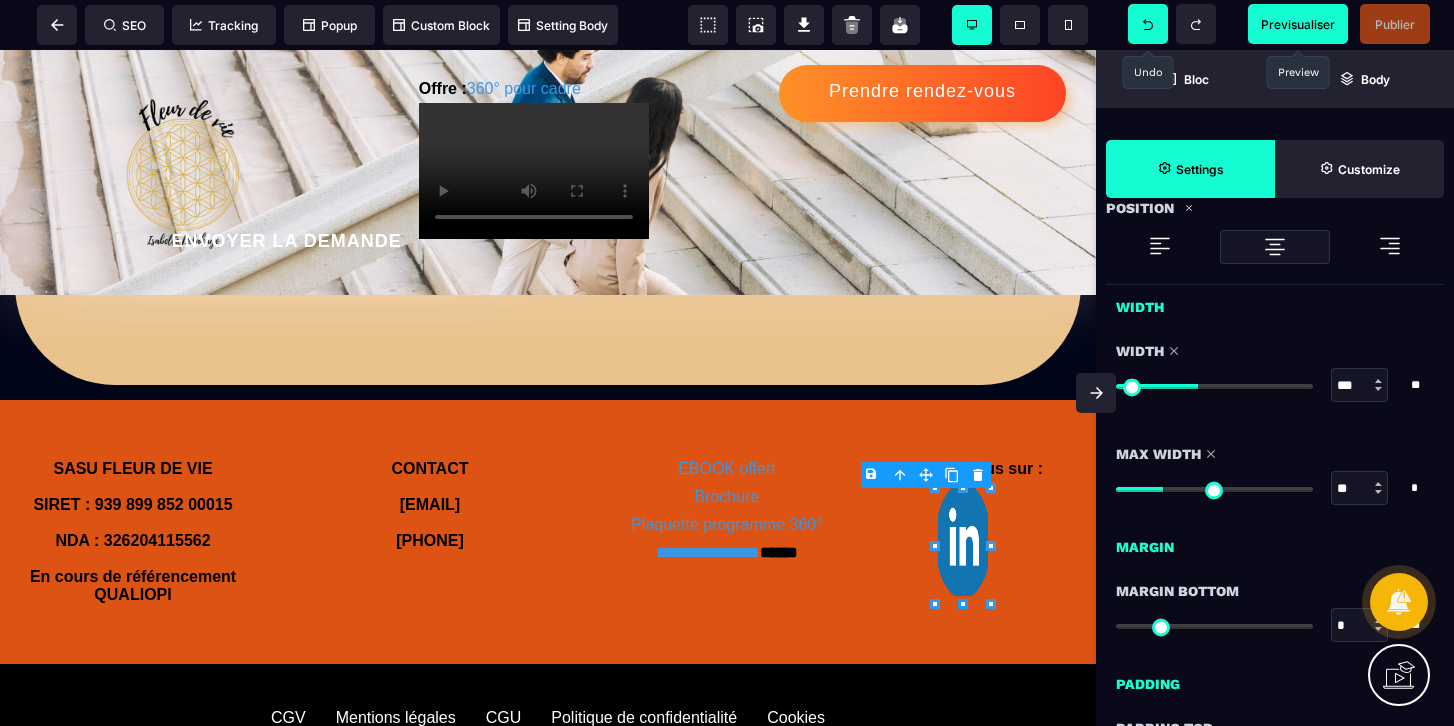 click at bounding box center (1148, 24) 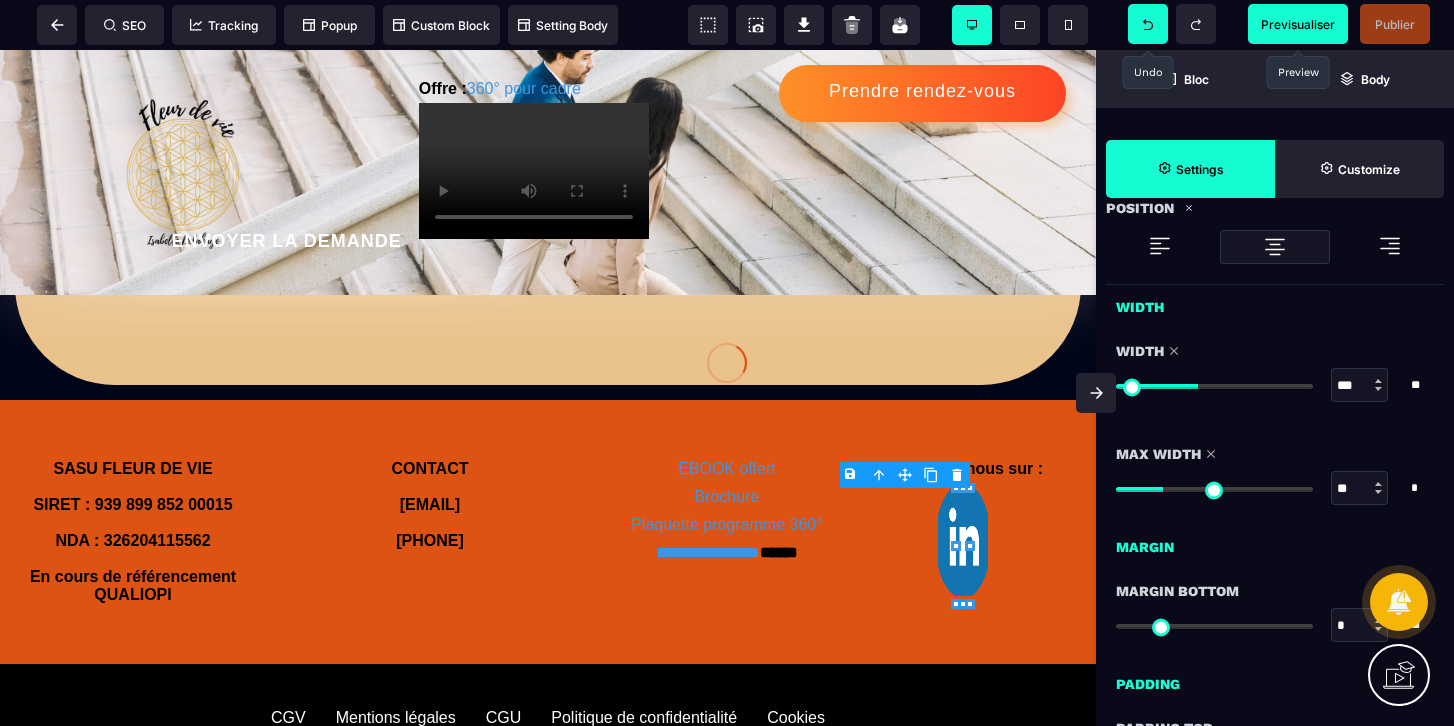 type on "*" 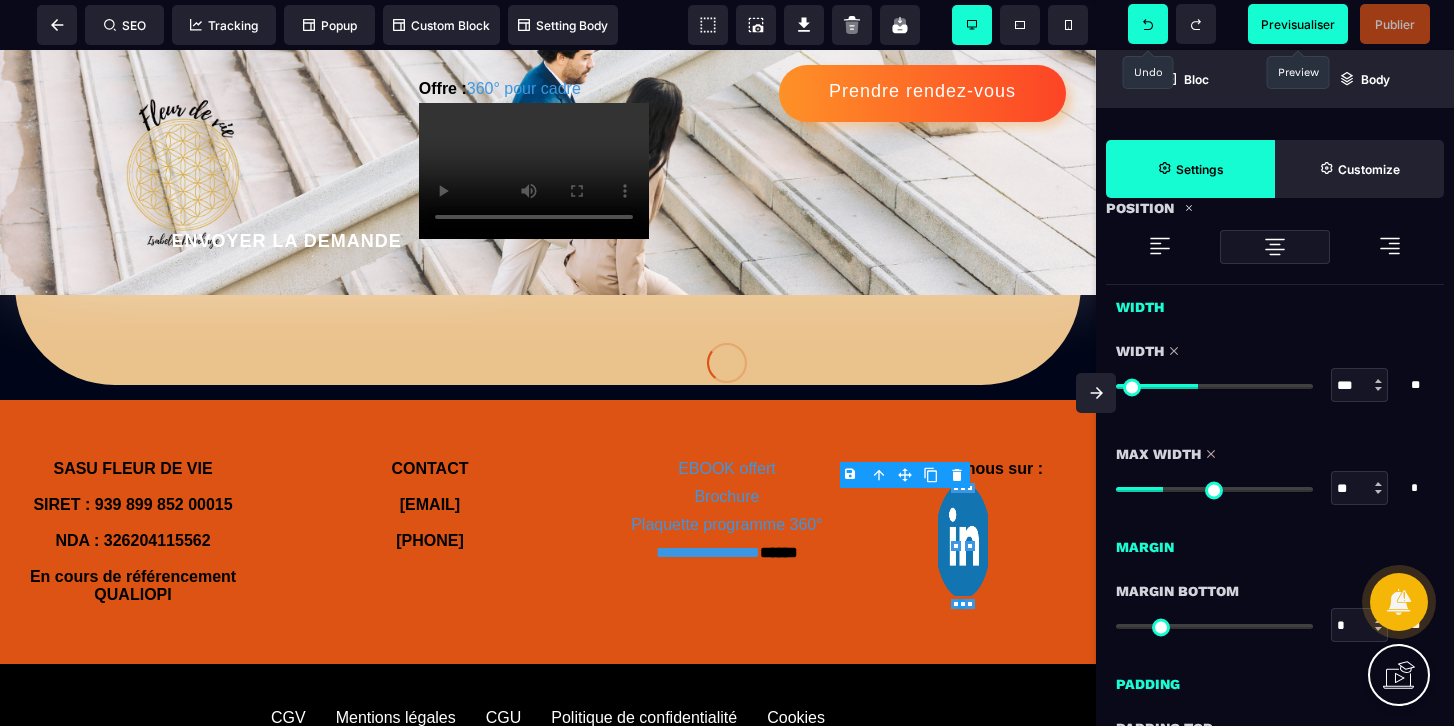 type on "*" 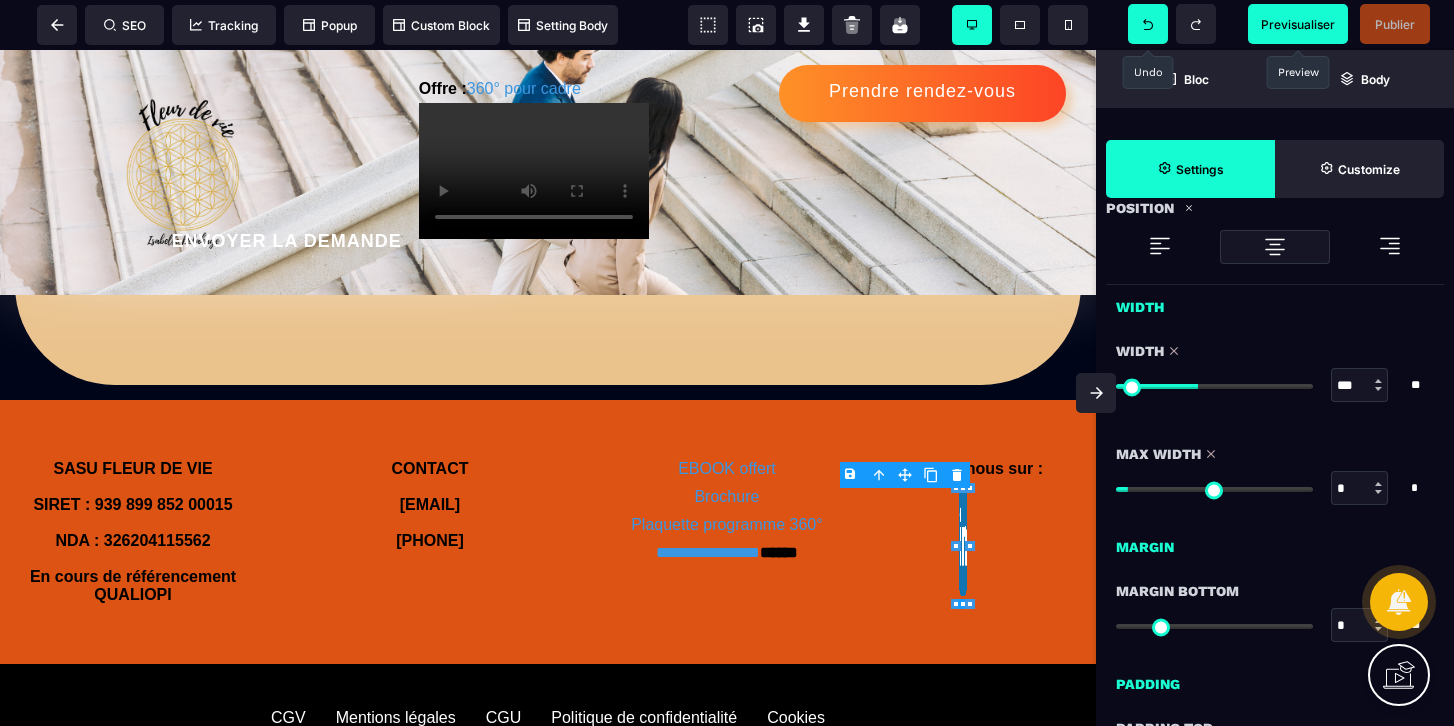 click at bounding box center (1148, 24) 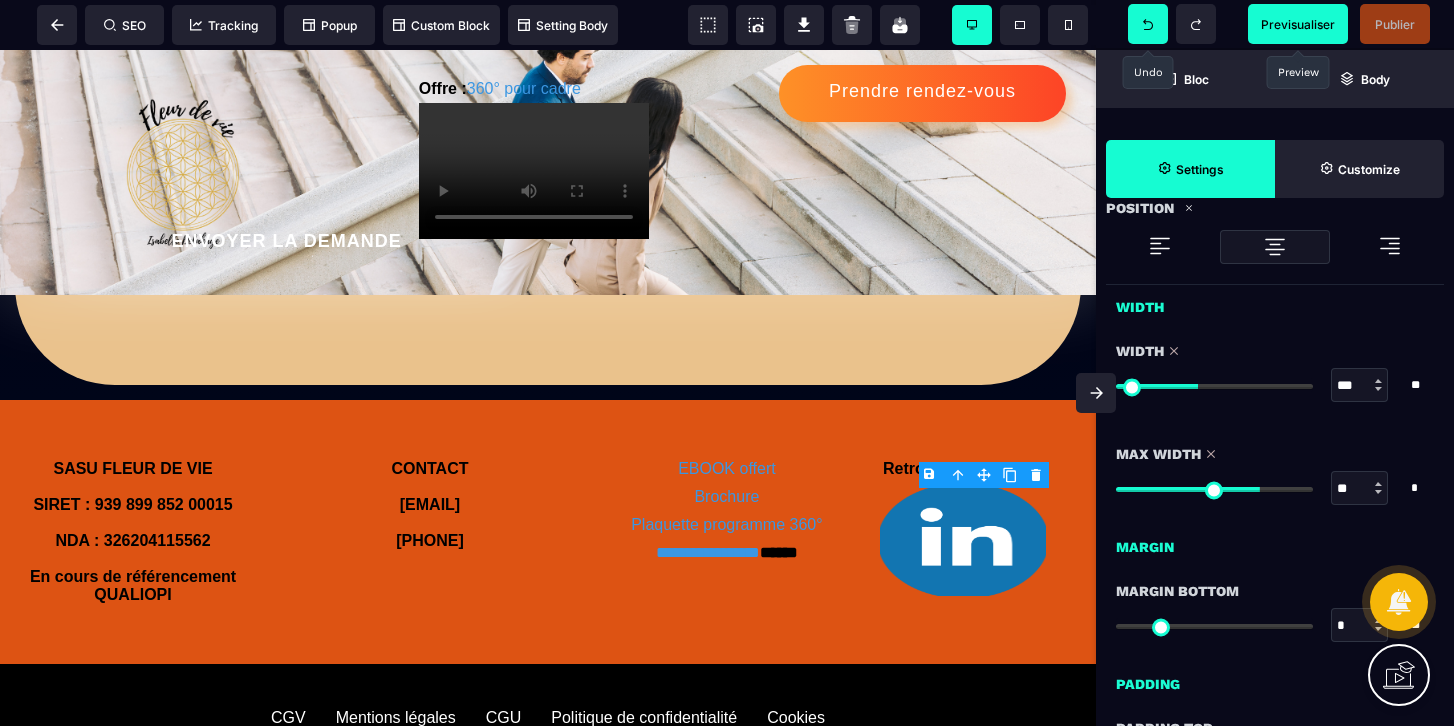 click at bounding box center [1148, 24] 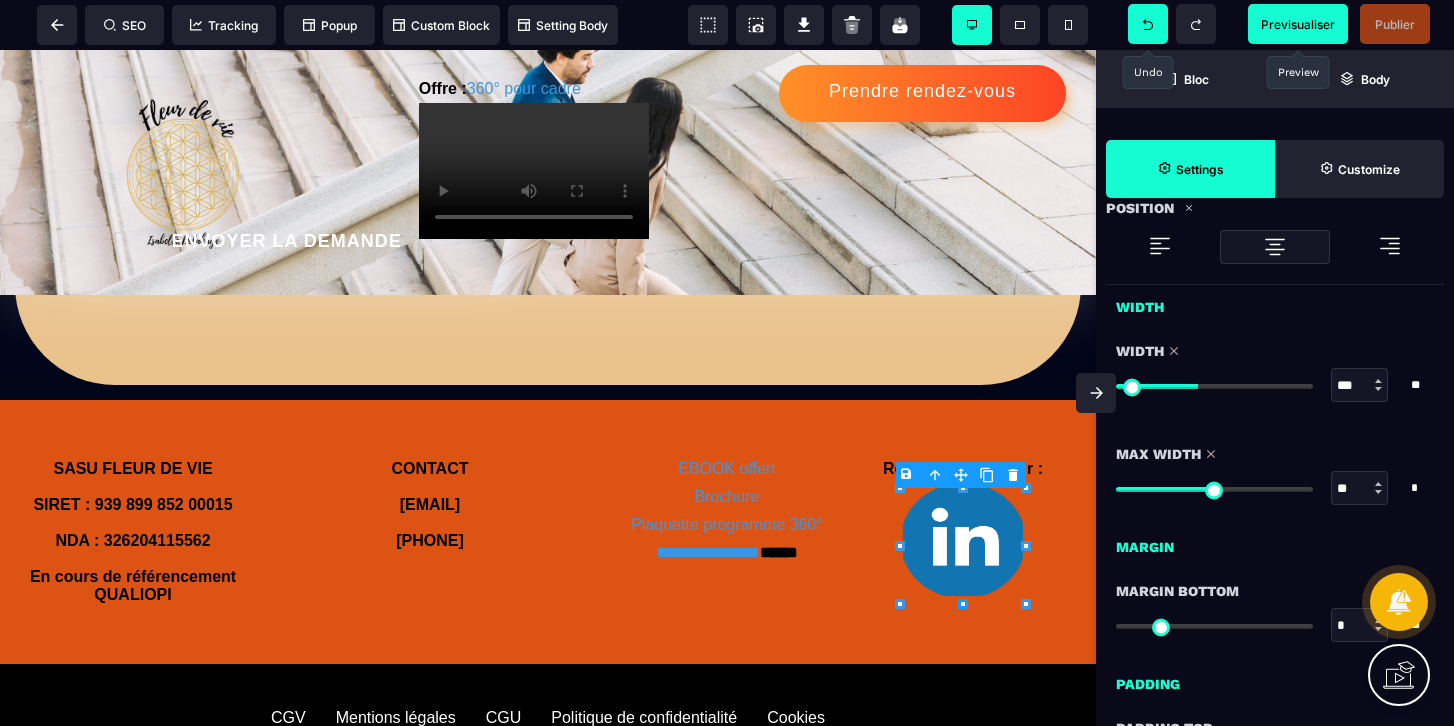 click at bounding box center (1148, 24) 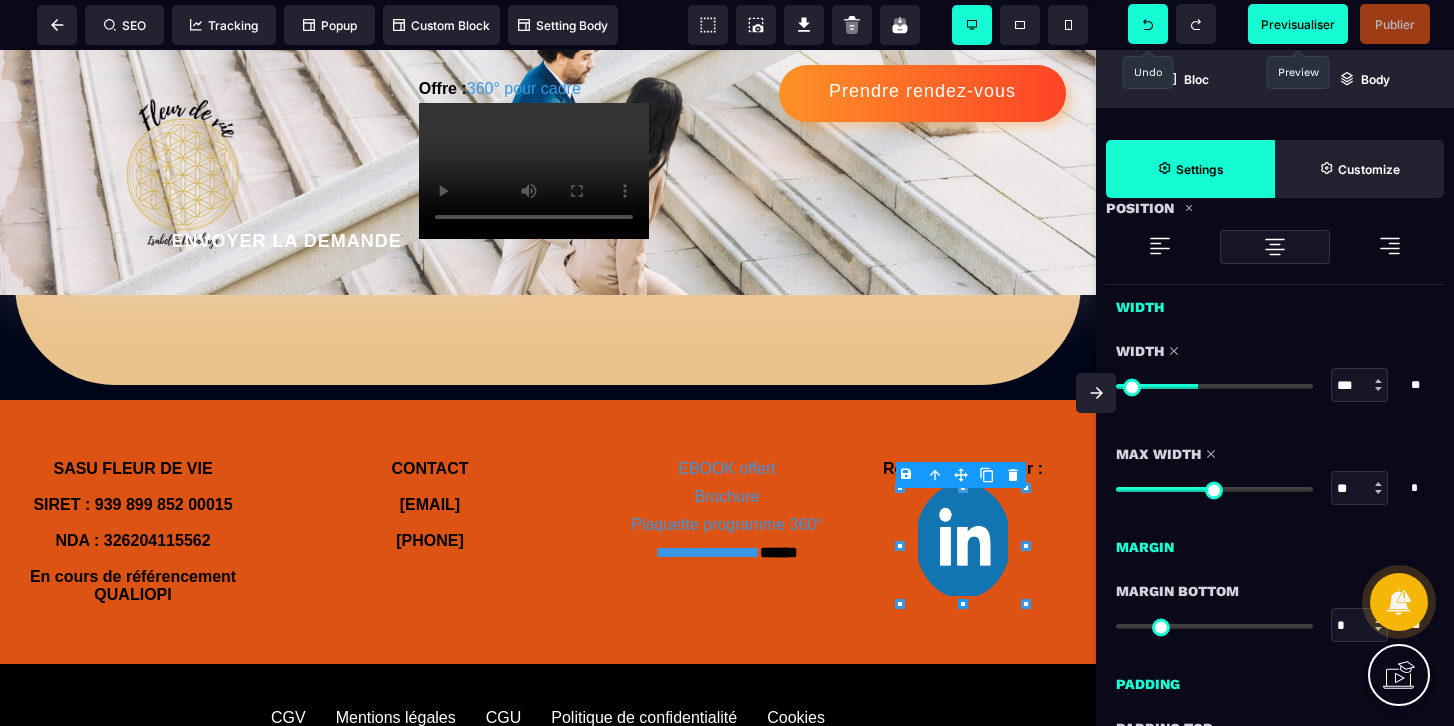 type on "**" 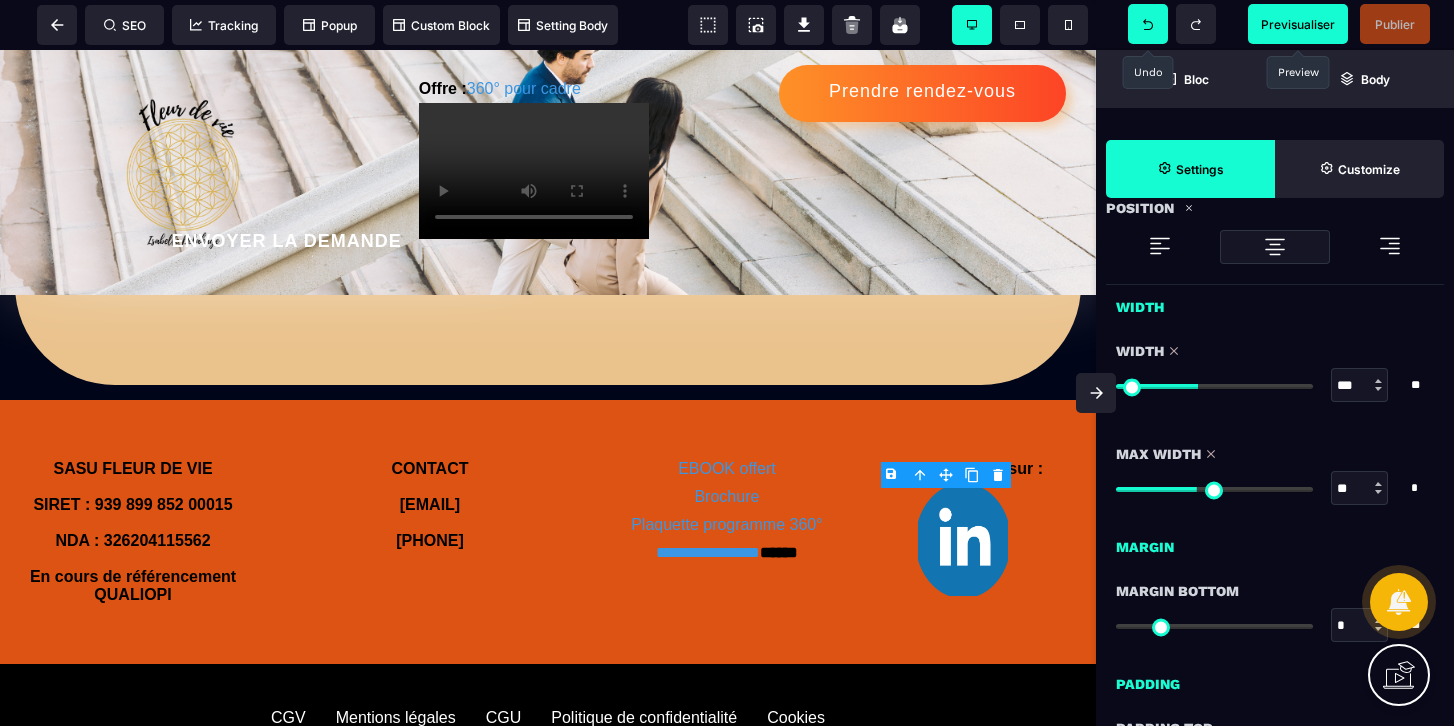 click at bounding box center [1148, 24] 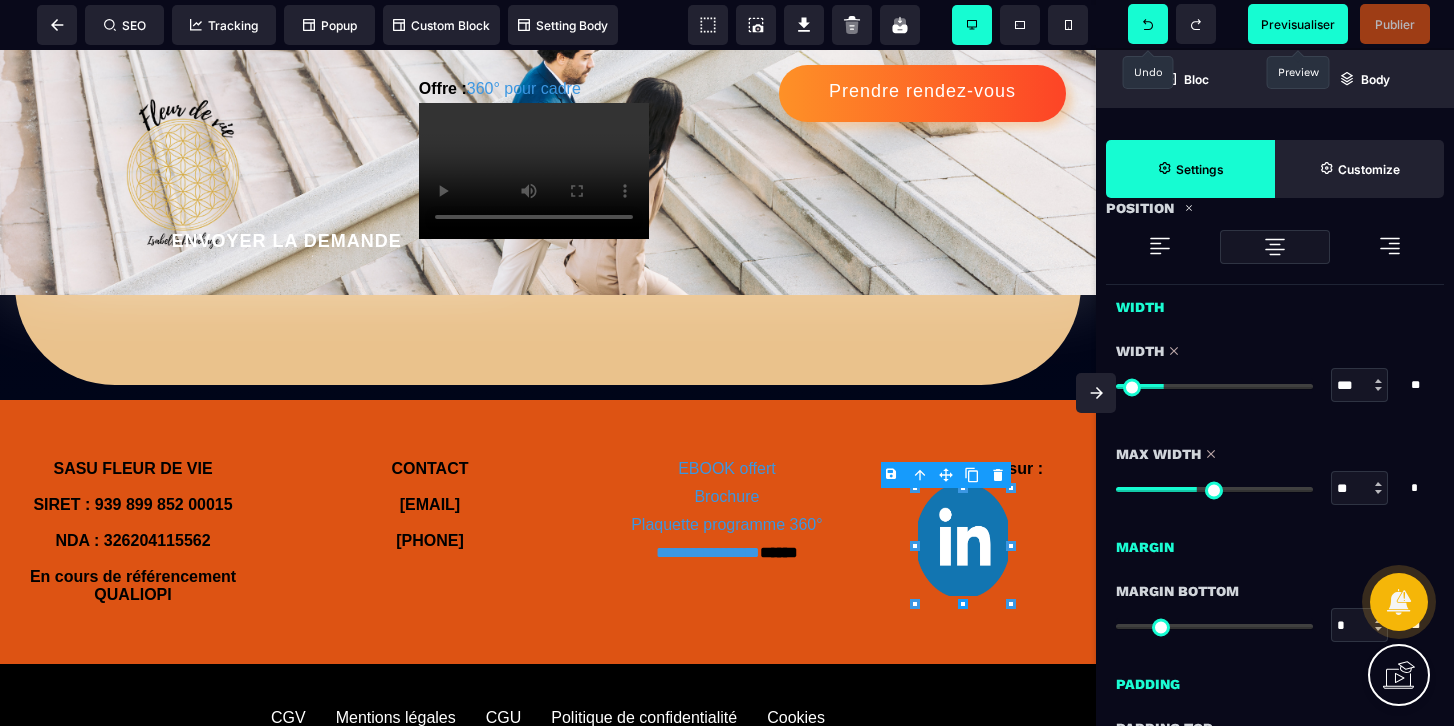 click at bounding box center [1148, 24] 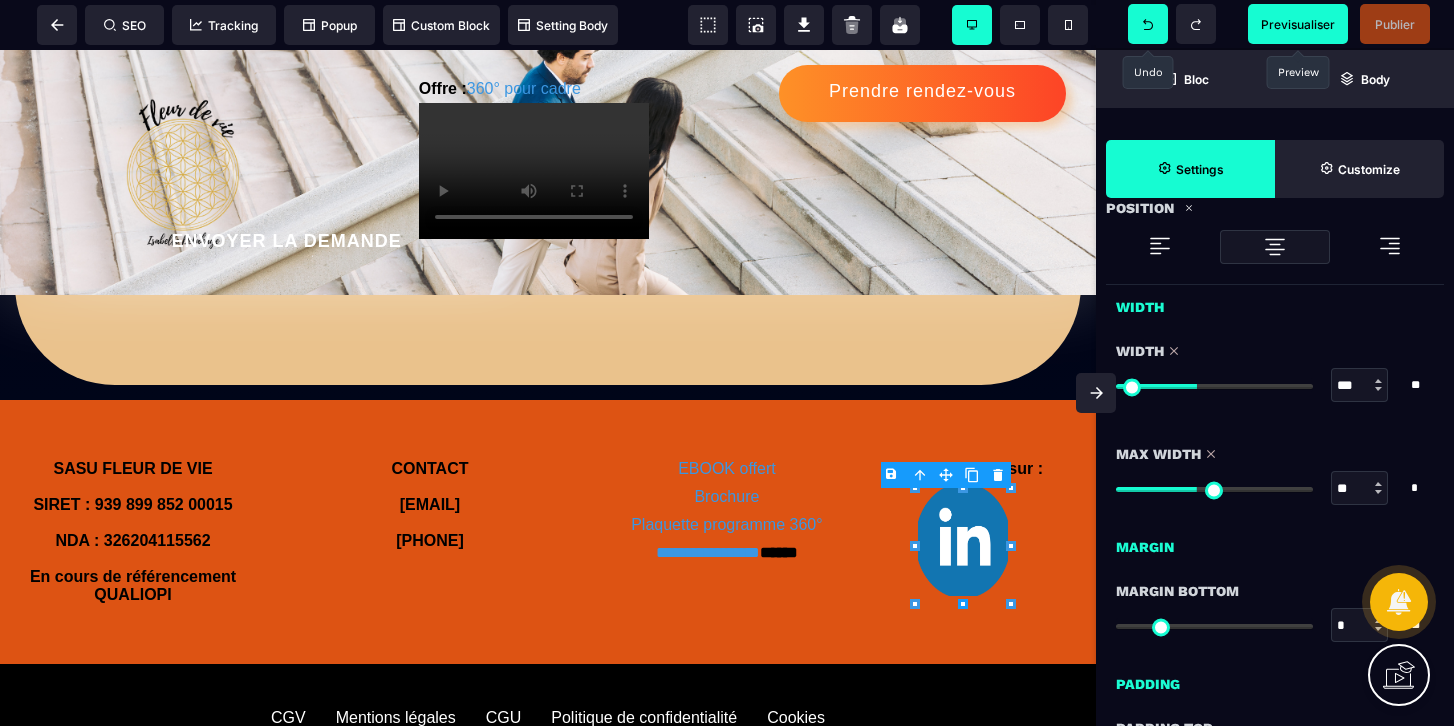click at bounding box center [1148, 24] 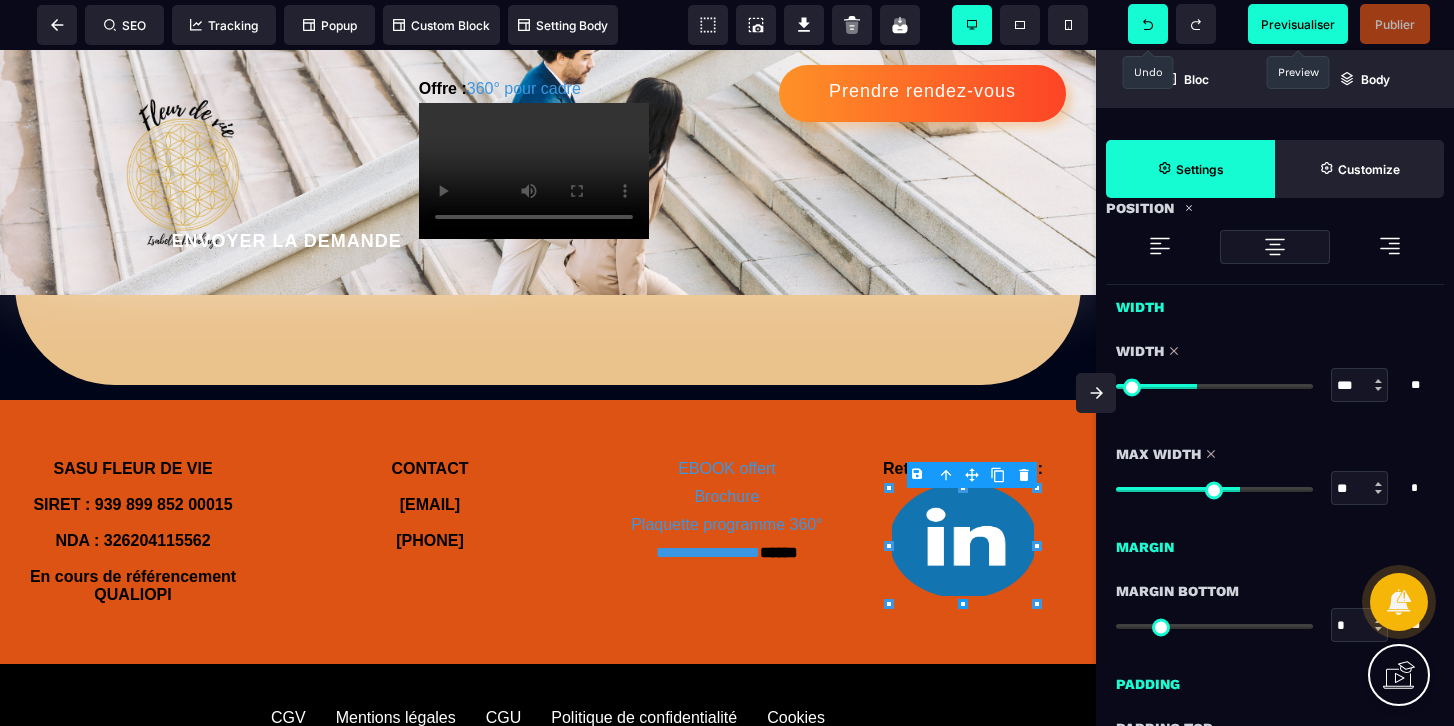 click at bounding box center (1148, 24) 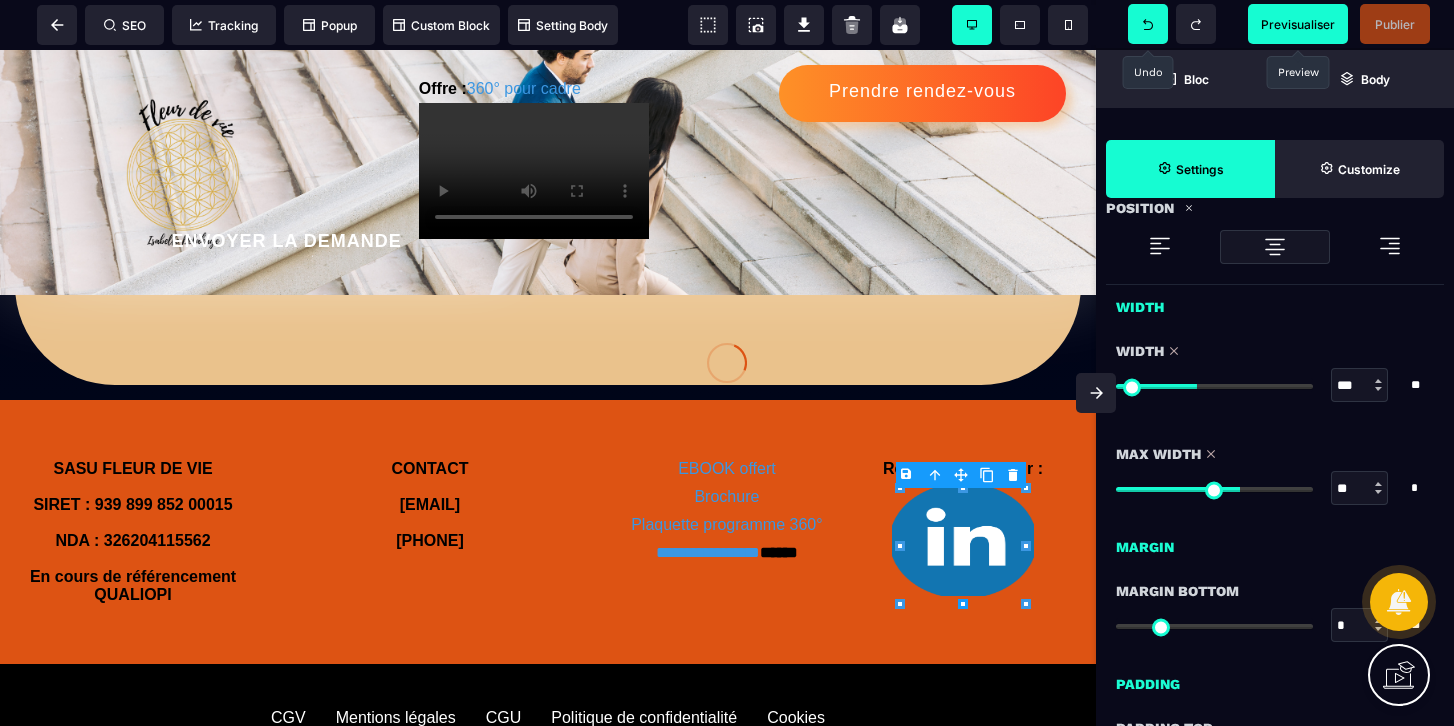 type on "**" 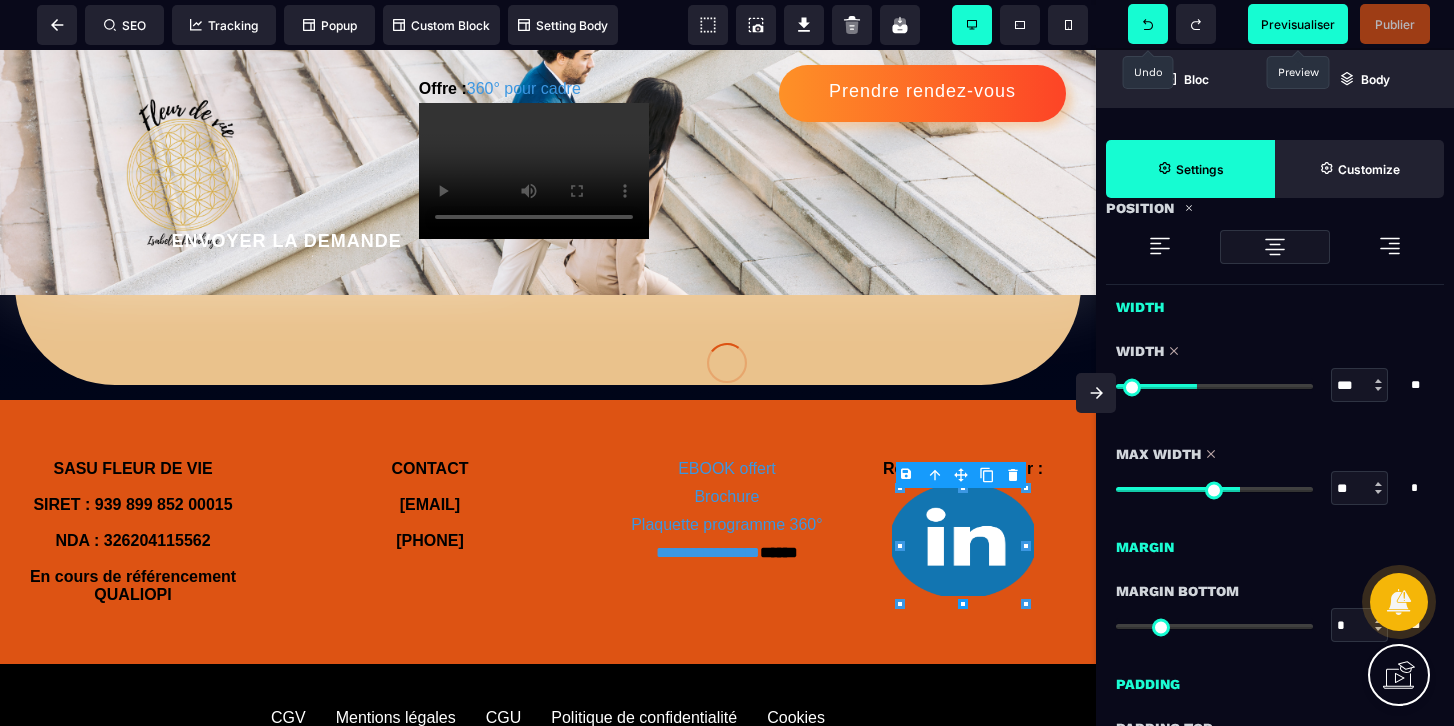type on "**" 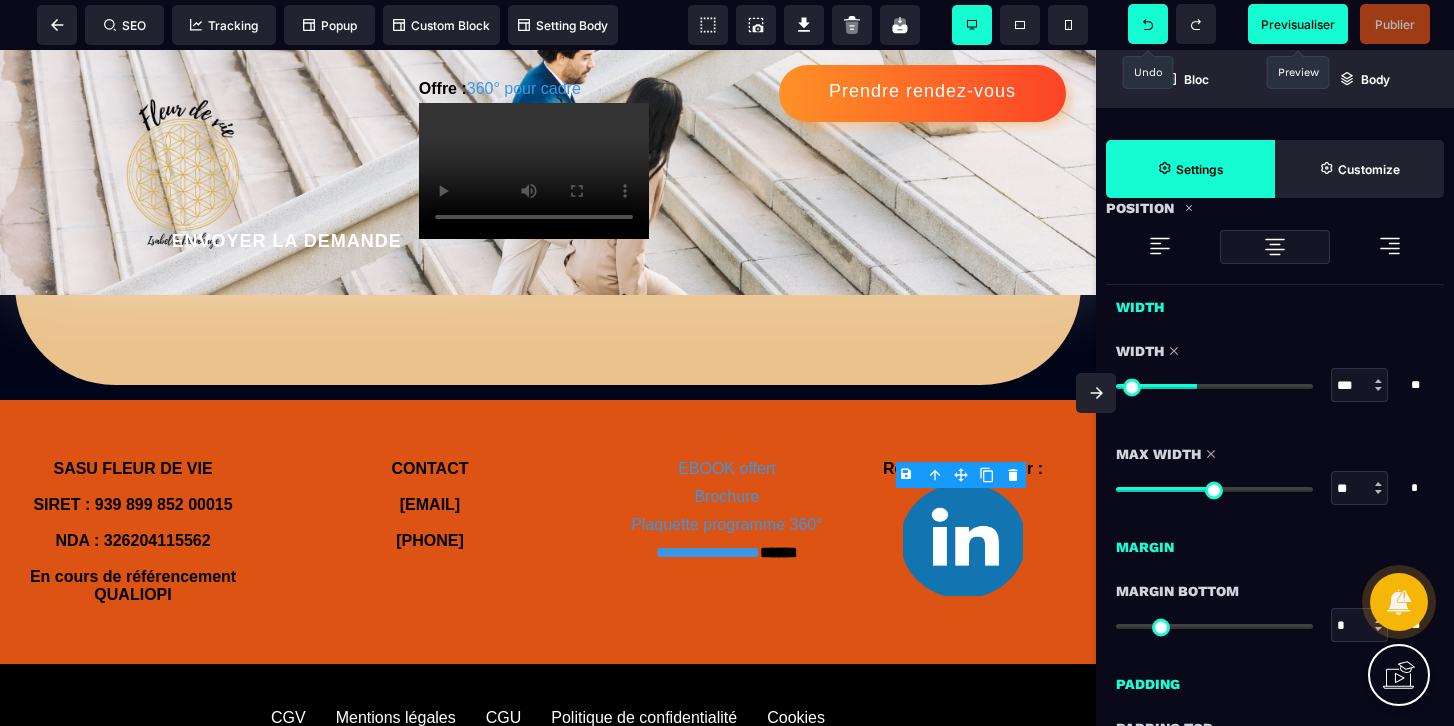 click at bounding box center (1148, 24) 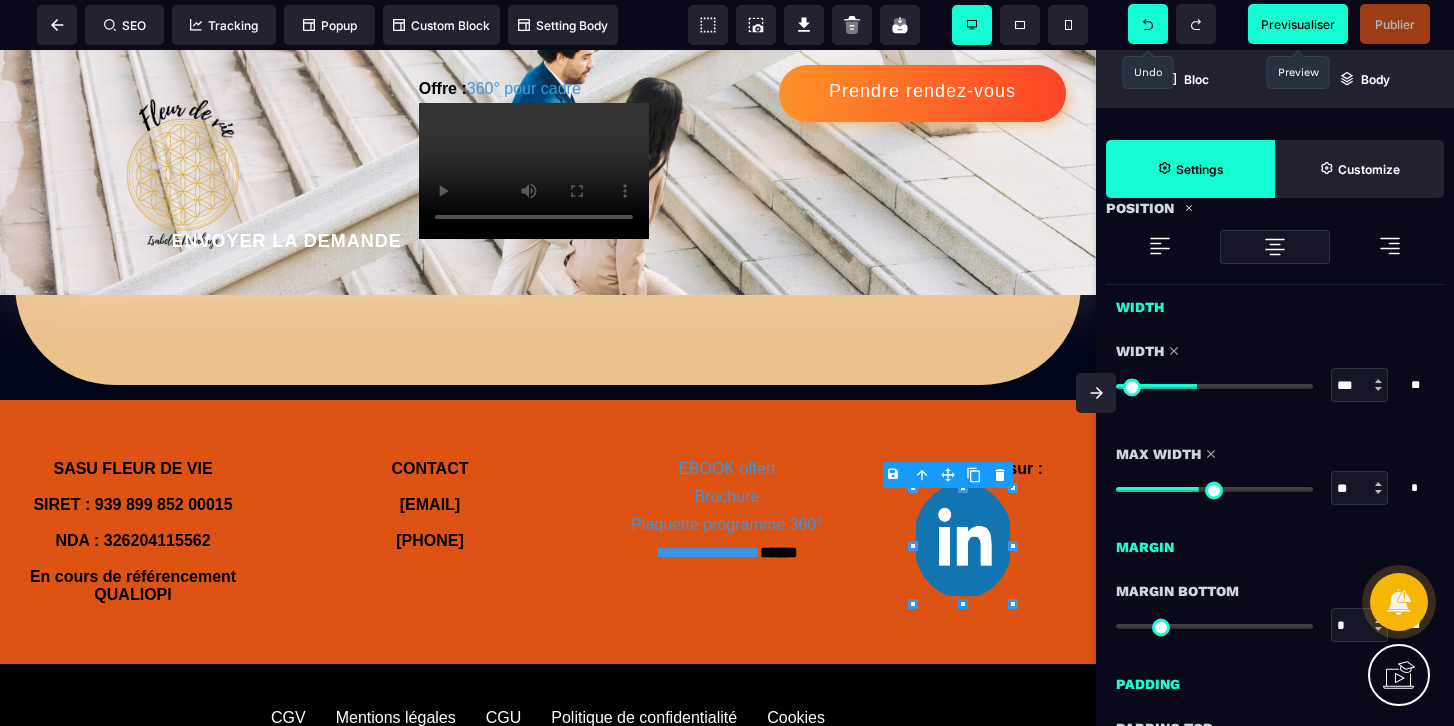 click at bounding box center (1148, 24) 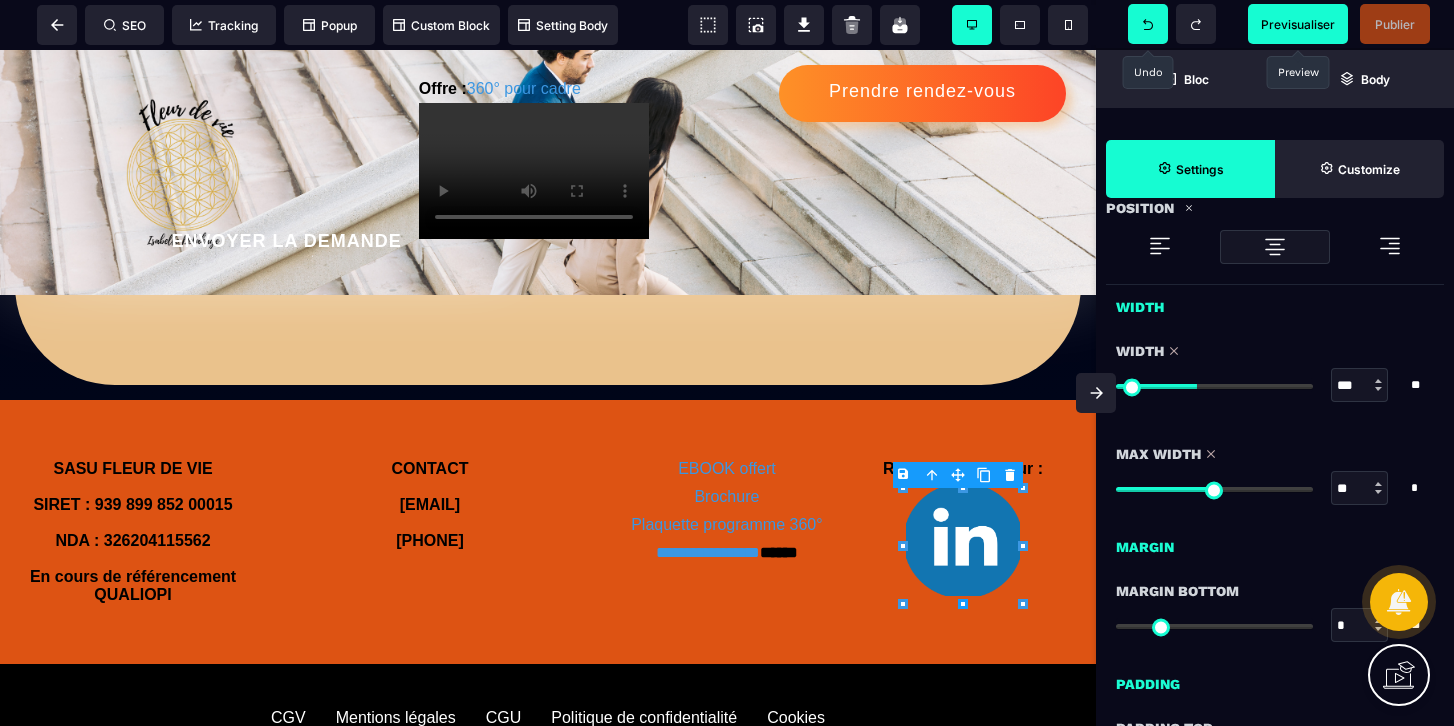click at bounding box center (1148, 24) 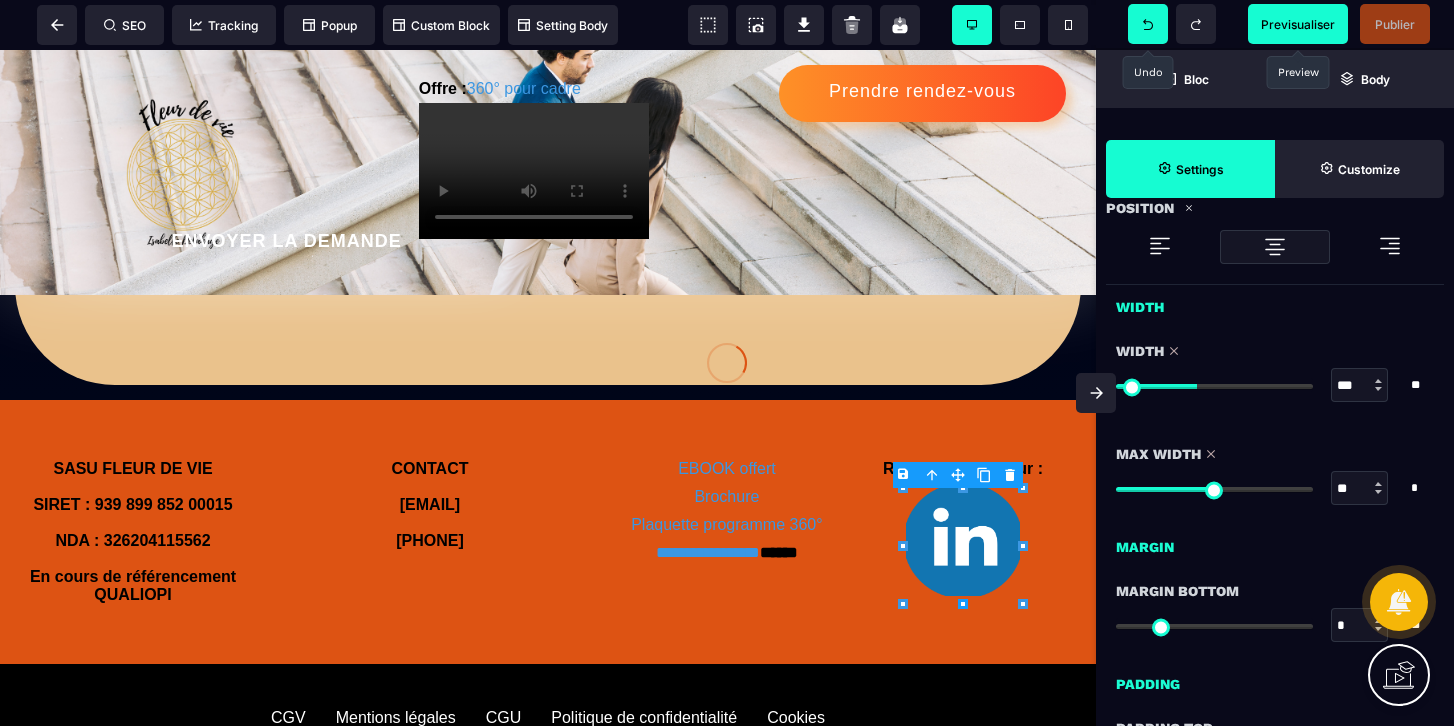 type on "***" 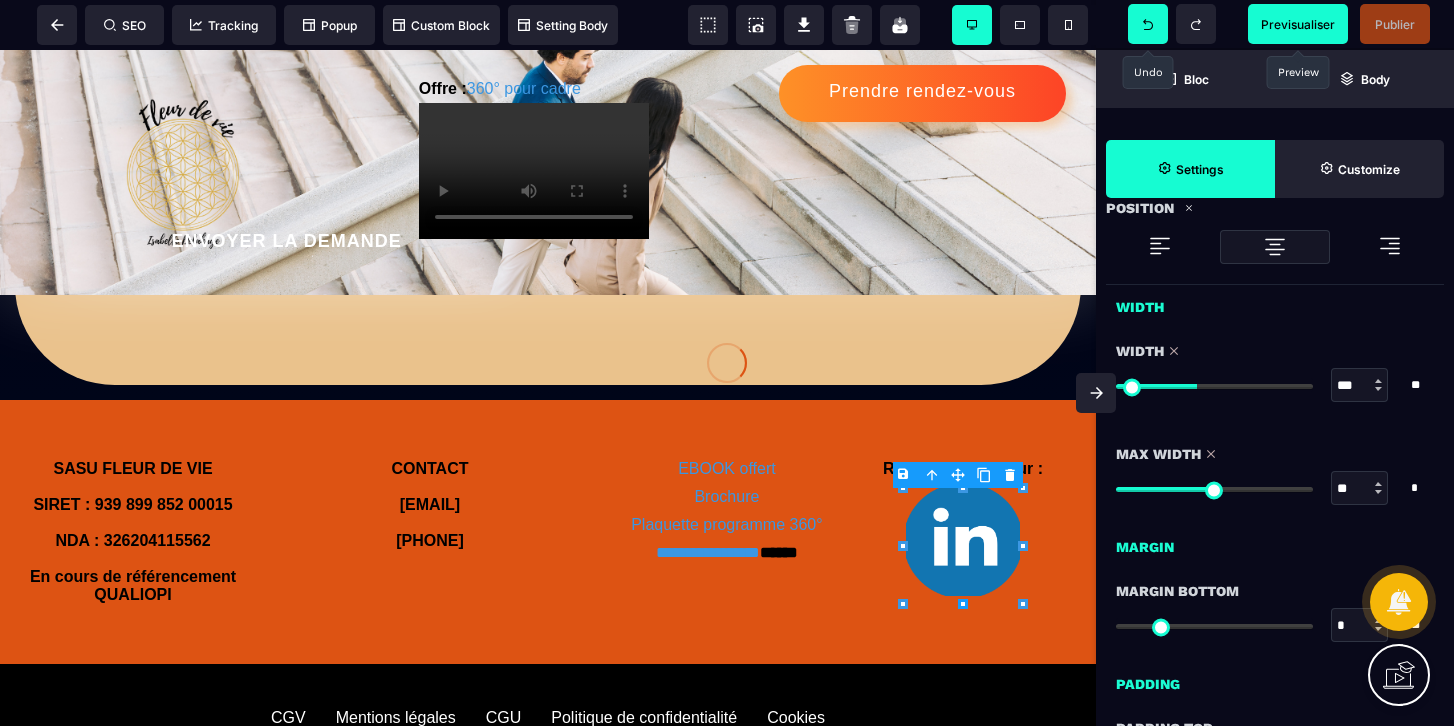 type on "**********" 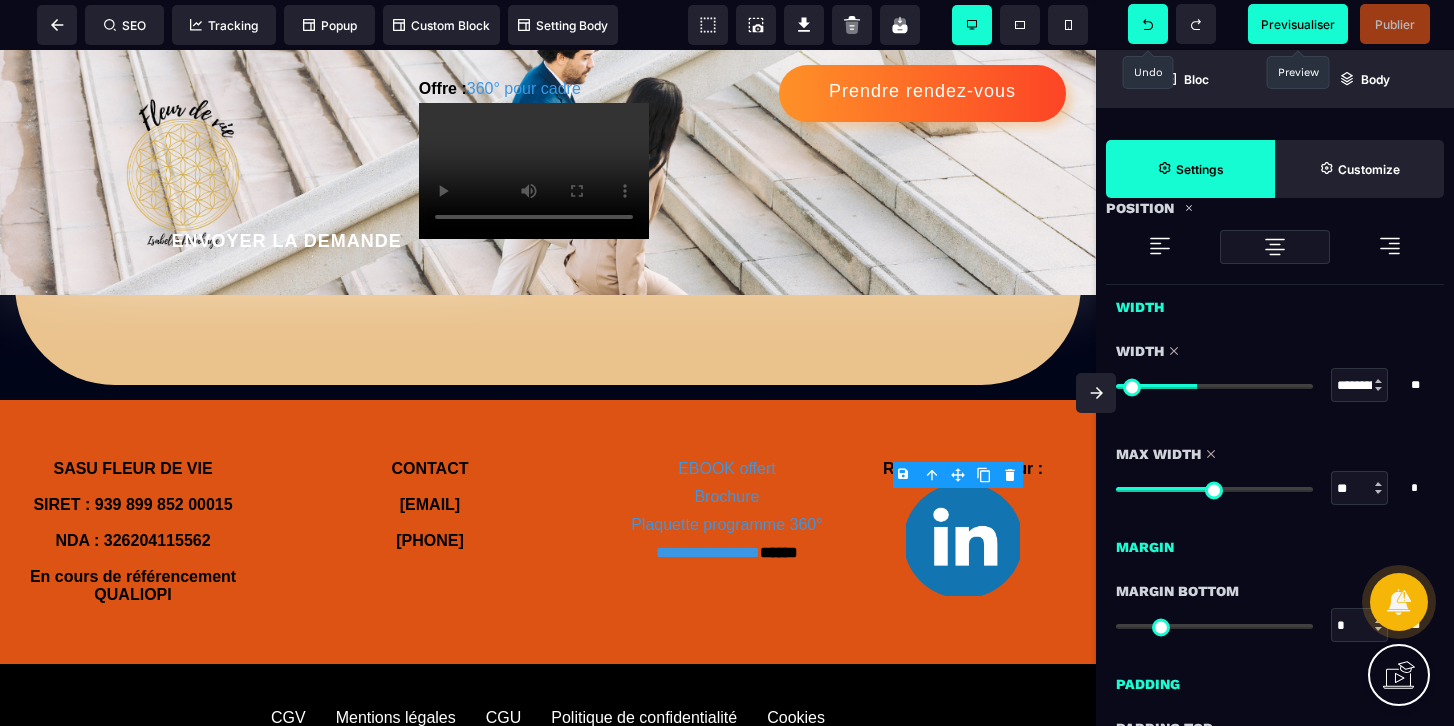 click at bounding box center (1148, 24) 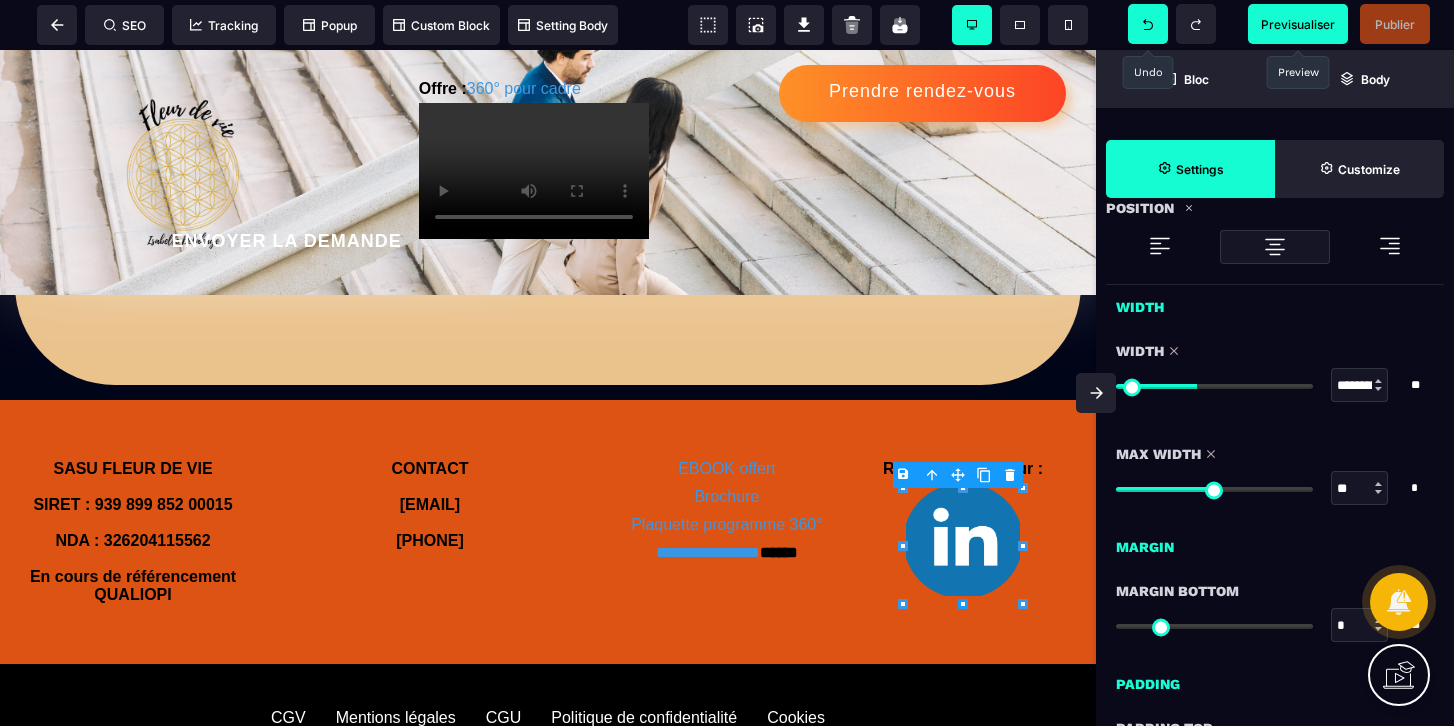 click at bounding box center (1148, 24) 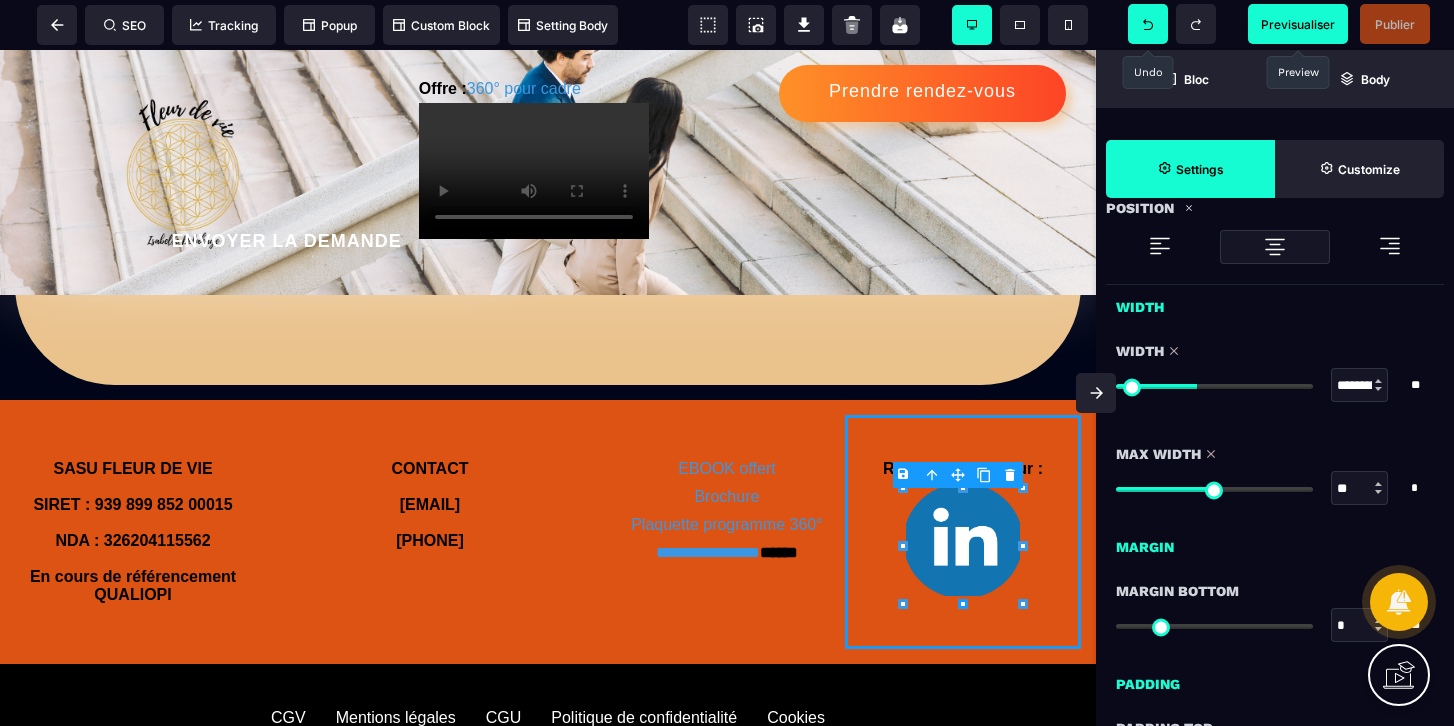 select on "**" 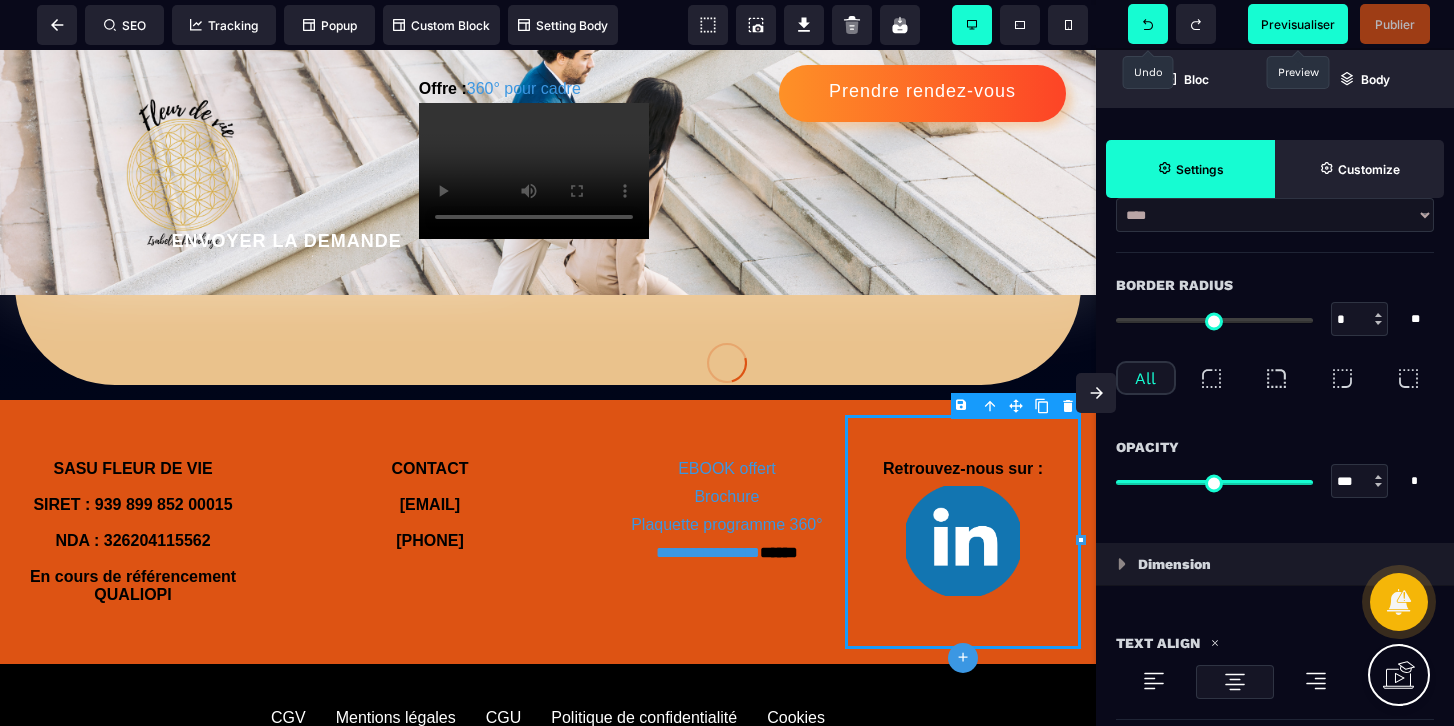 scroll, scrollTop: 0, scrollLeft: 0, axis: both 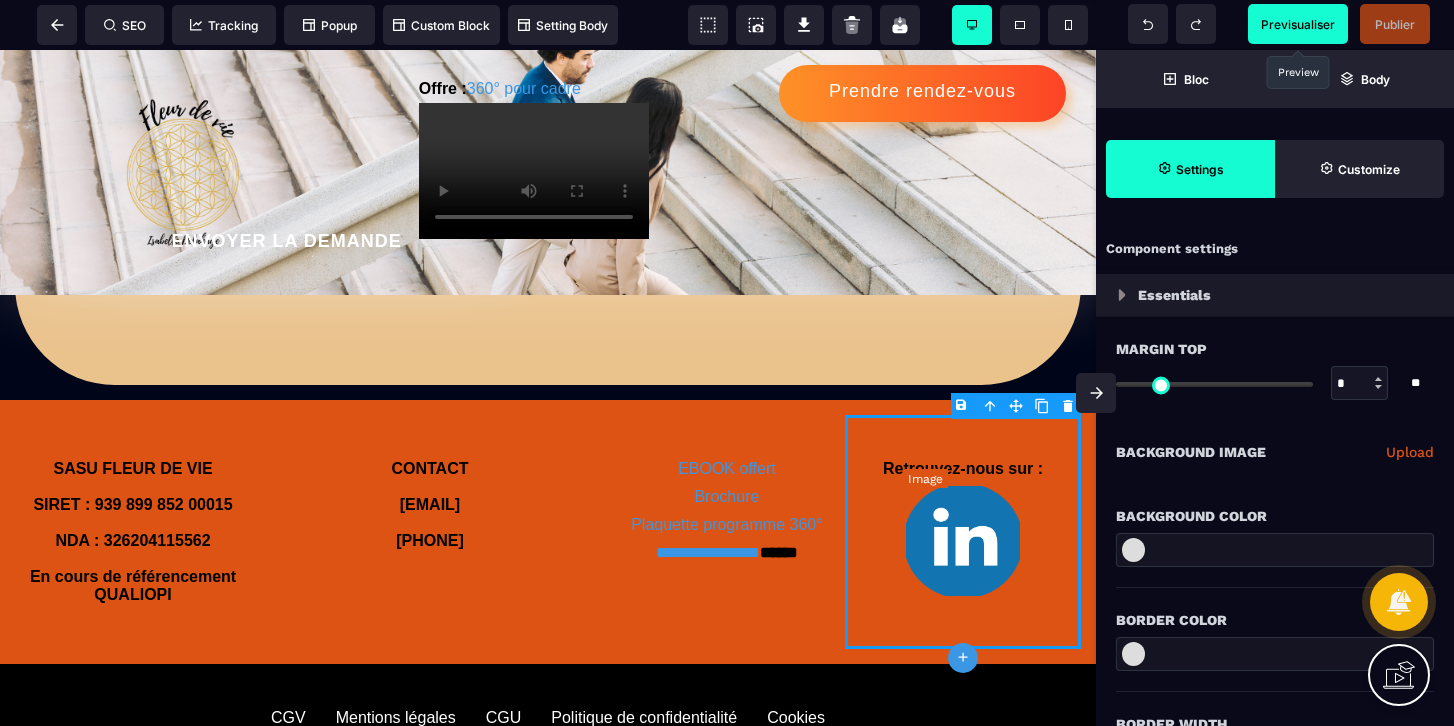 click at bounding box center [963, 541] 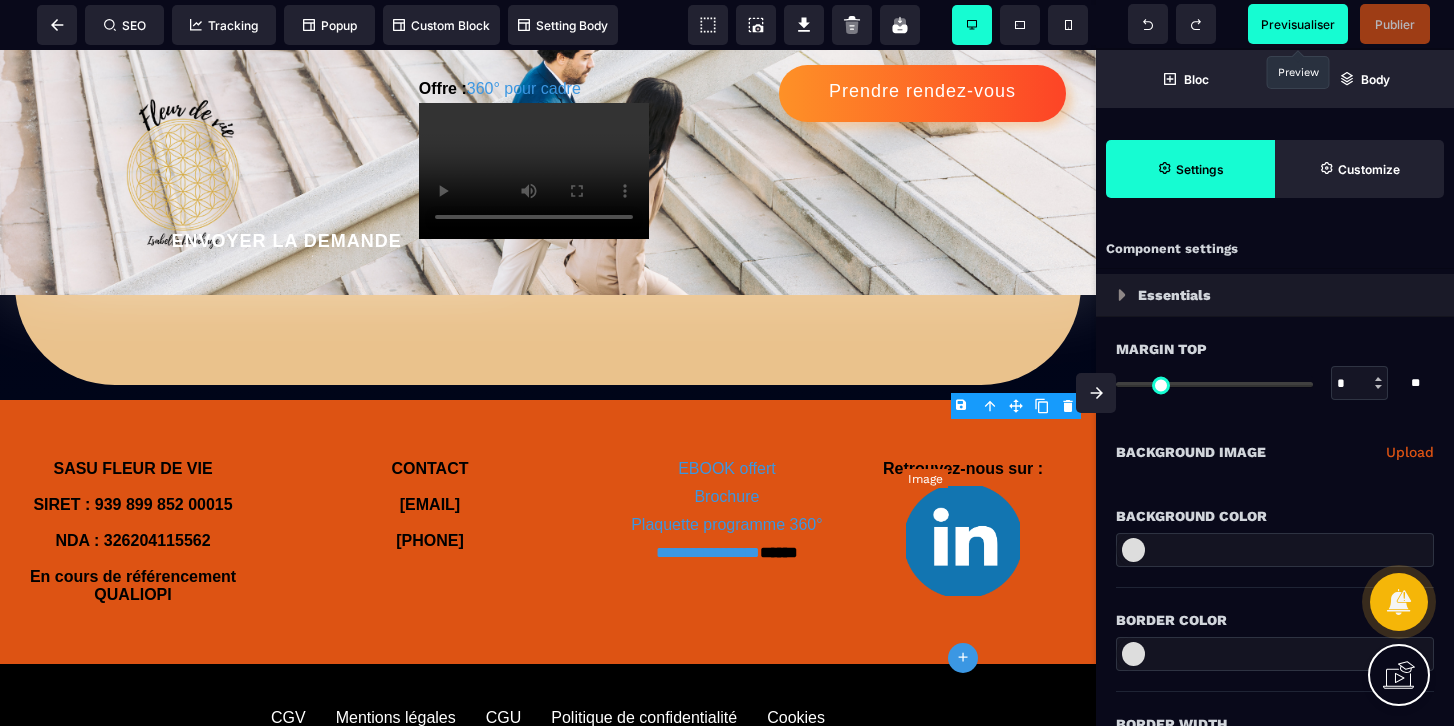 select 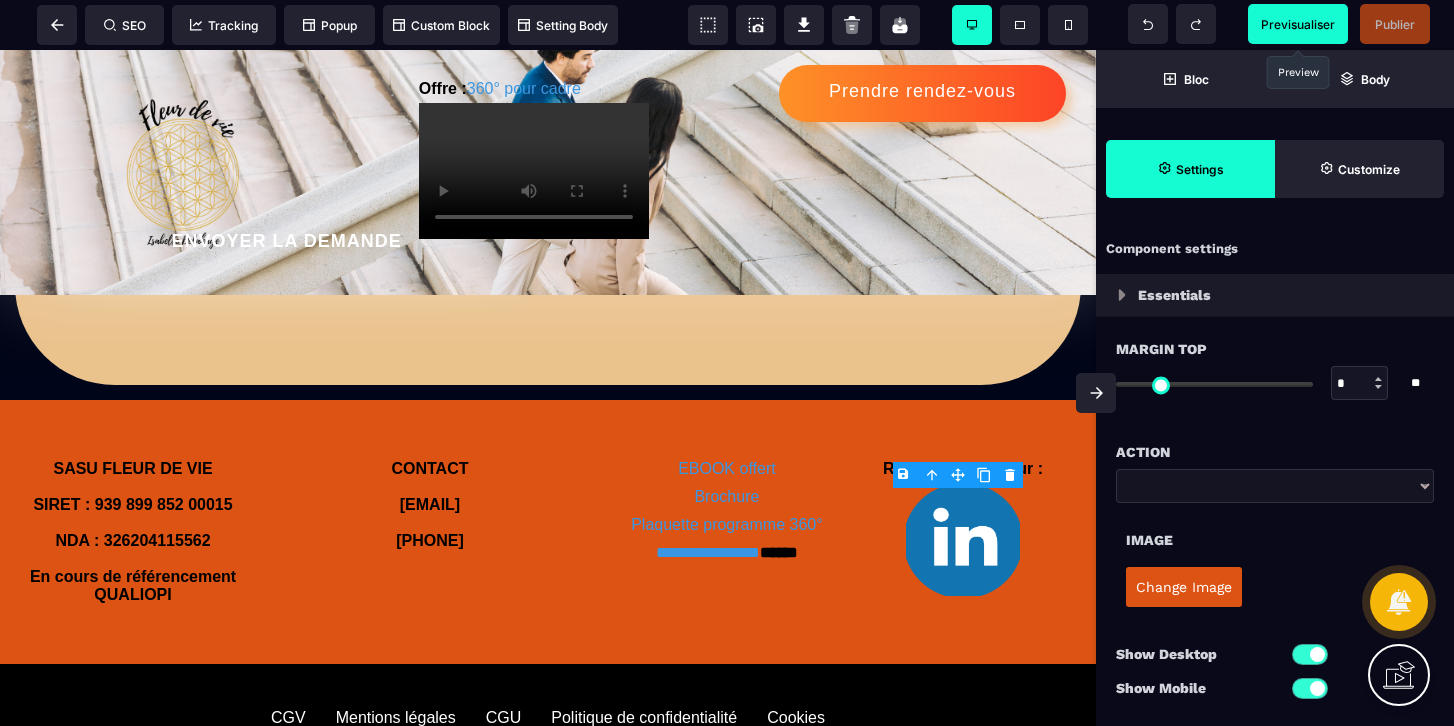 click on "Change Image" at bounding box center [1184, 587] 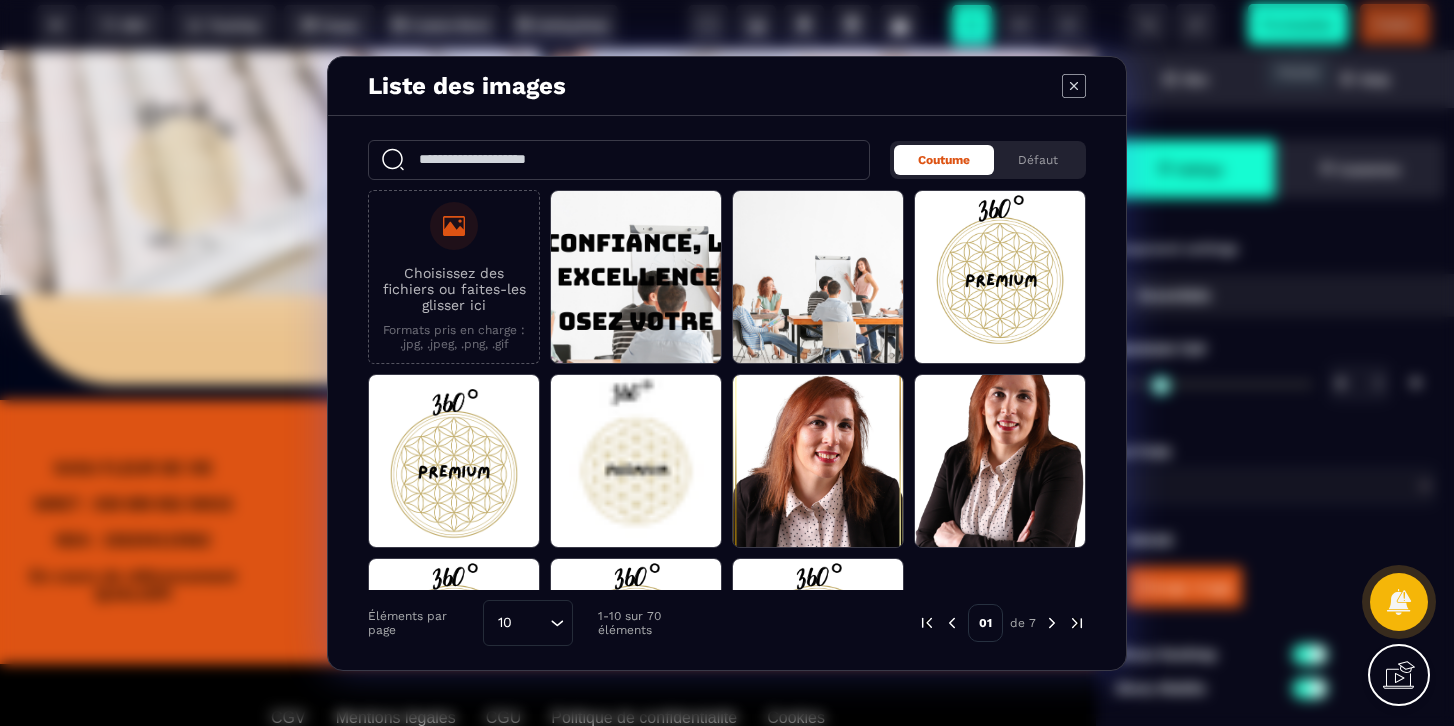 click at bounding box center (1052, 623) 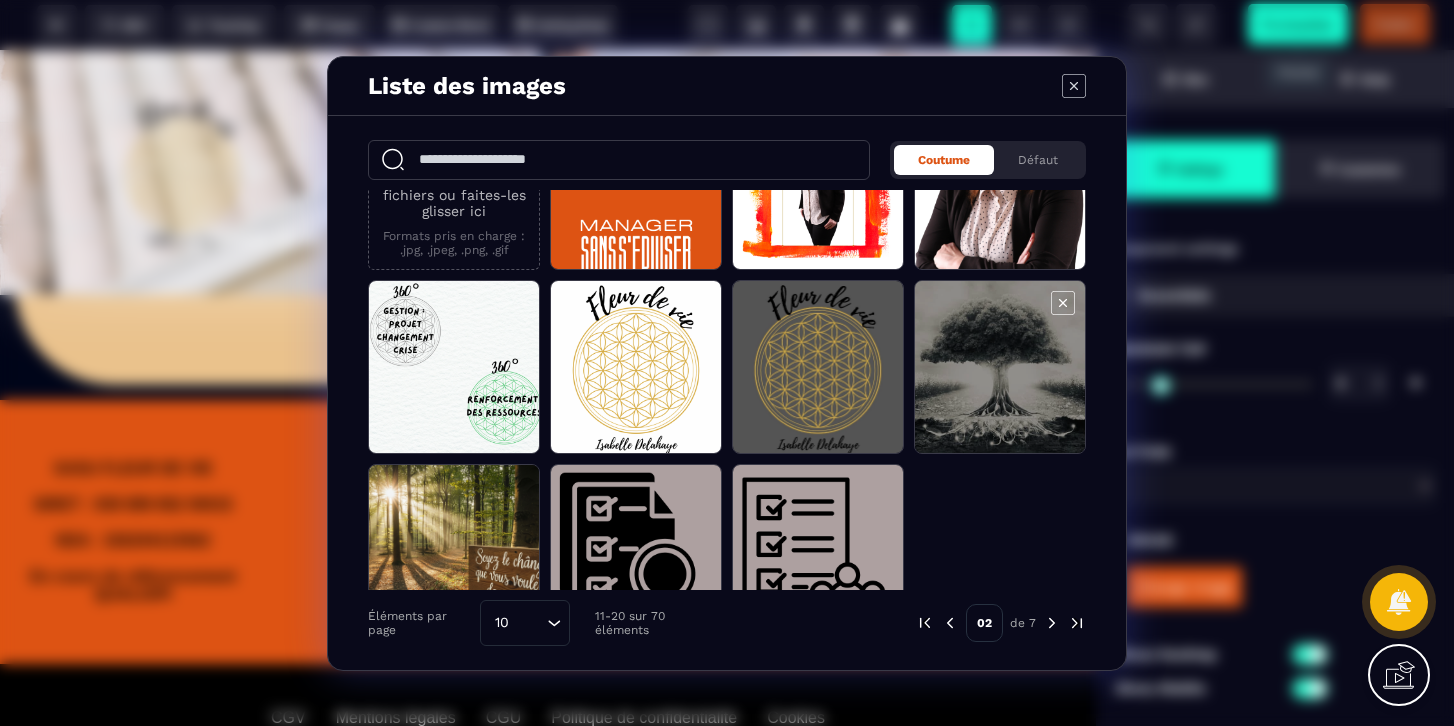 scroll, scrollTop: 142, scrollLeft: 0, axis: vertical 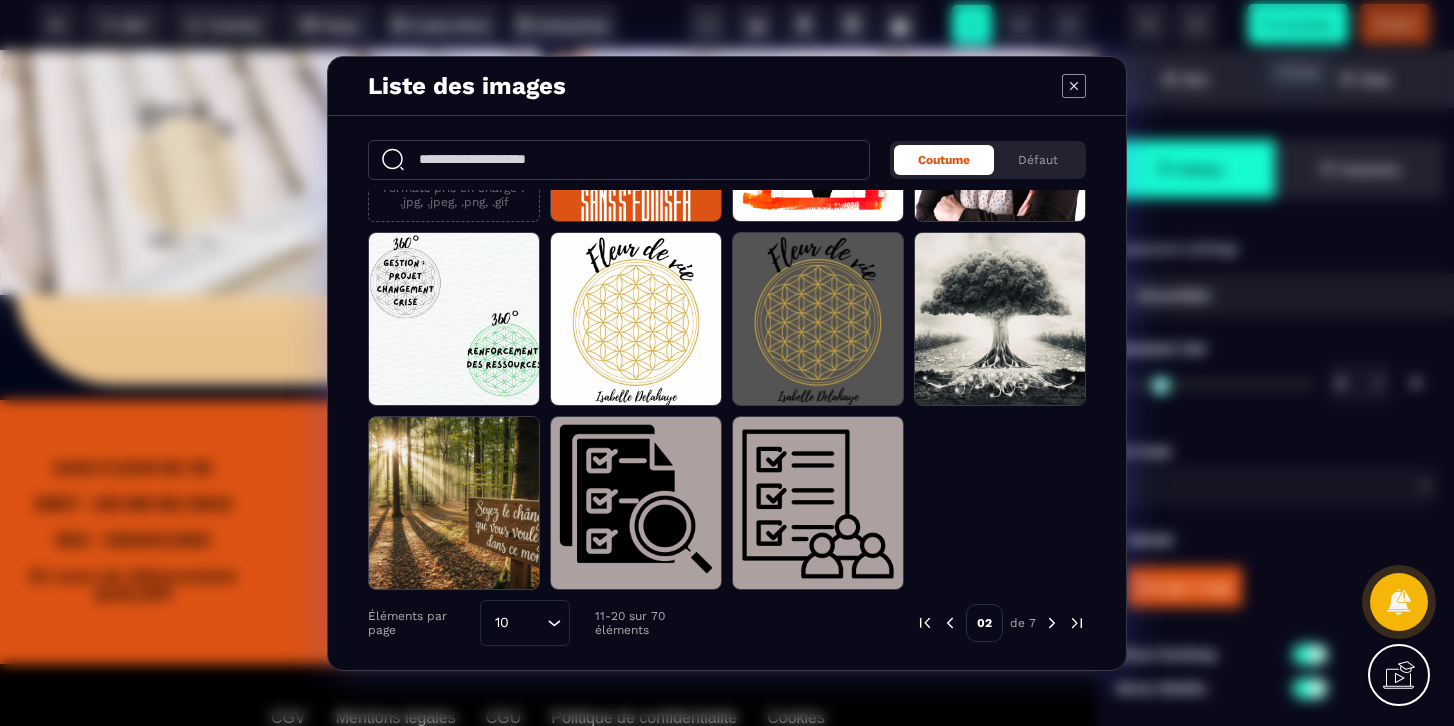 click at bounding box center [1052, 623] 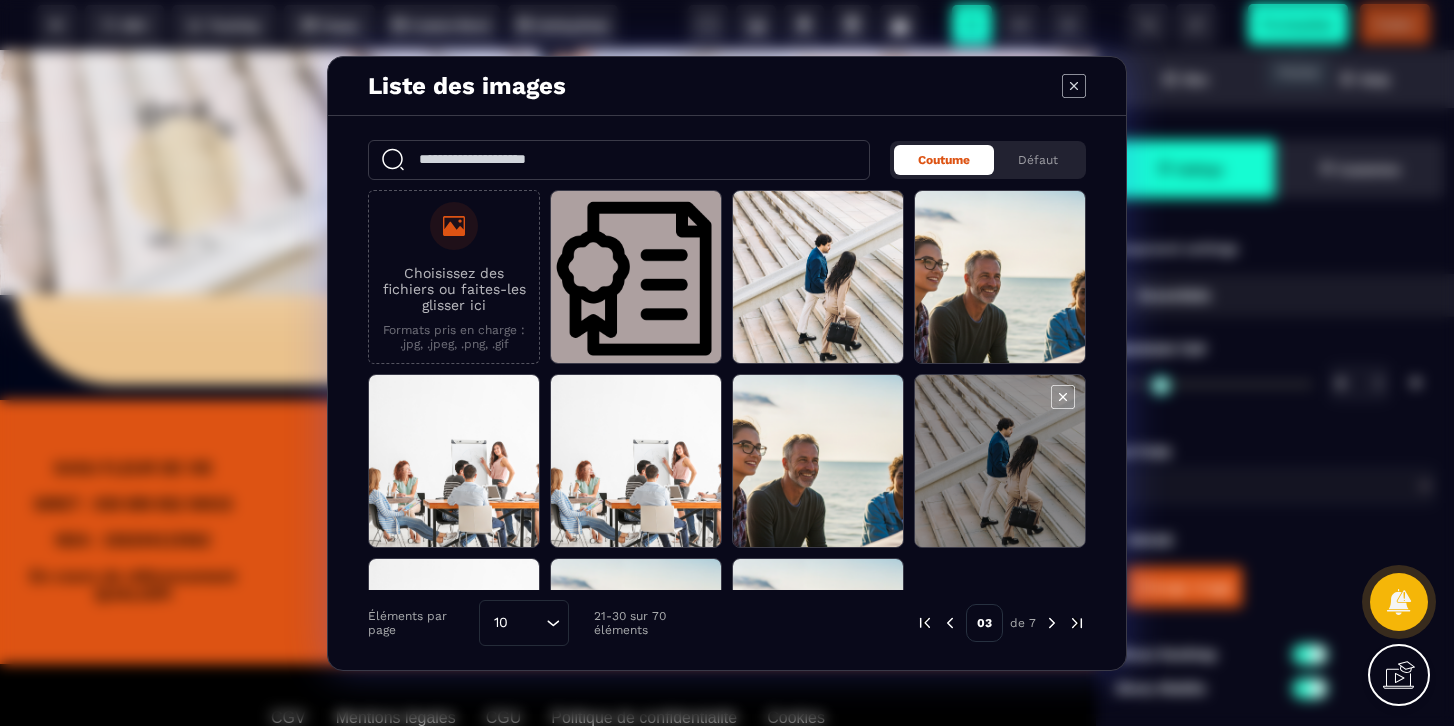scroll, scrollTop: 142, scrollLeft: 0, axis: vertical 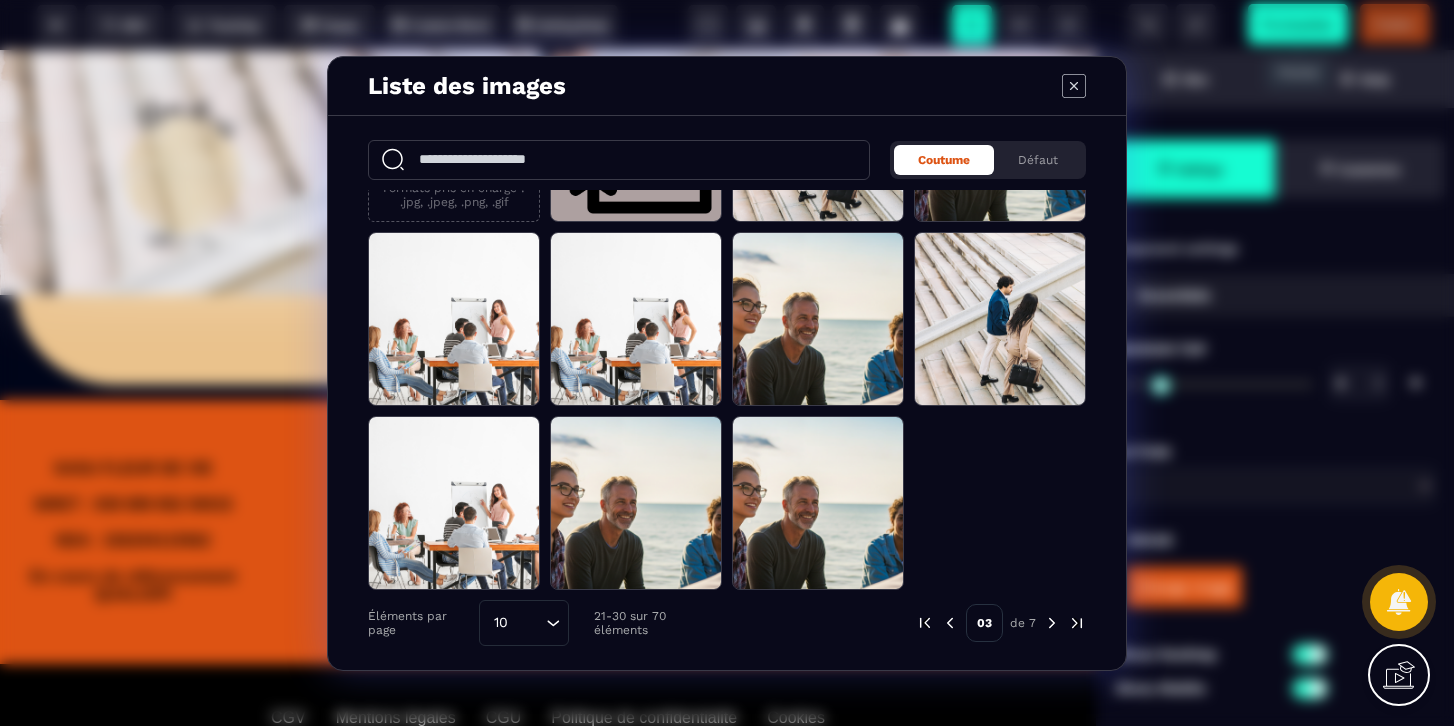 click at bounding box center [1052, 623] 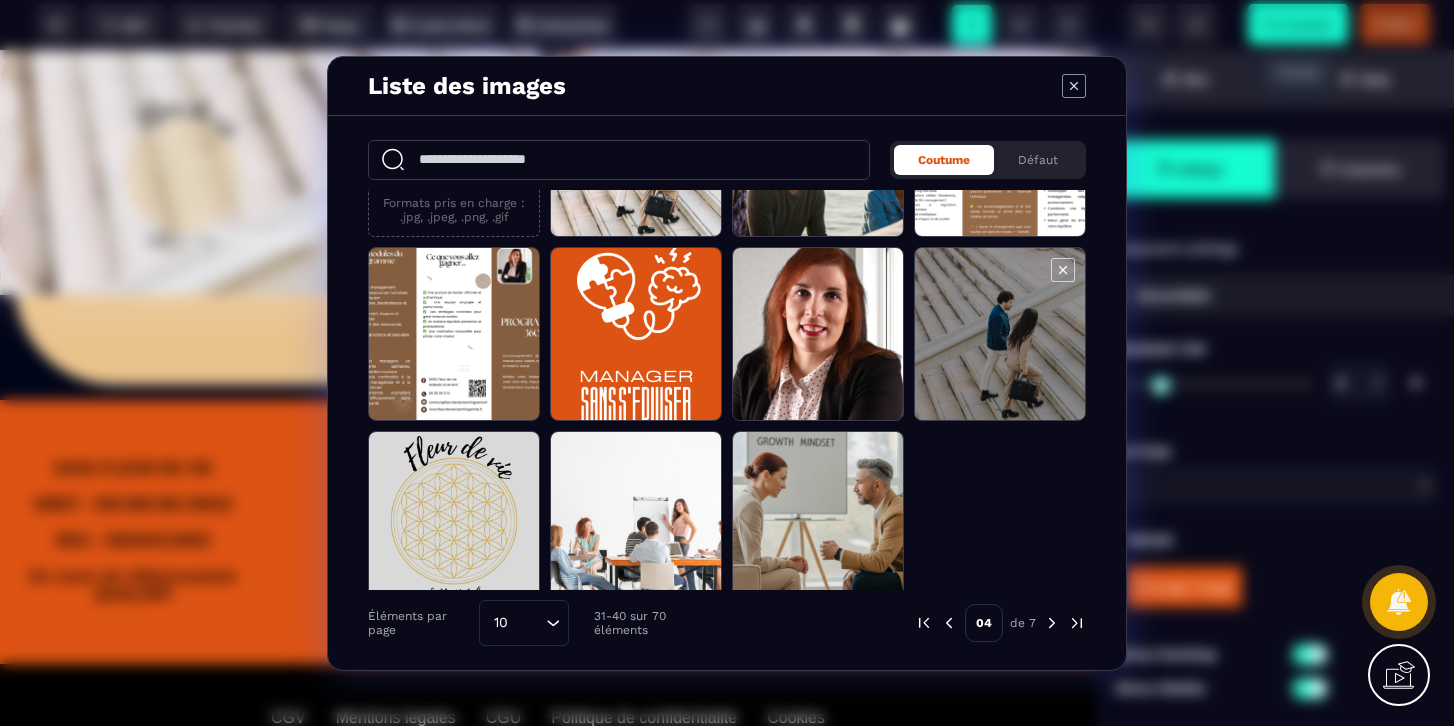 scroll, scrollTop: 142, scrollLeft: 0, axis: vertical 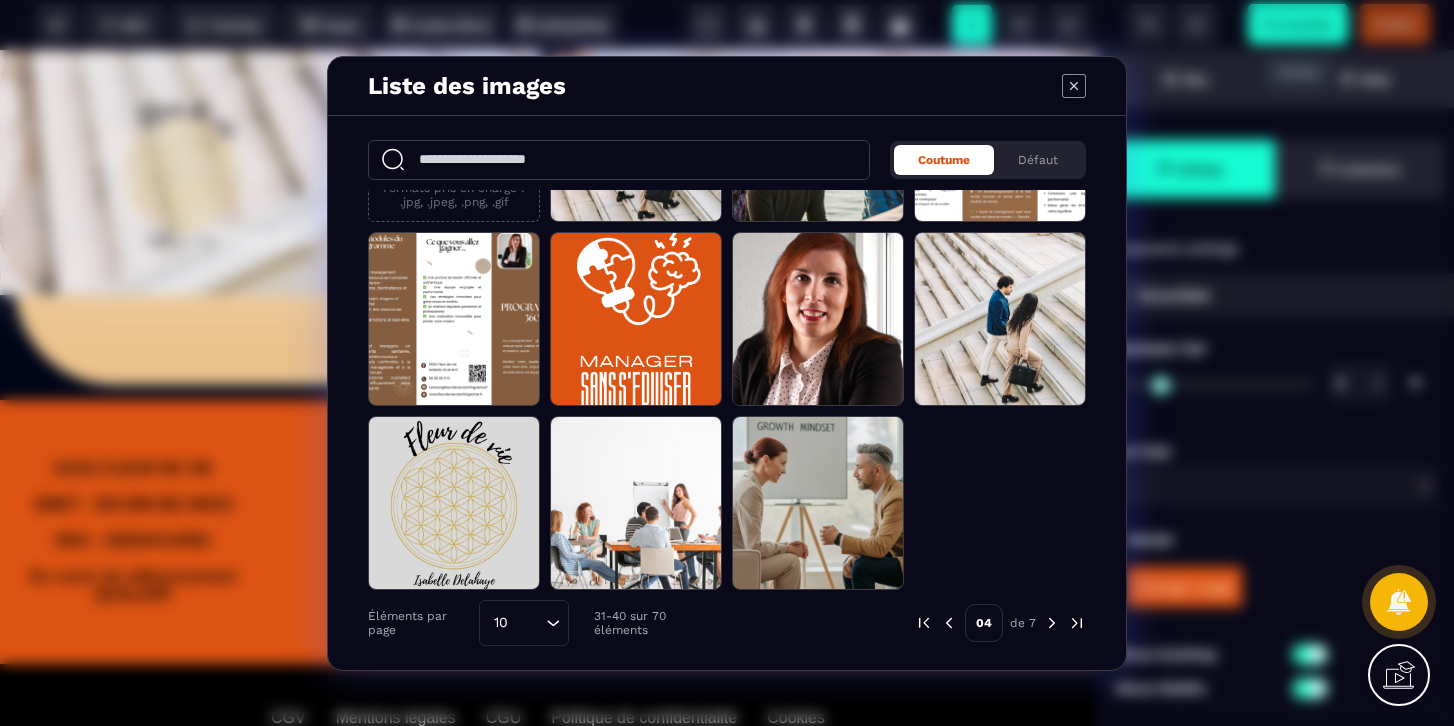 click at bounding box center (1052, 623) 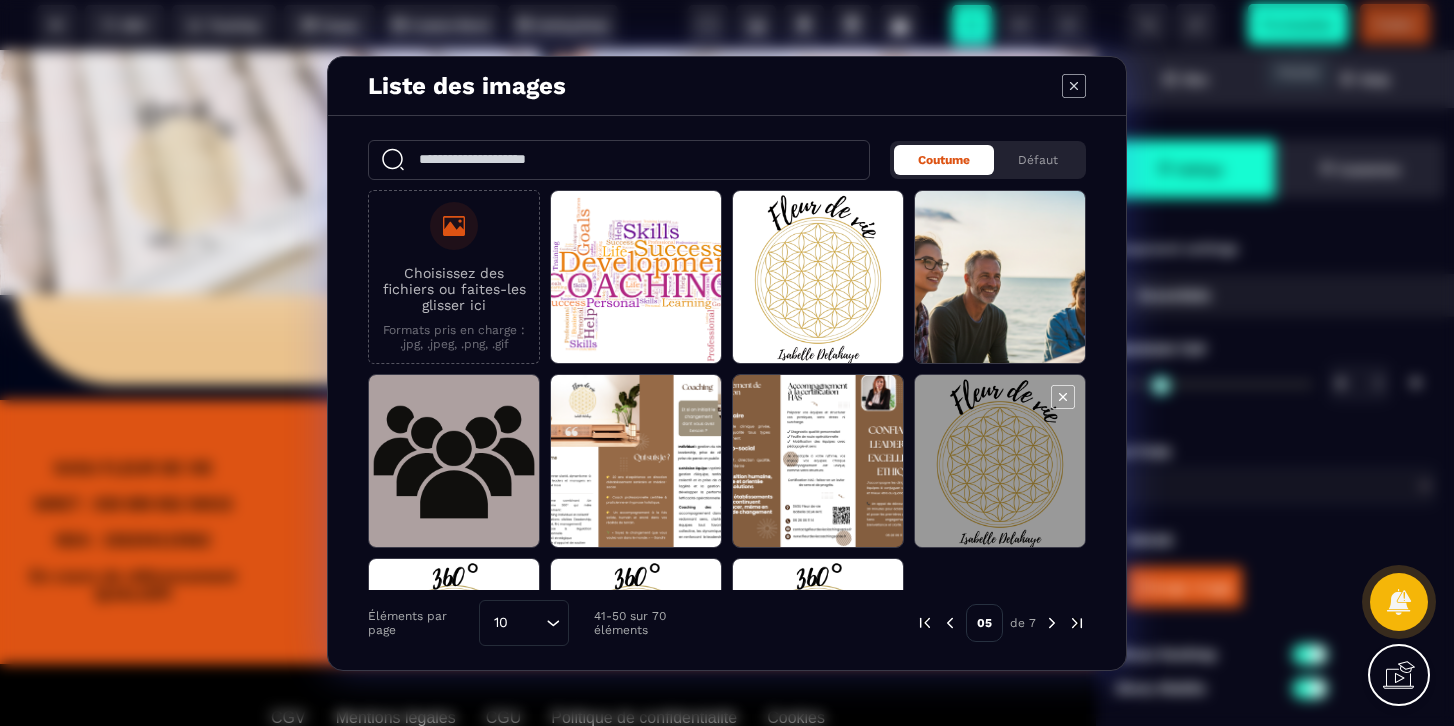 scroll, scrollTop: 142, scrollLeft: 0, axis: vertical 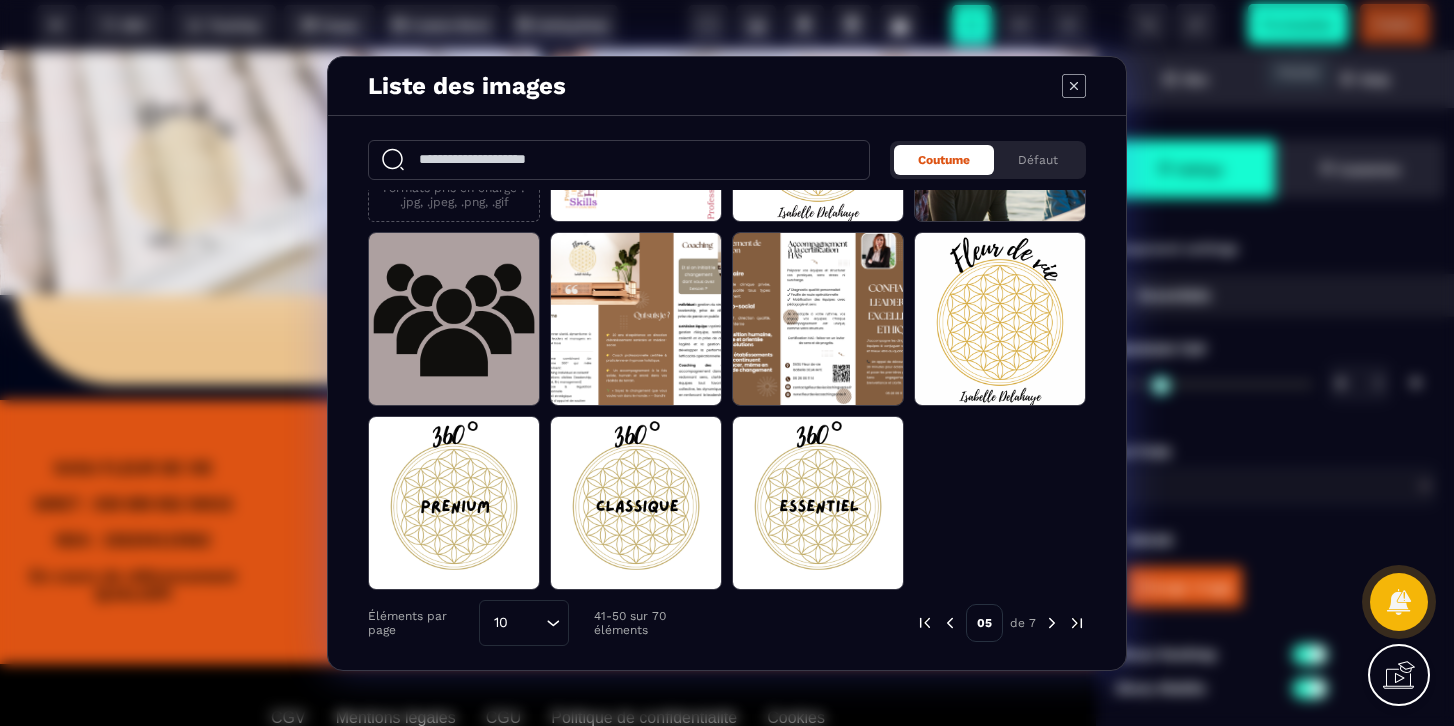 click at bounding box center [1052, 623] 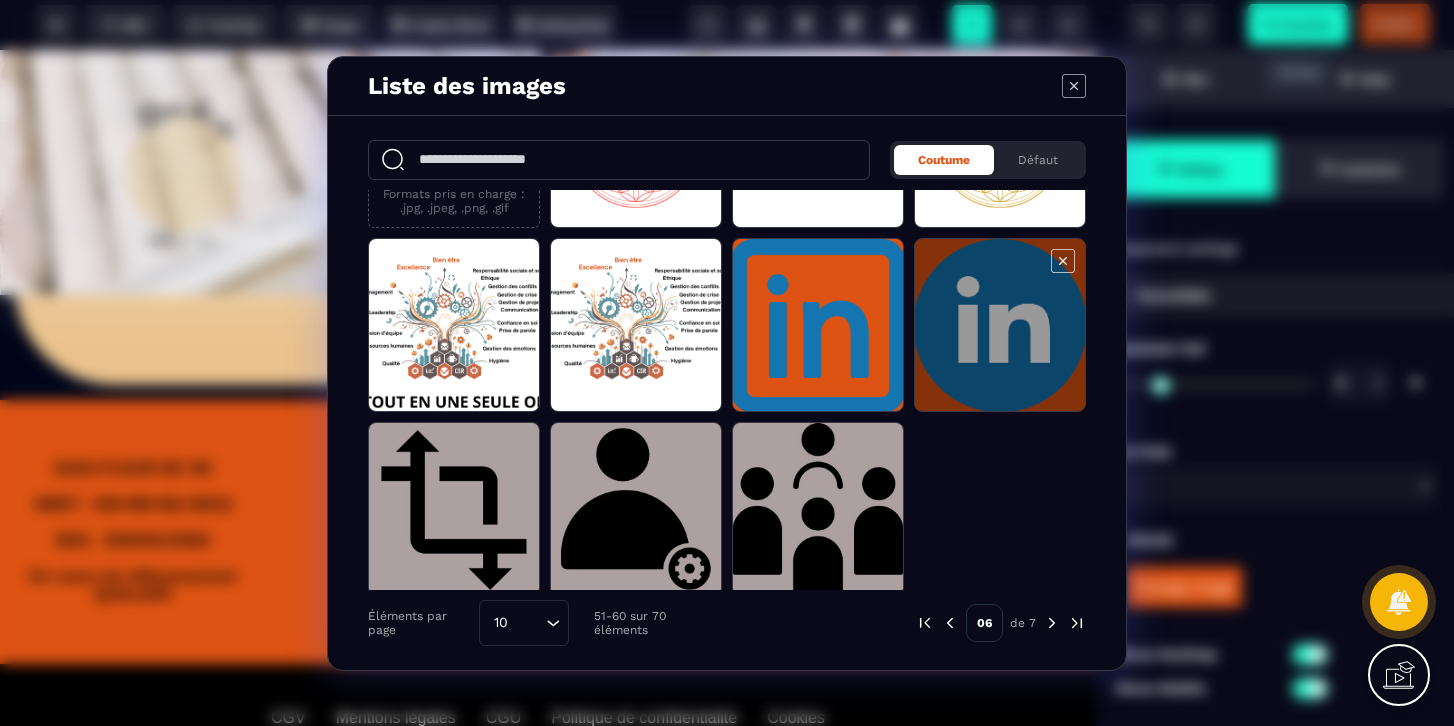 scroll, scrollTop: 142, scrollLeft: 0, axis: vertical 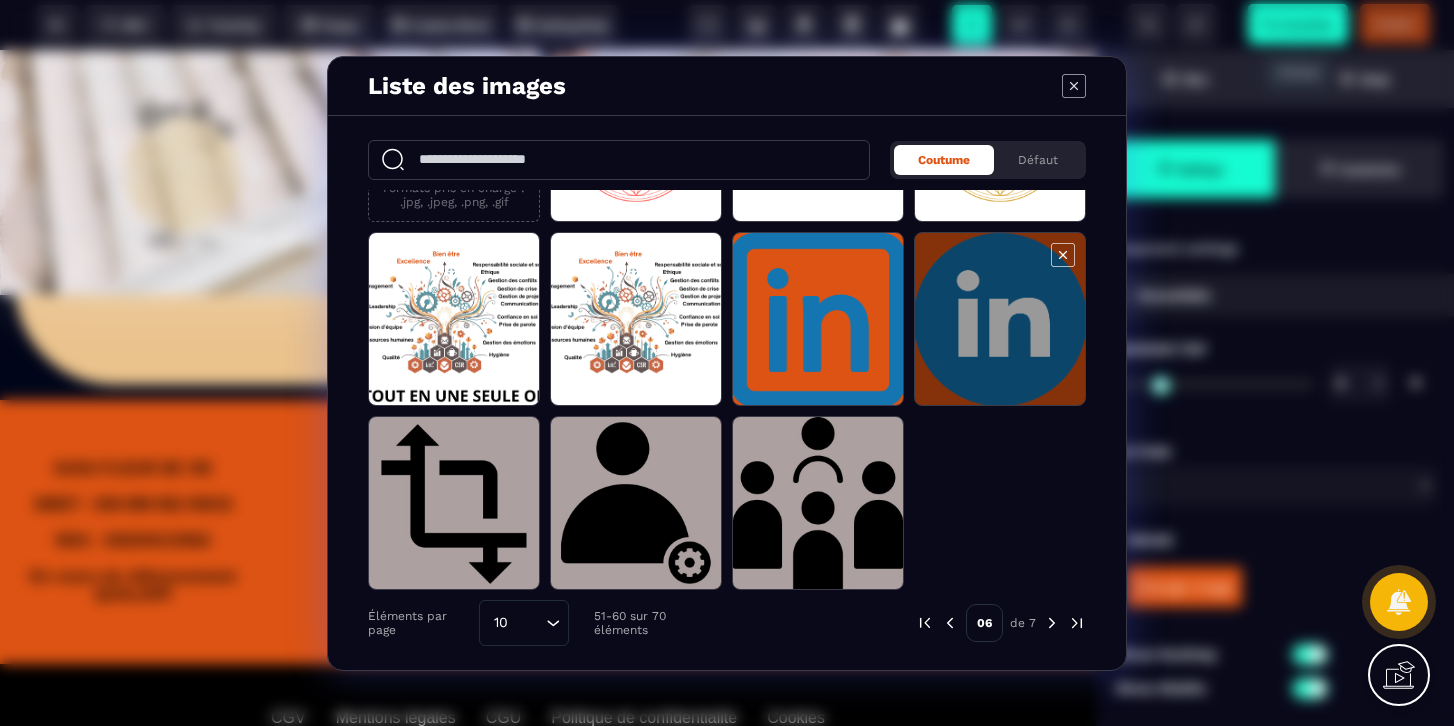click at bounding box center (1000, 320) 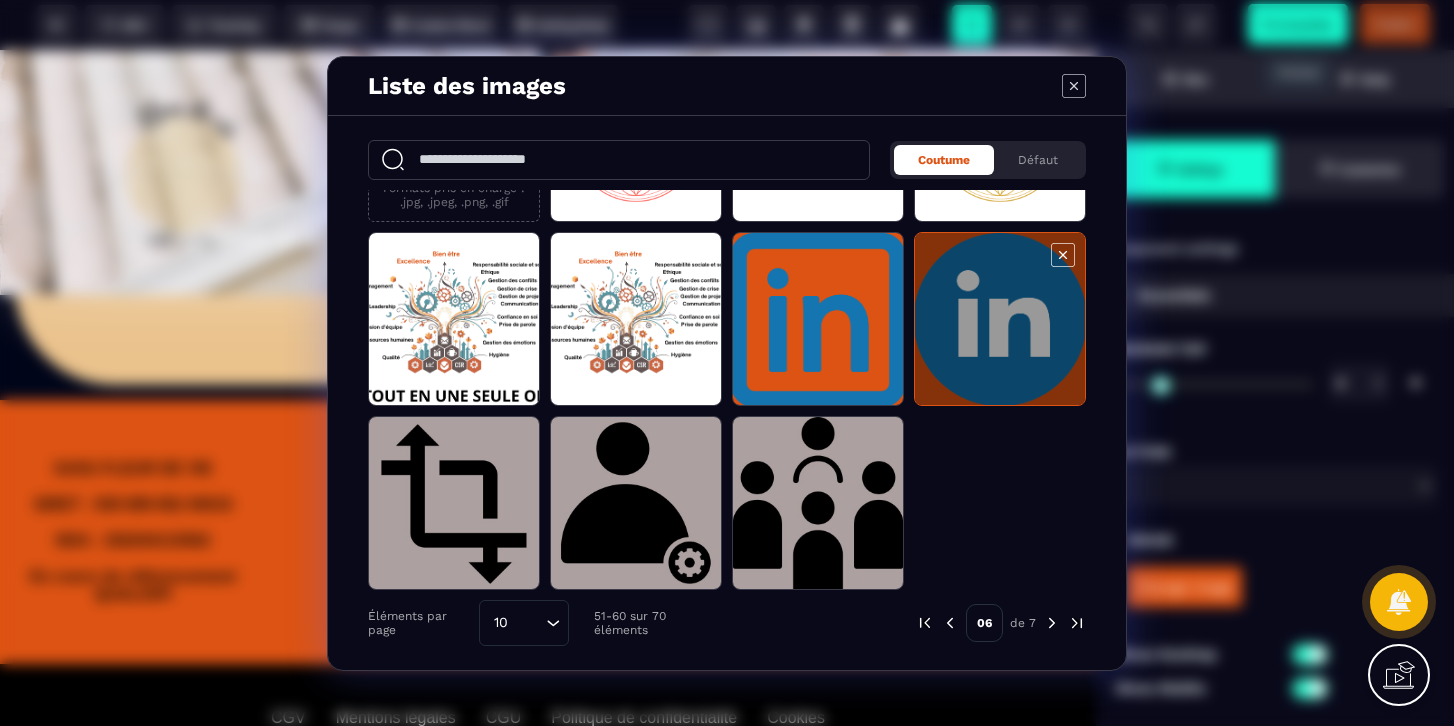 click at bounding box center (1000, 320) 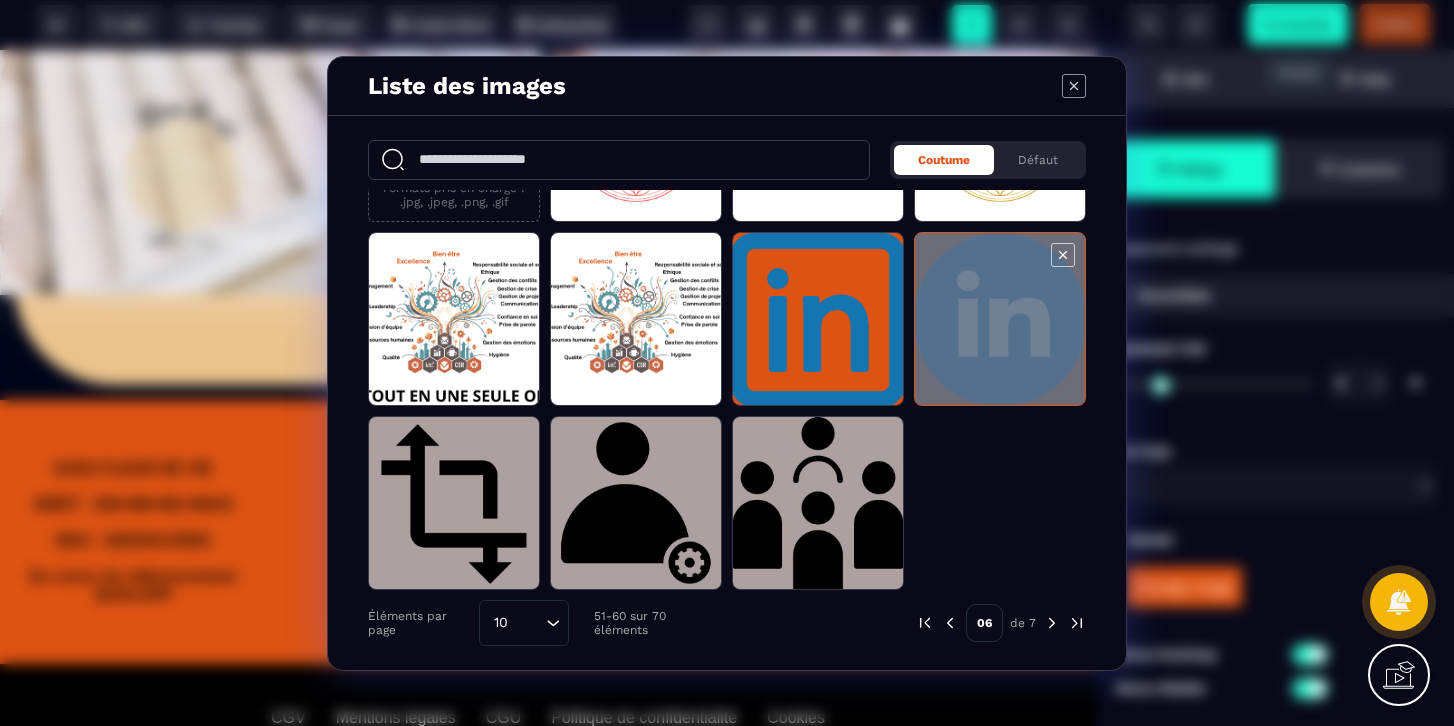 click at bounding box center (1000, 320) 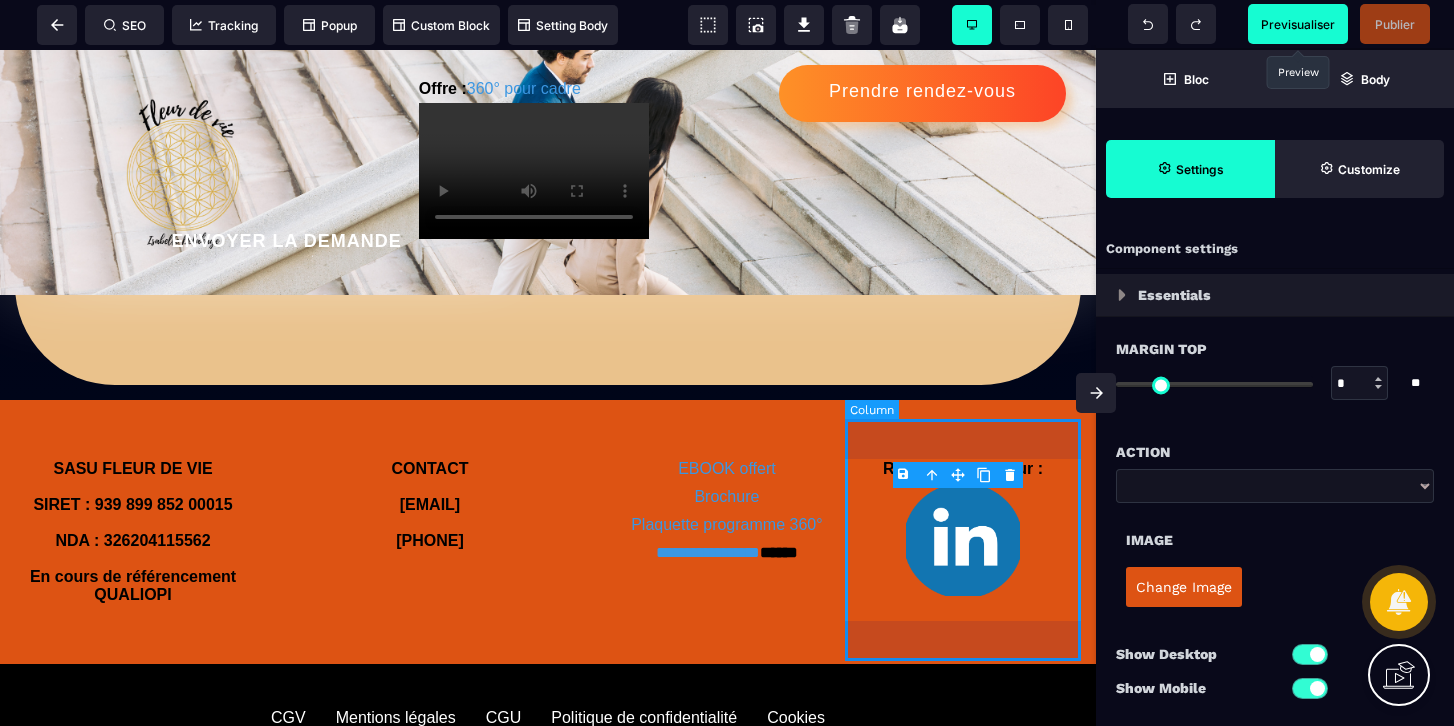 click on "Retrouvez-nous sur :" at bounding box center (963, 532) 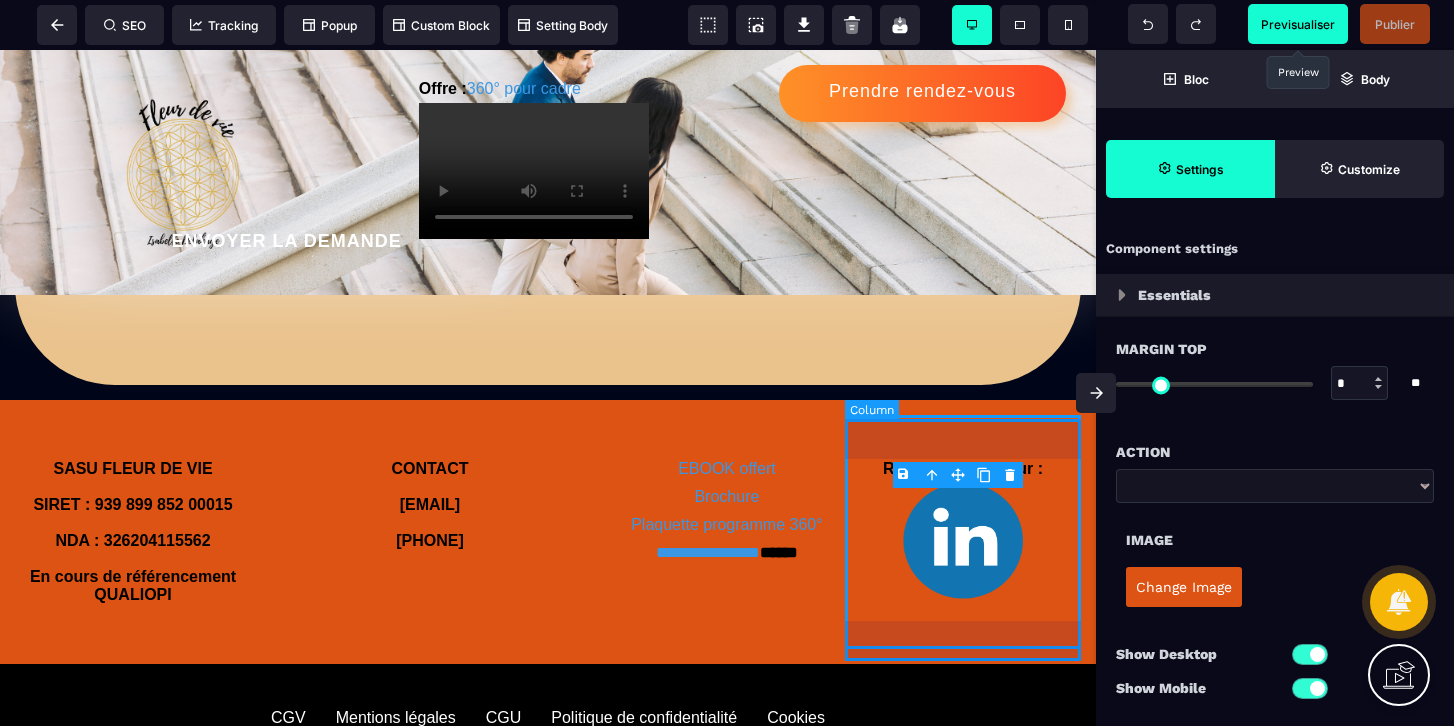 select on "**" 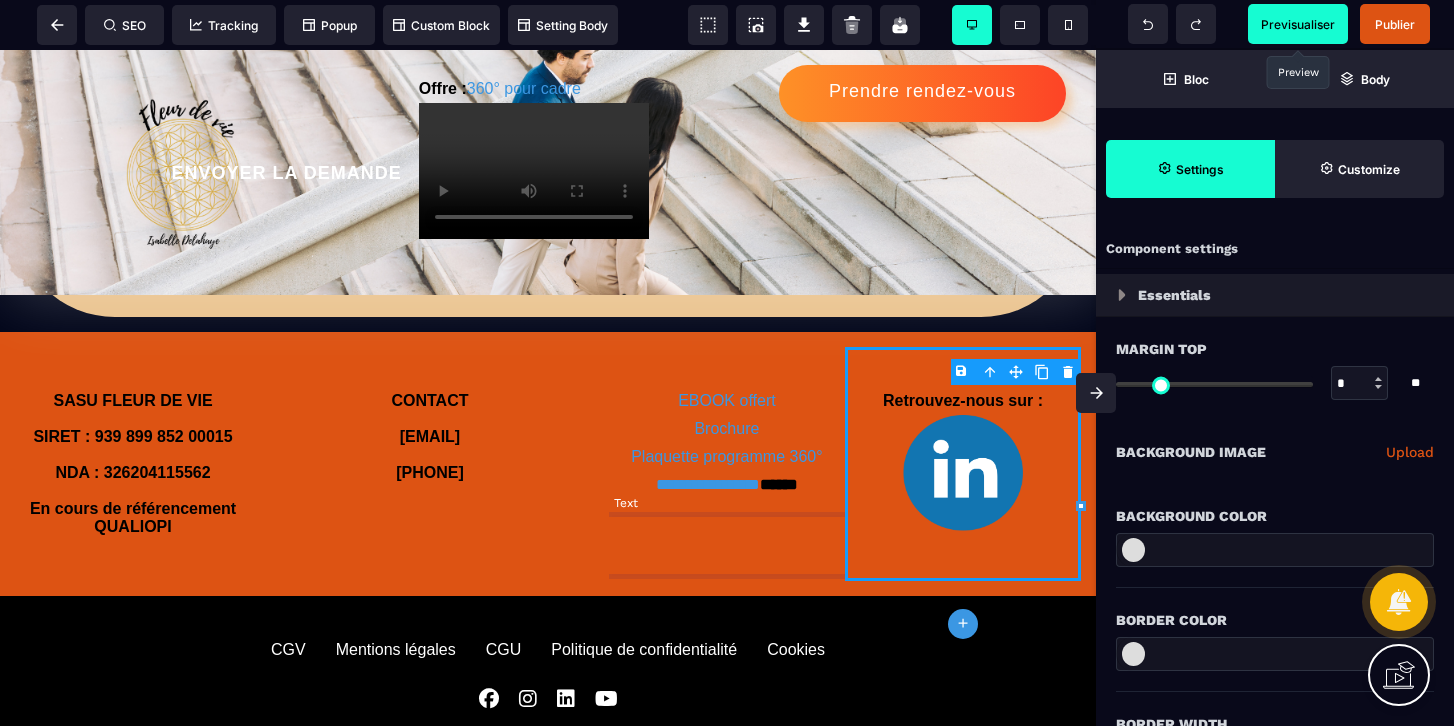 scroll, scrollTop: 1511, scrollLeft: 0, axis: vertical 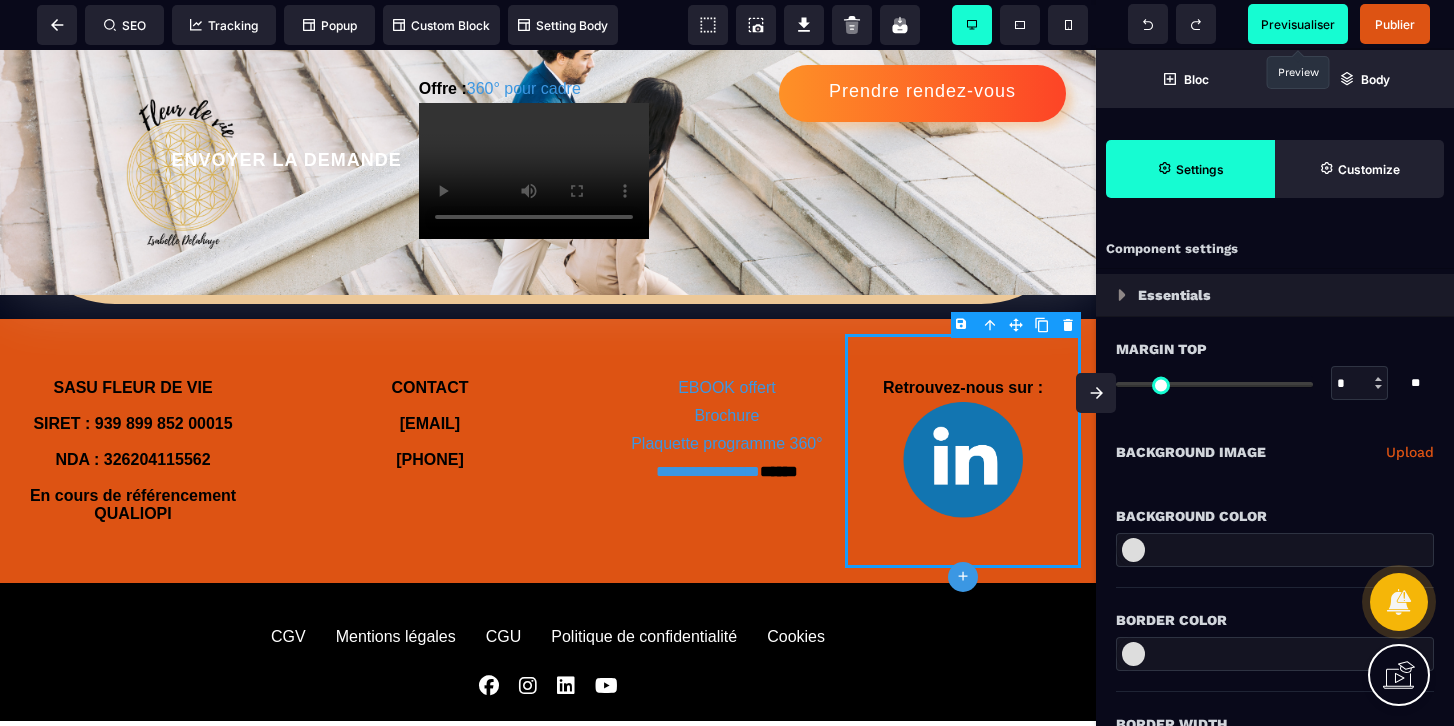 click on "Previsualiser" at bounding box center (1298, 24) 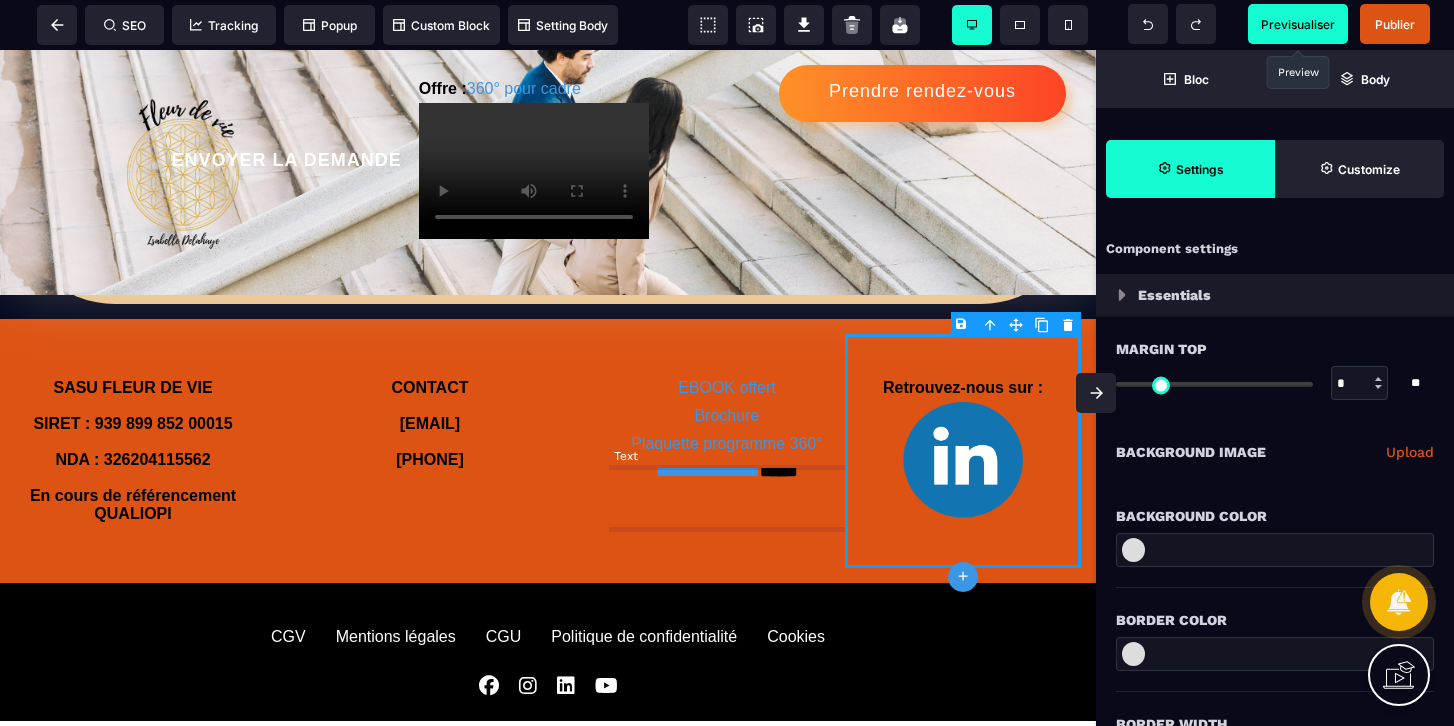 click on "[URL_PATH]" at bounding box center [727, 471] 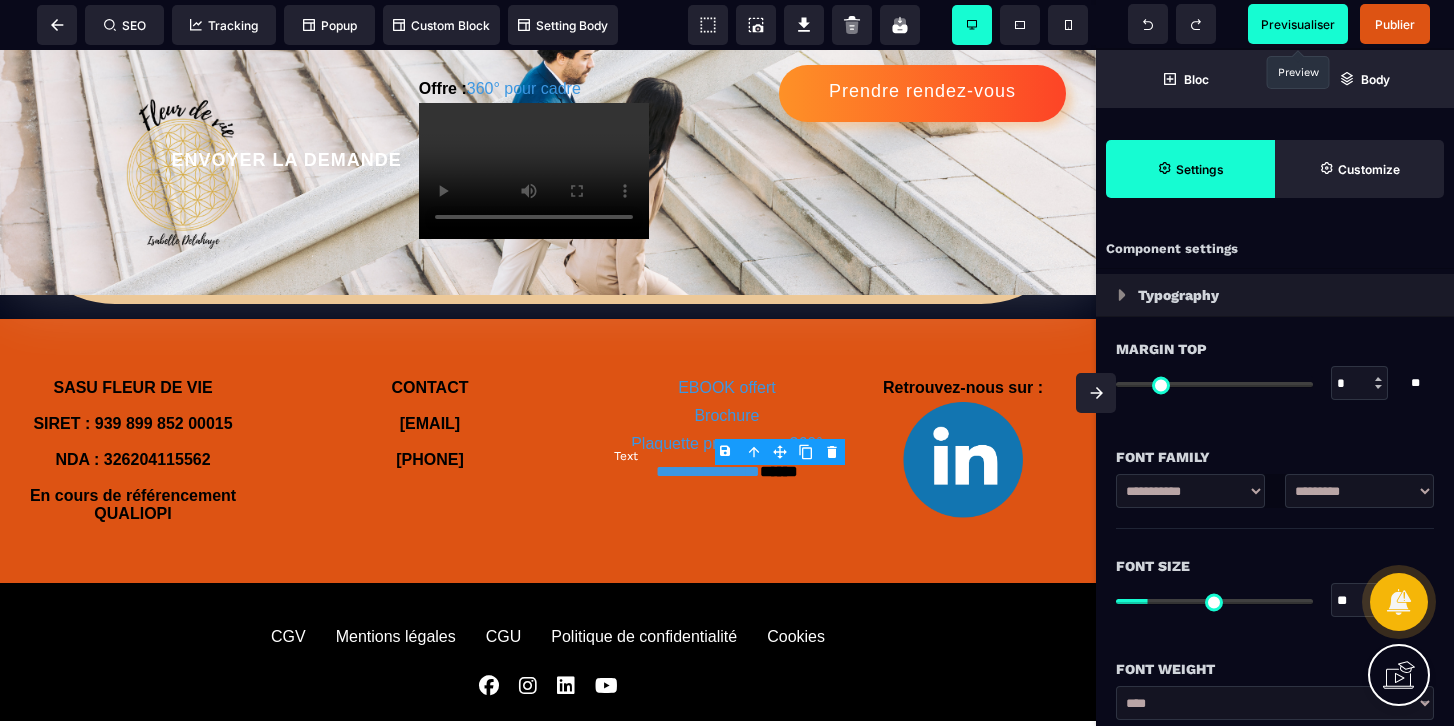 click on "[URL_PATH]" at bounding box center (727, 471) 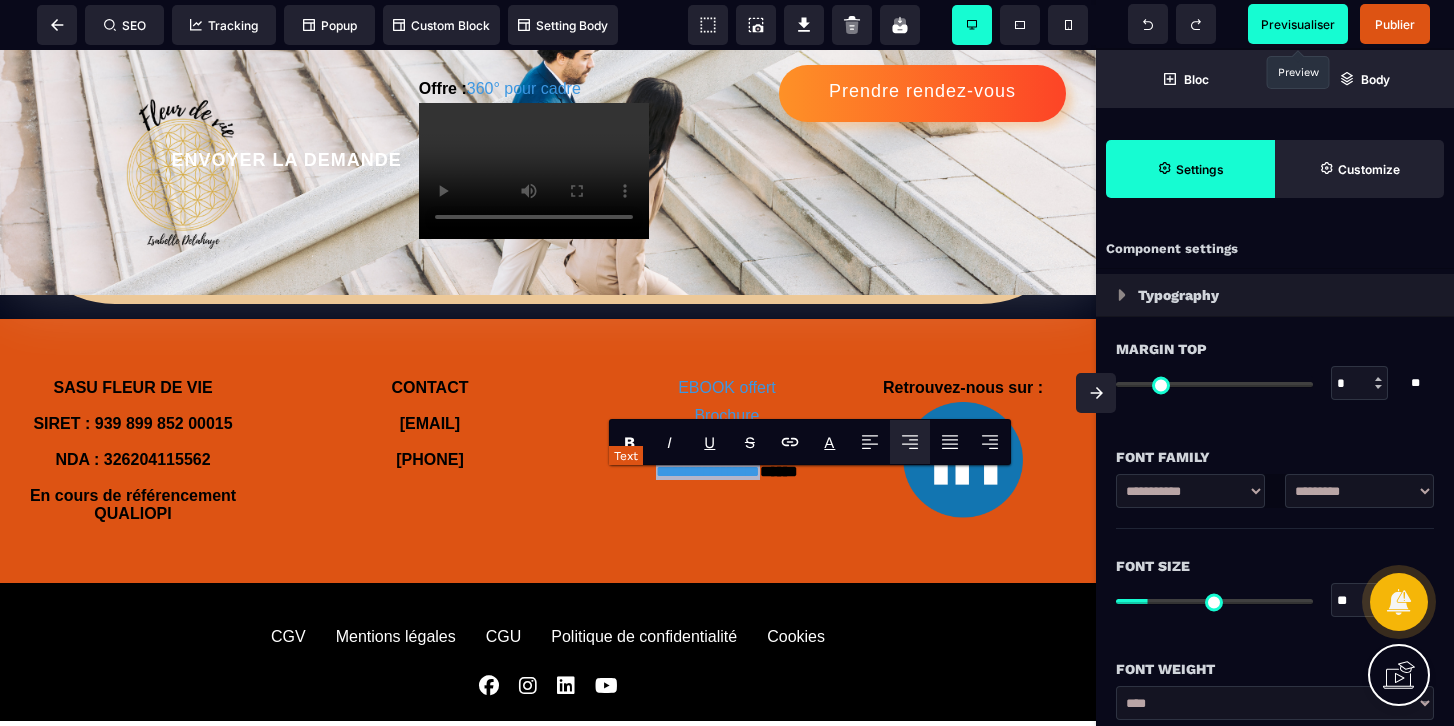 drag, startPoint x: 801, startPoint y: 485, endPoint x: 657, endPoint y: 484, distance: 144.00348 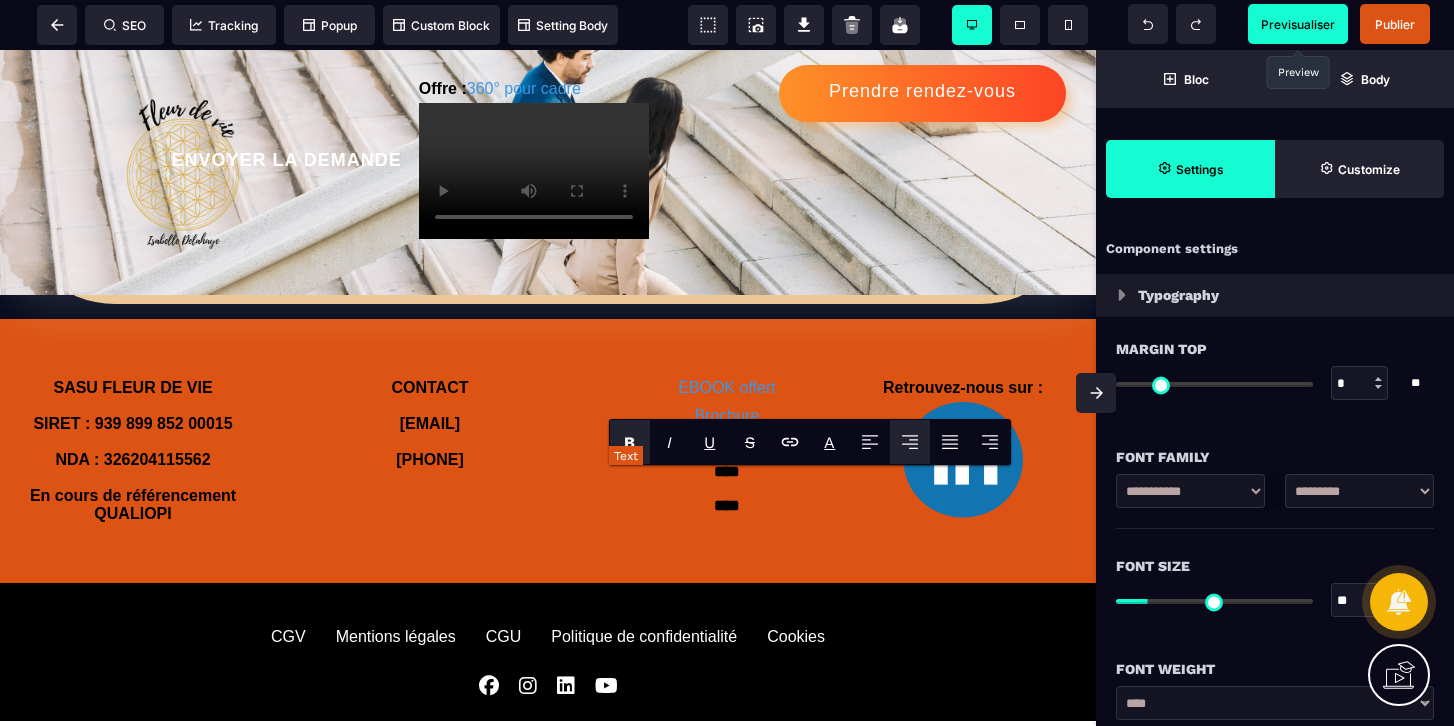 click on "****
****" at bounding box center (727, 488) 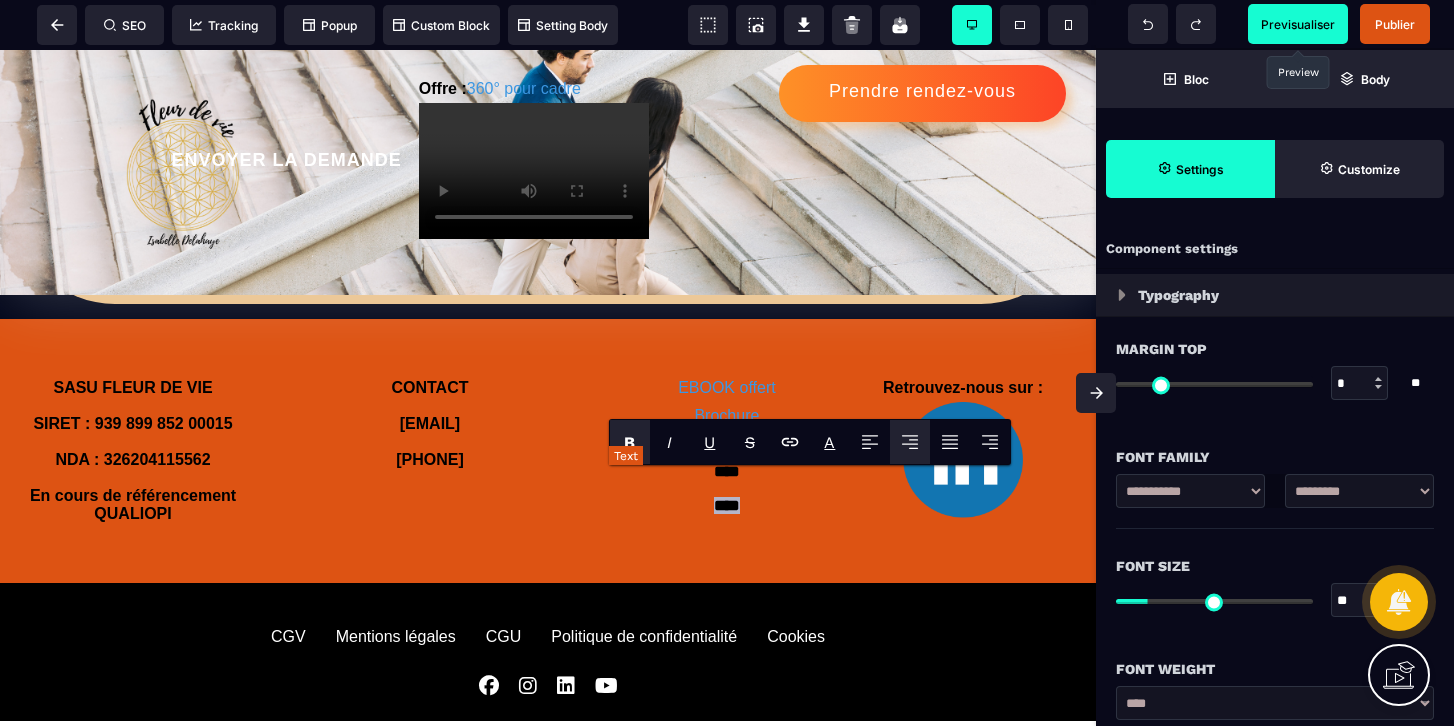 drag, startPoint x: 746, startPoint y: 523, endPoint x: 699, endPoint y: 516, distance: 47.518417 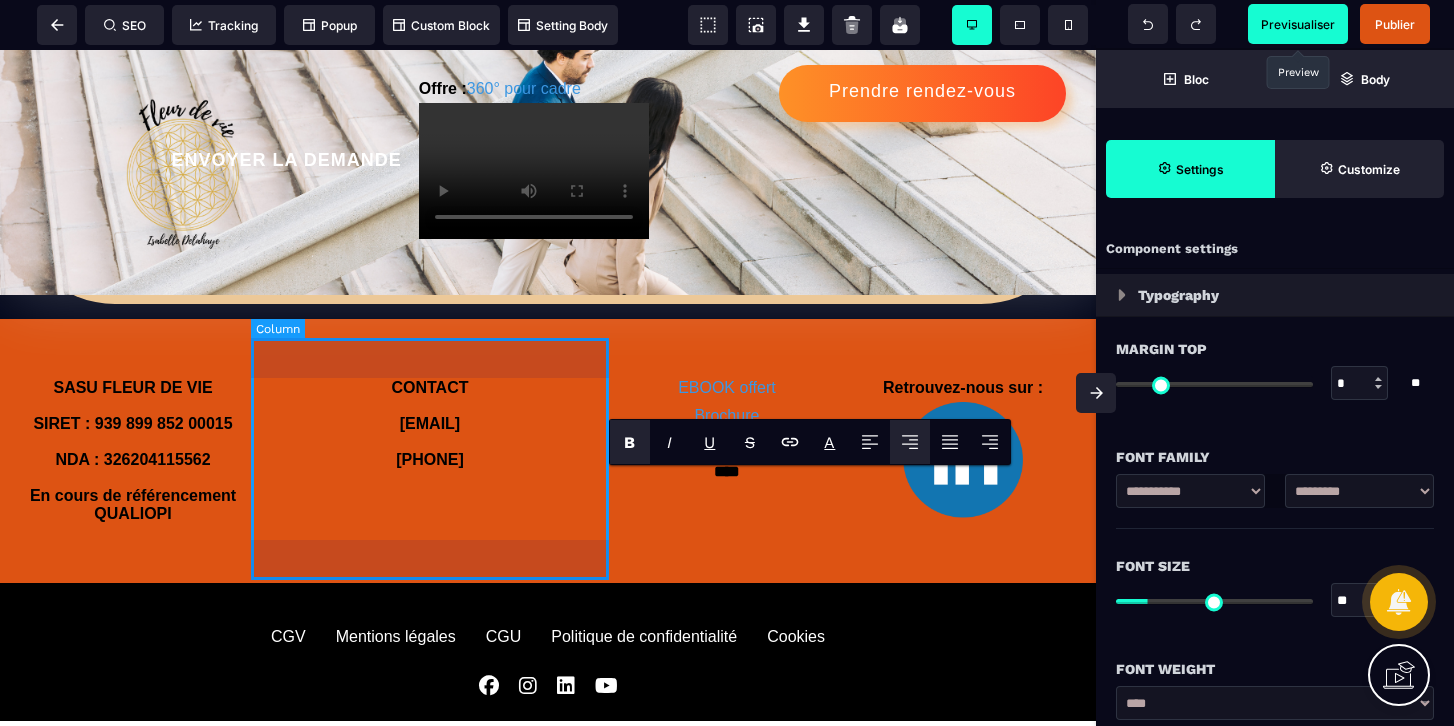 click on "CONTACT
[EMAIL]
[PHONE]" at bounding box center (430, 451) 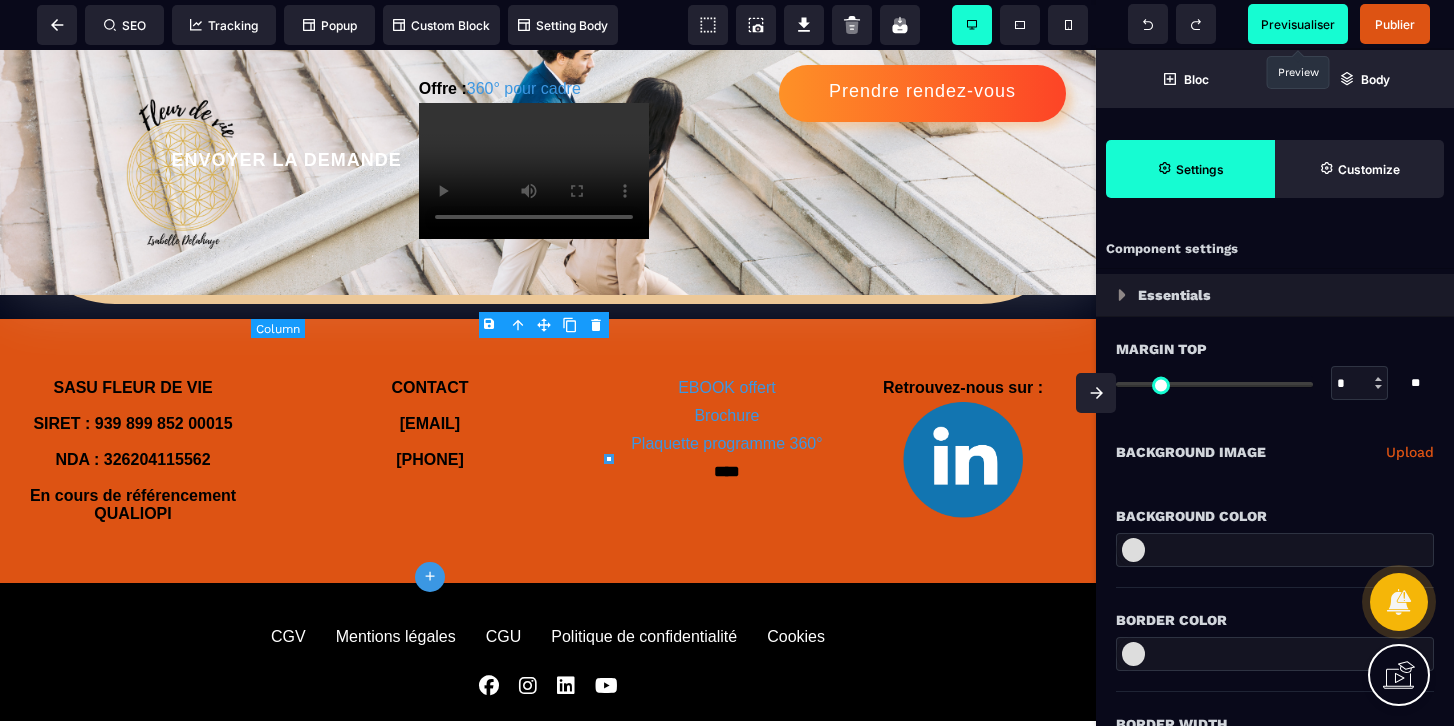 type on "*" 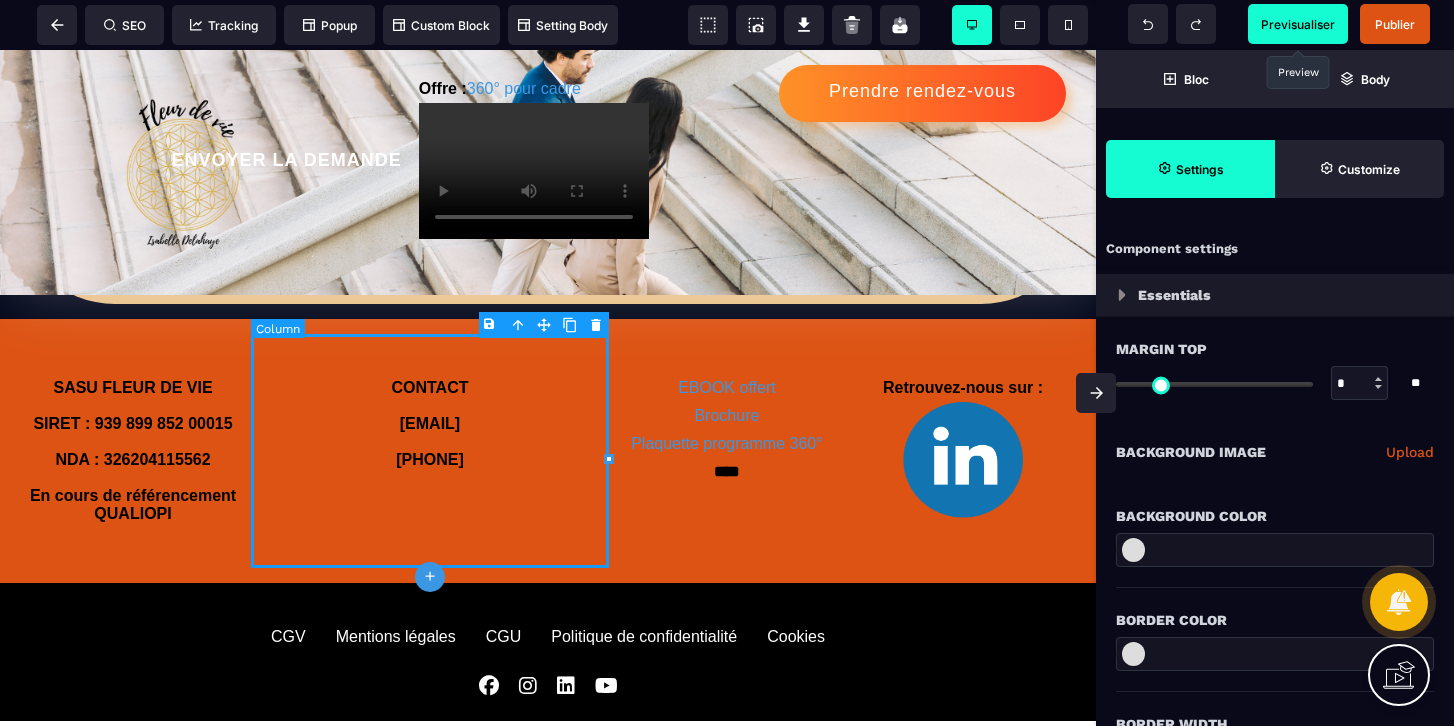 select on "**" 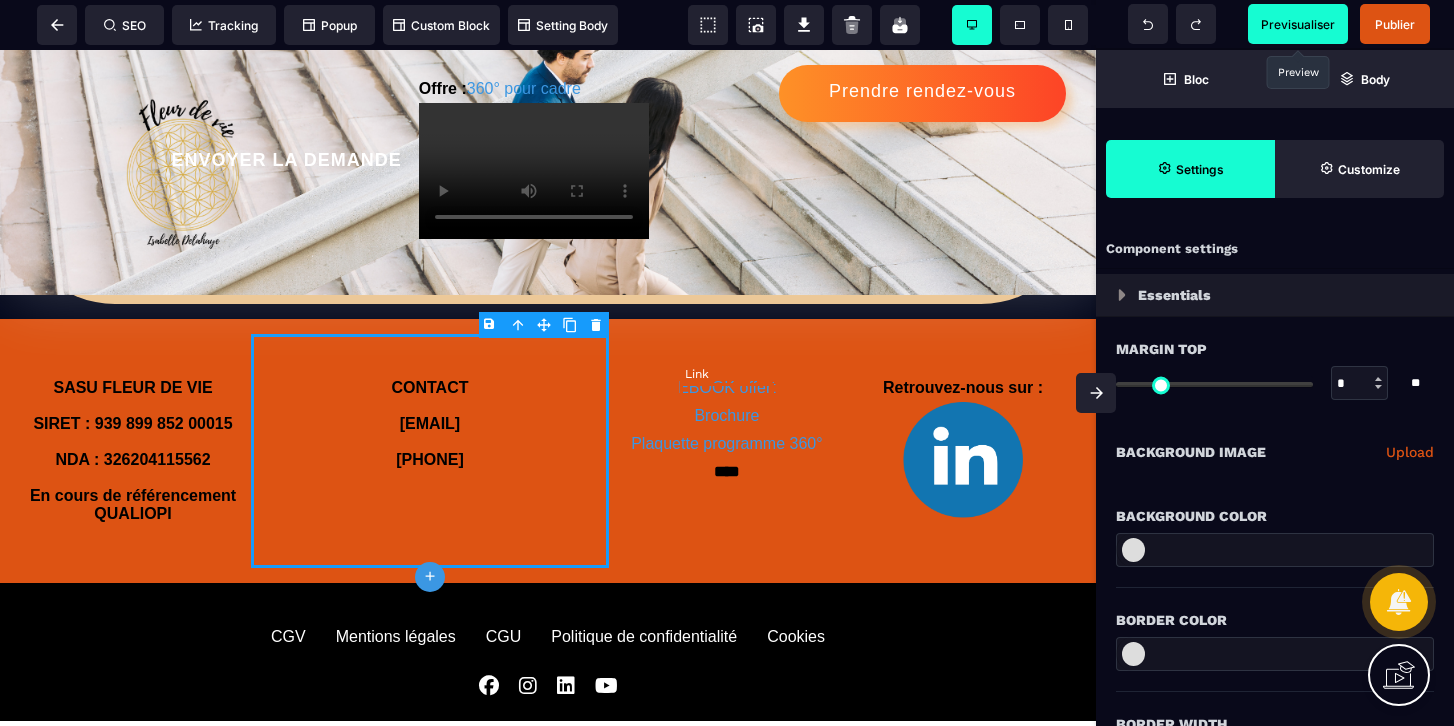 click on "EBOOK offert" at bounding box center (727, 387) 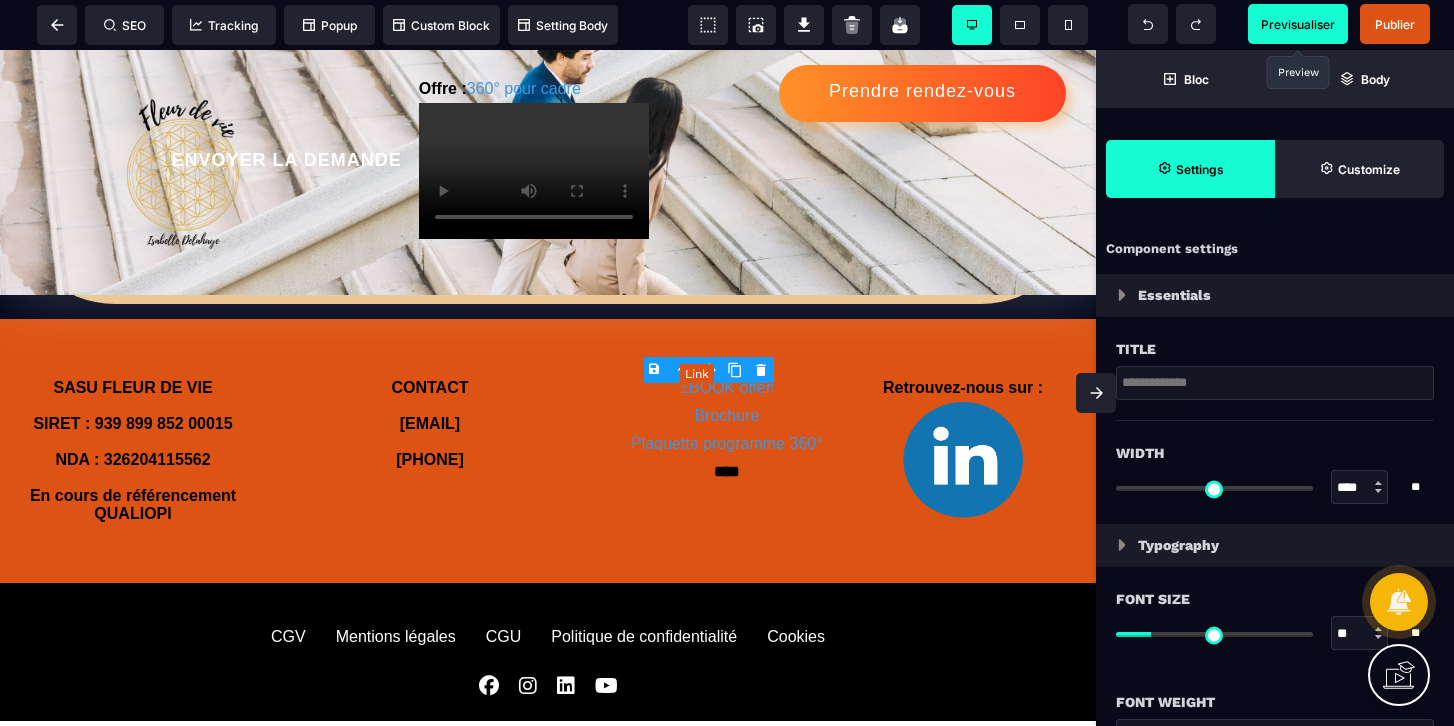 click on "EBOOK offert" at bounding box center [727, 387] 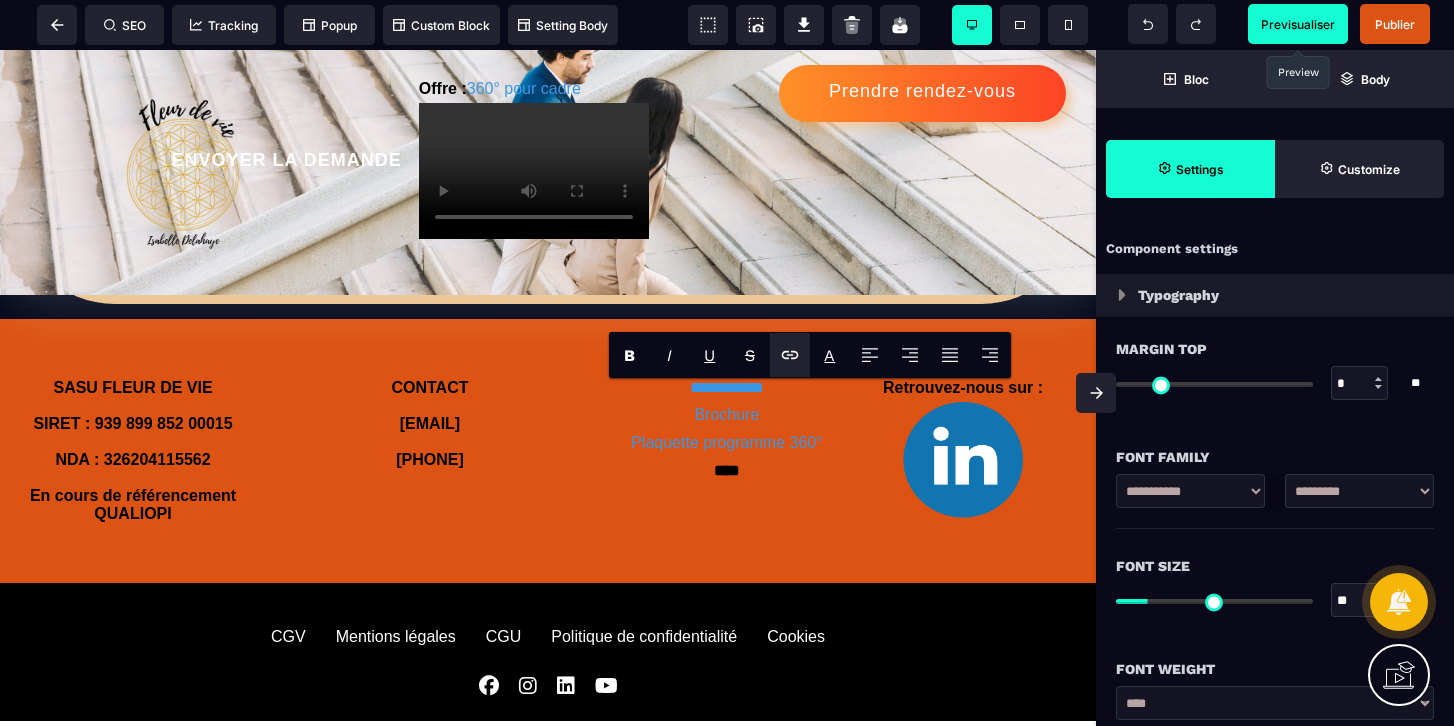 click 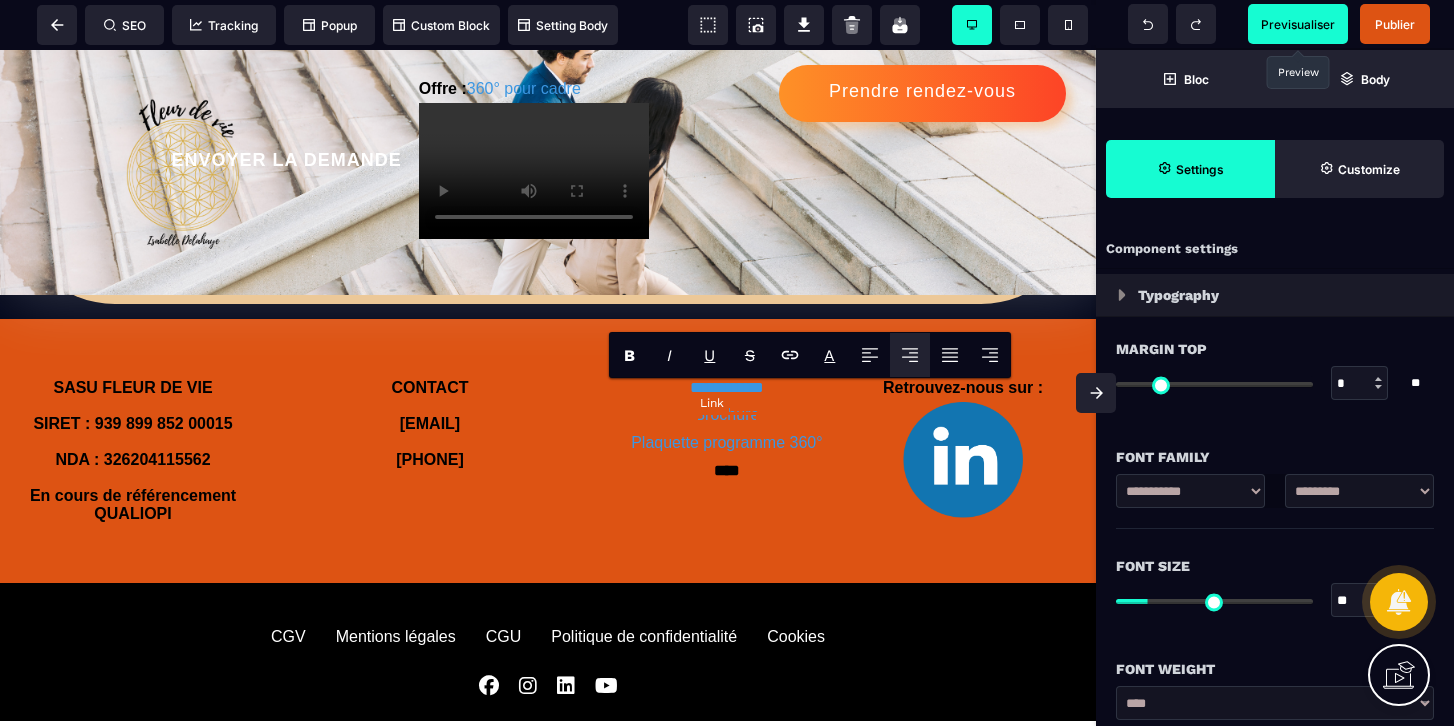 click on "Brochure" at bounding box center (726, 414) 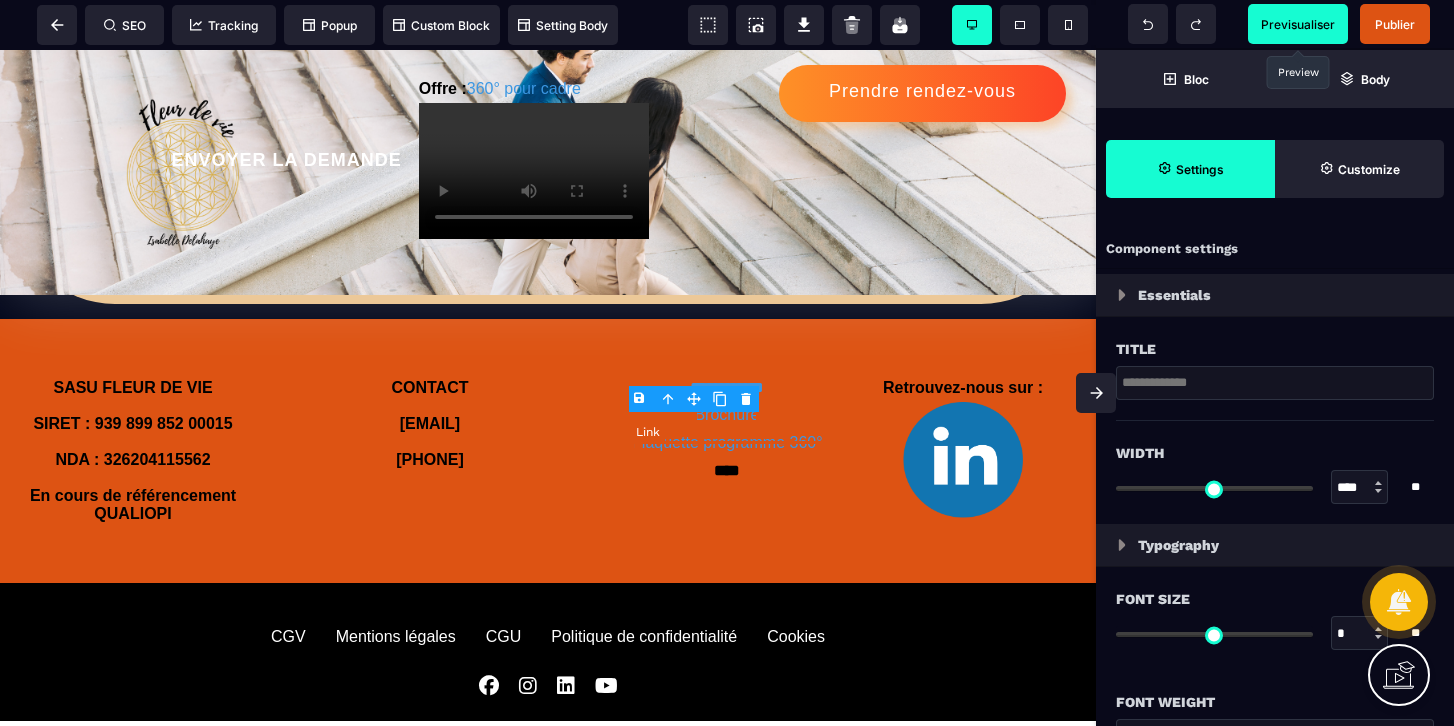 click on "Plaquette programme 360°" at bounding box center (726, 442) 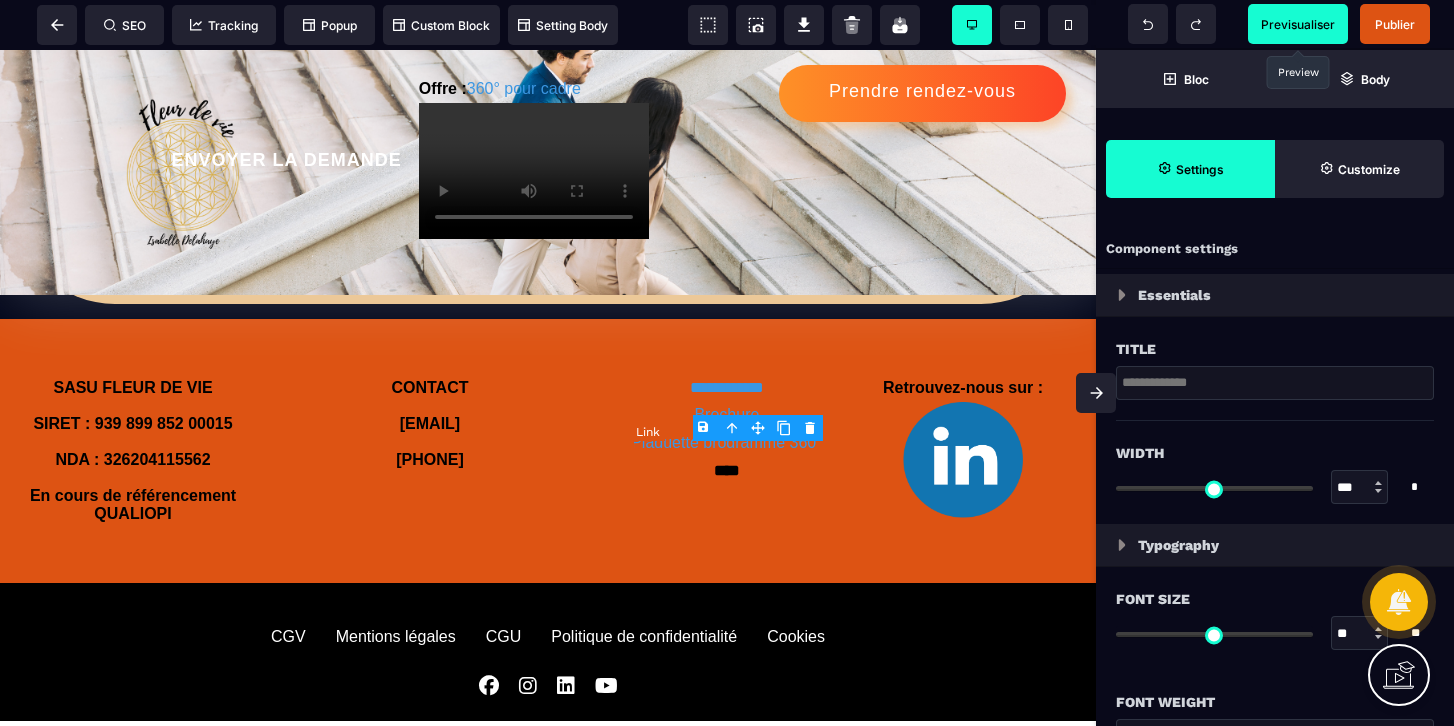 click on "Plaquette programme 360°" at bounding box center [726, 442] 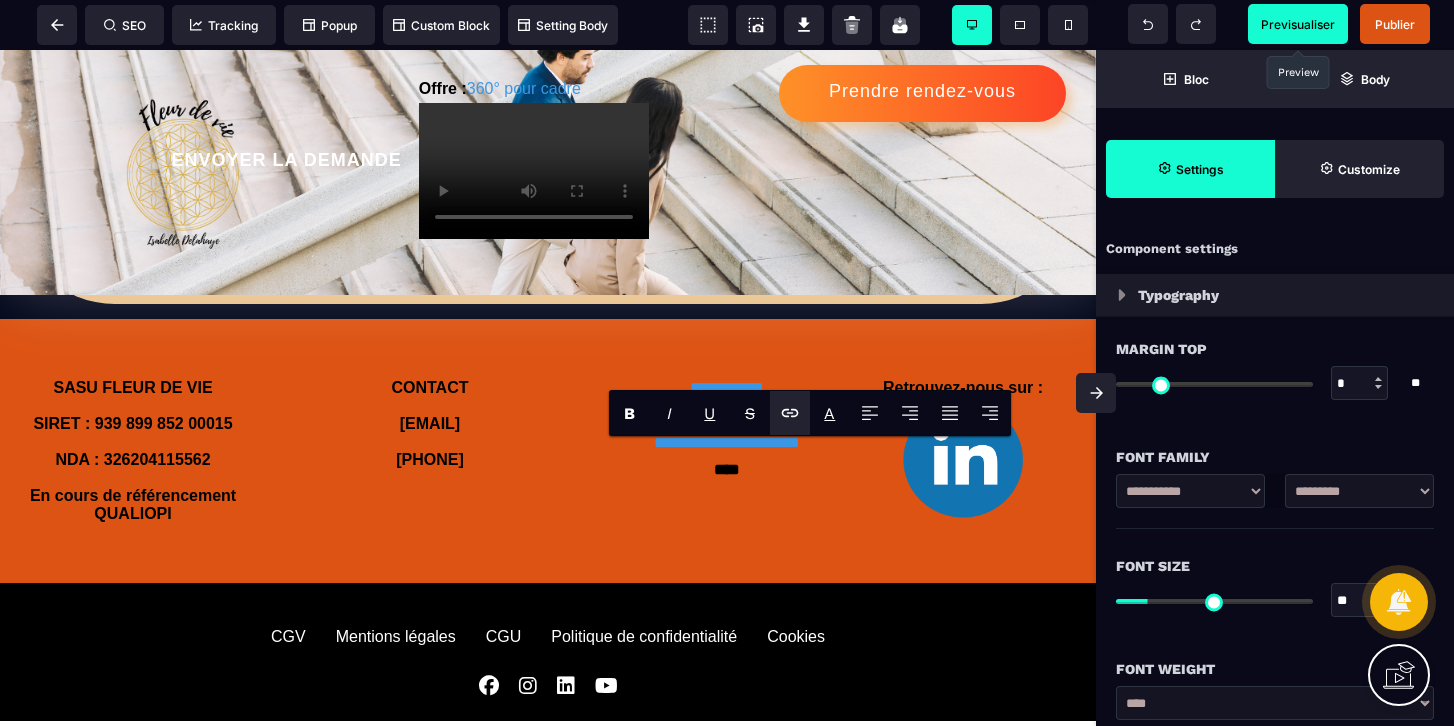 click 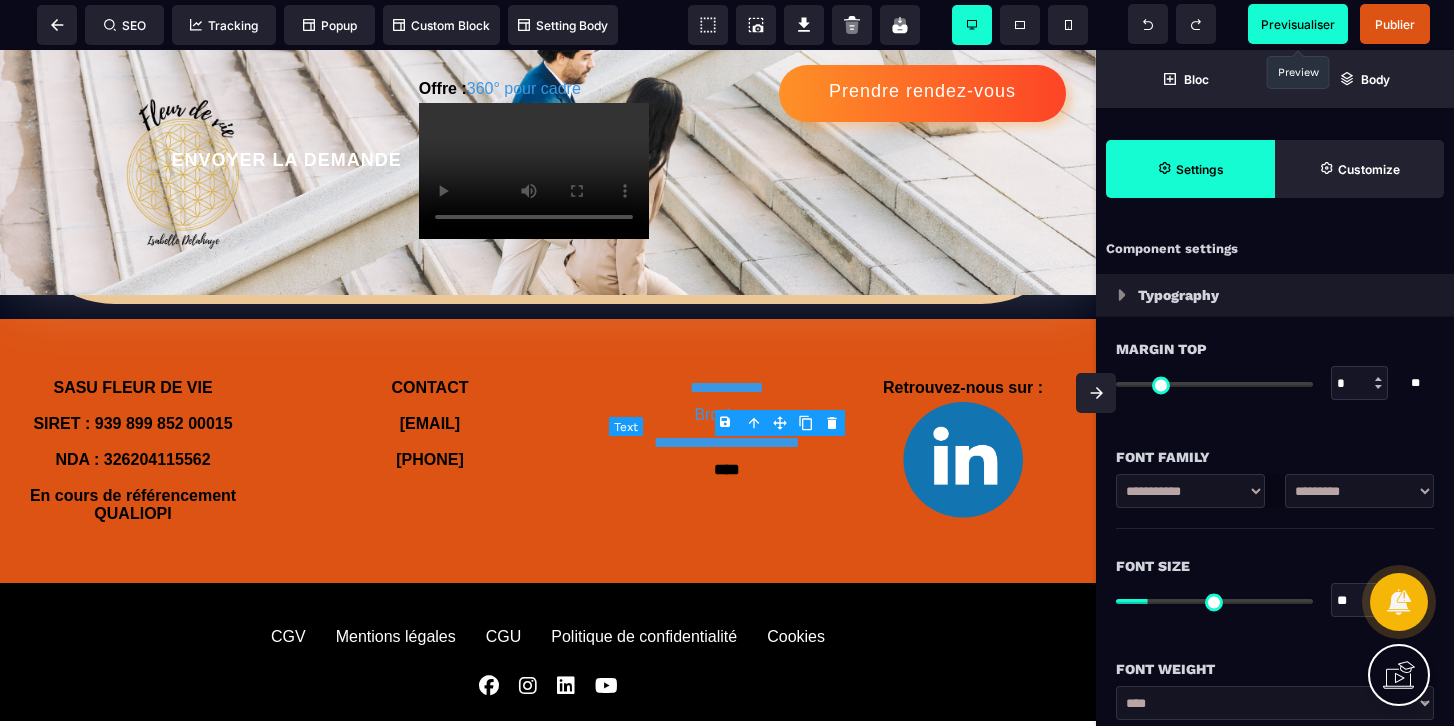 click on "Retrouvez-nous sur :" at bounding box center (963, 451) 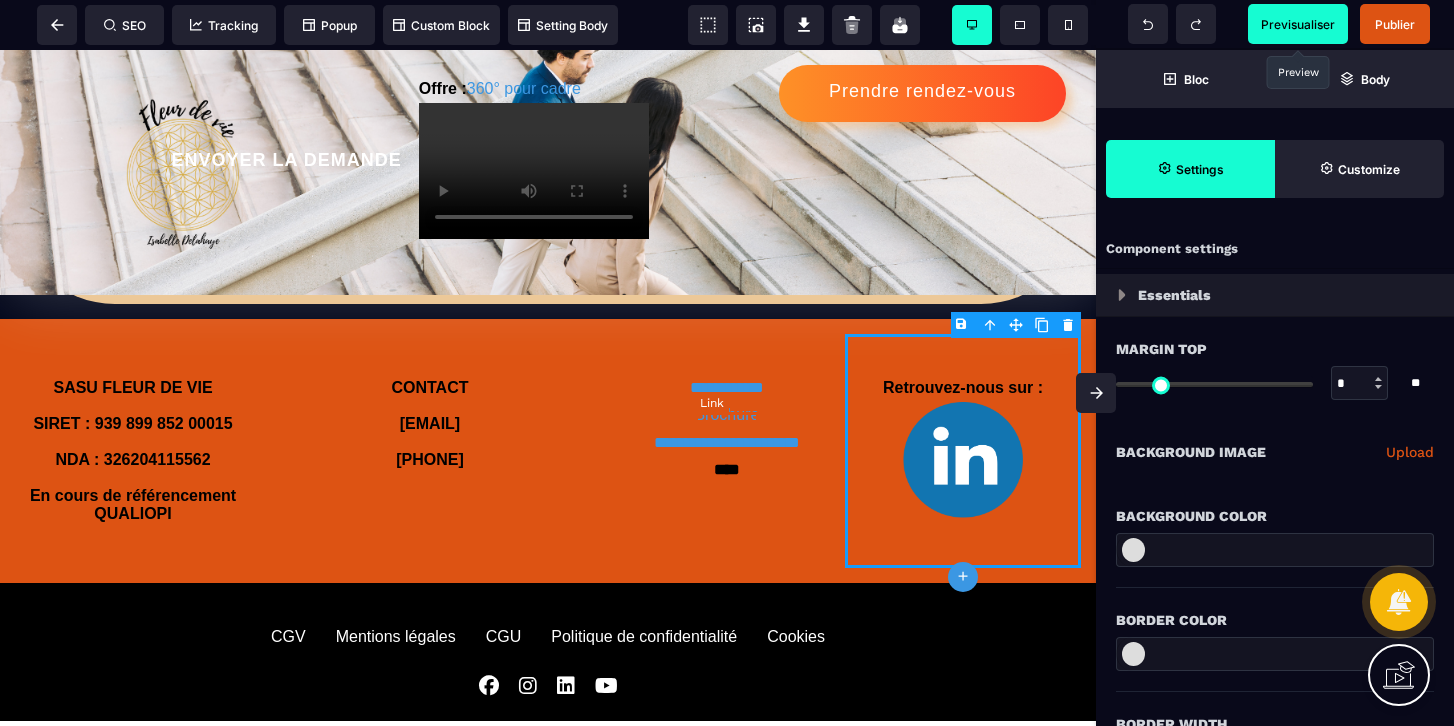 click on "Brochure" at bounding box center [726, 414] 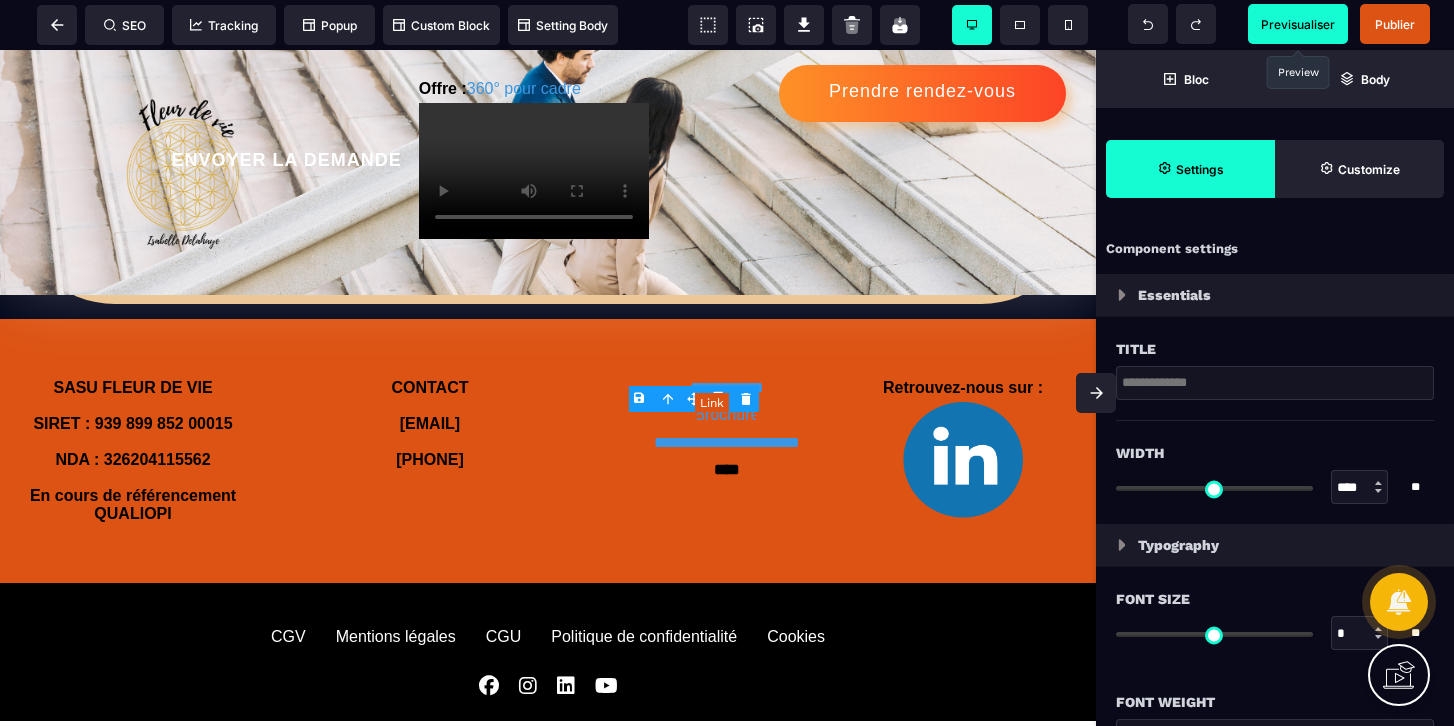 click on "Brochure" at bounding box center (726, 414) 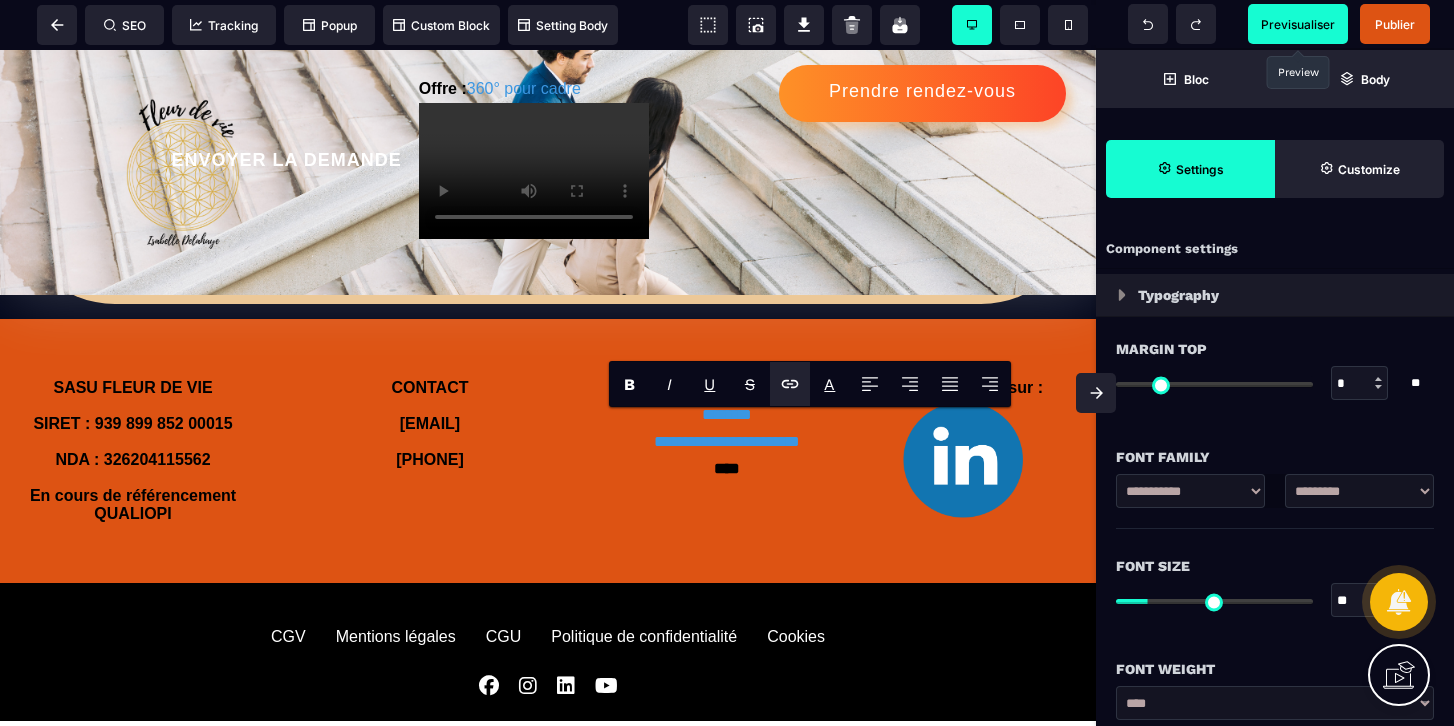 click 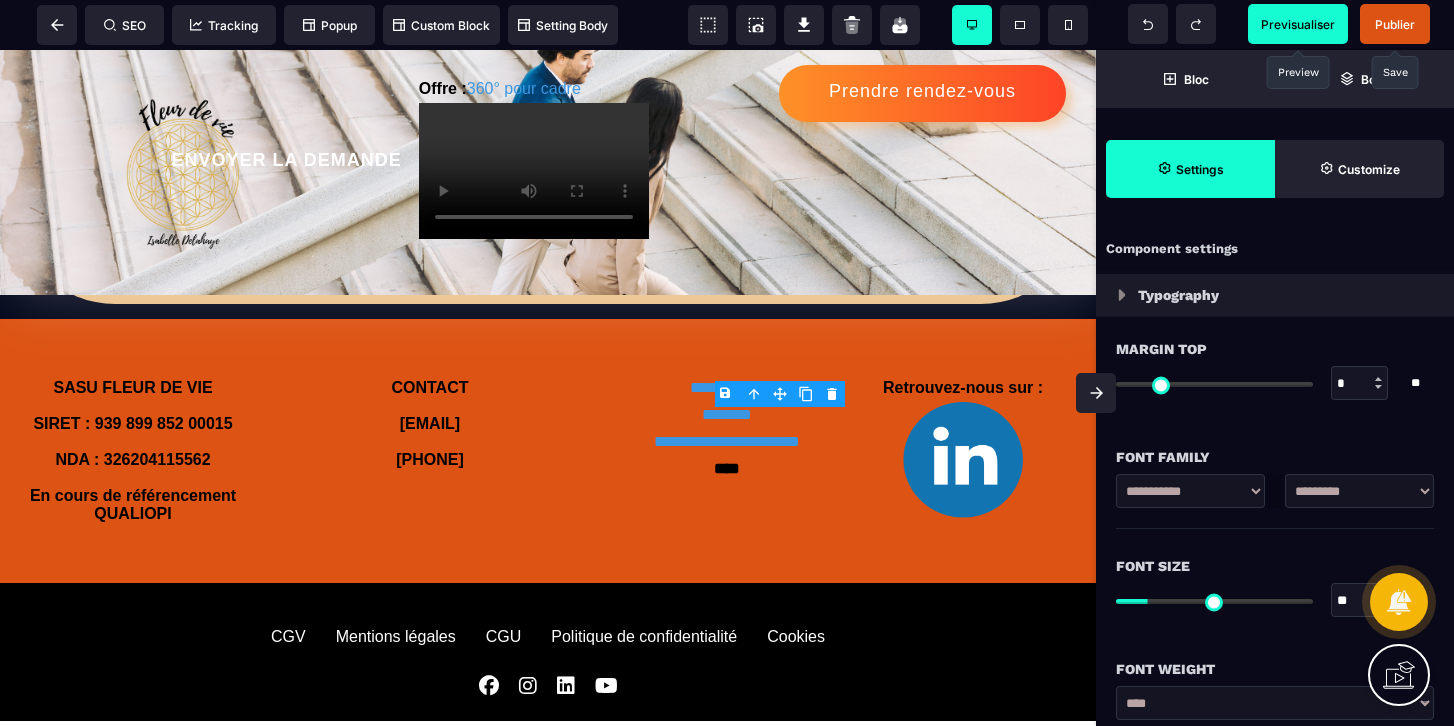 click on "Publier" at bounding box center (1395, 24) 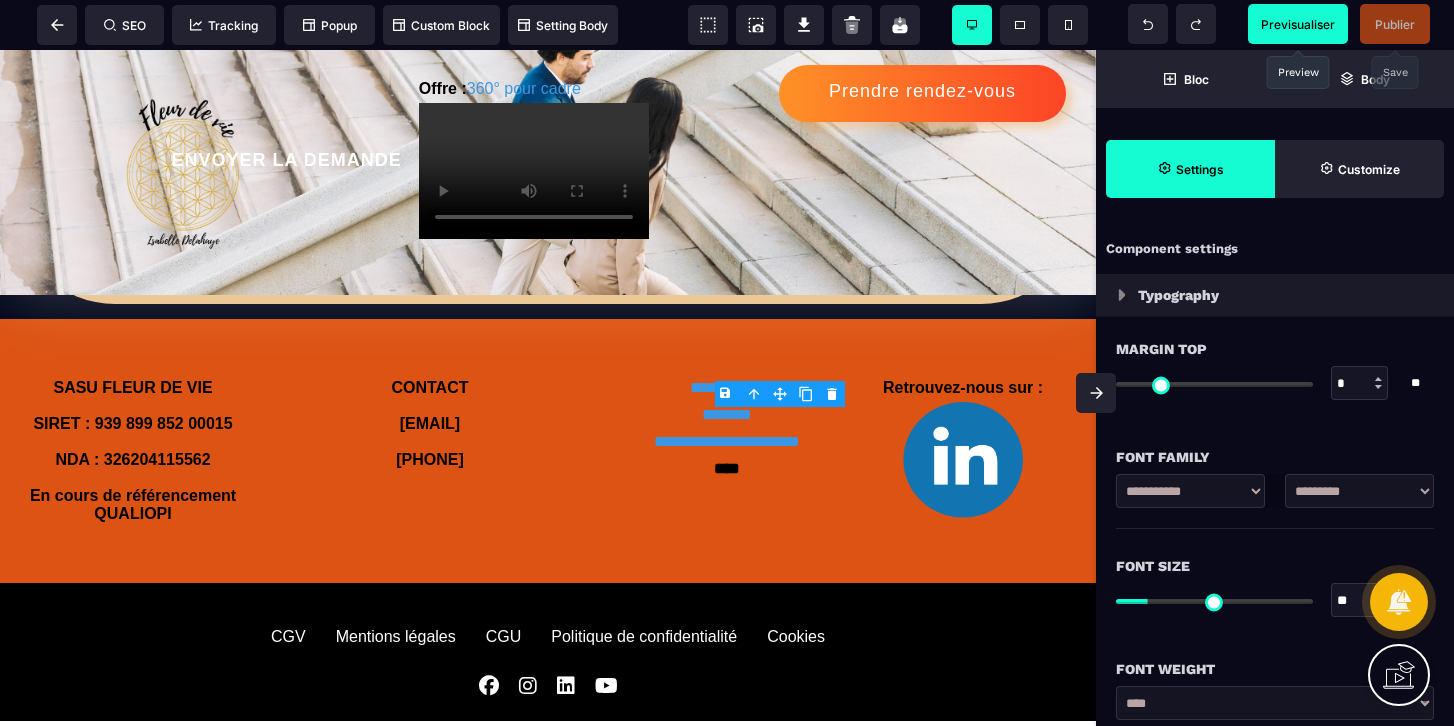 click on "Previsualiser" at bounding box center (1298, 24) 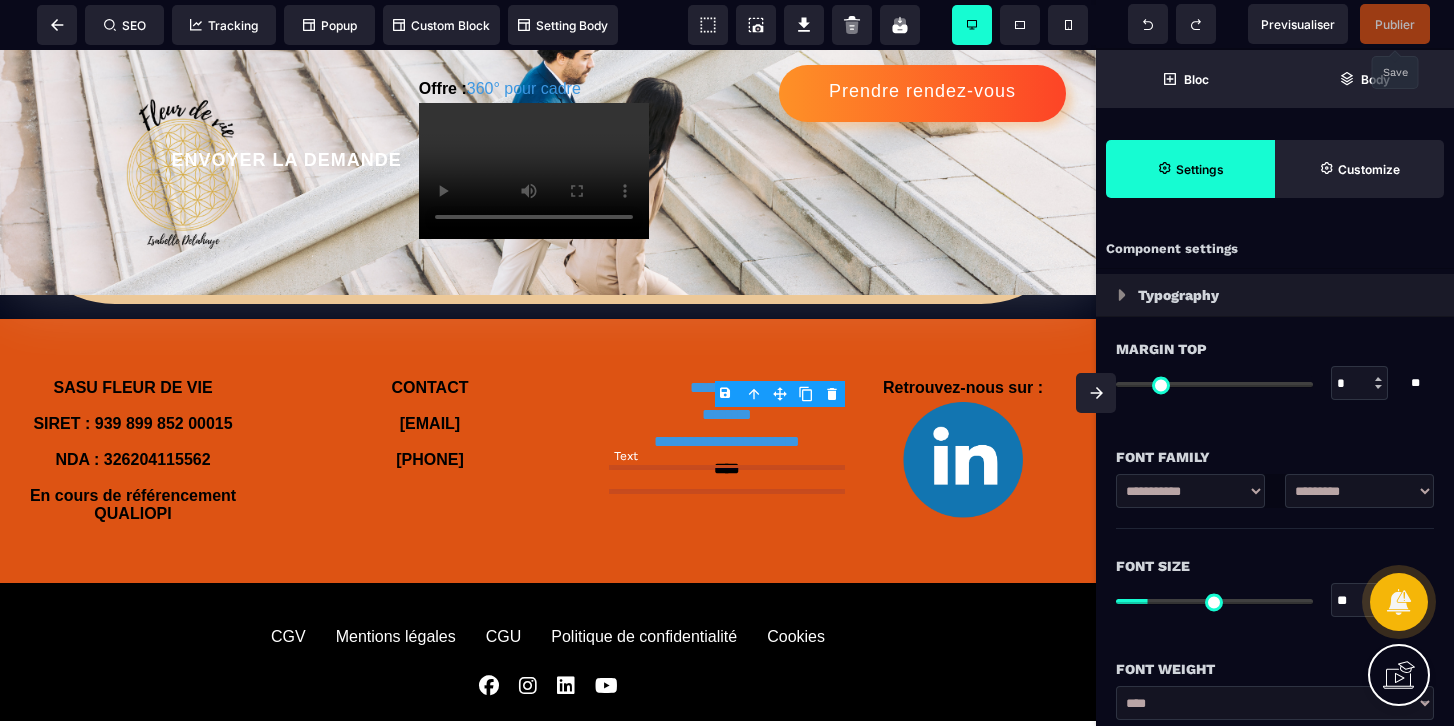 click on "****" at bounding box center [727, 468] 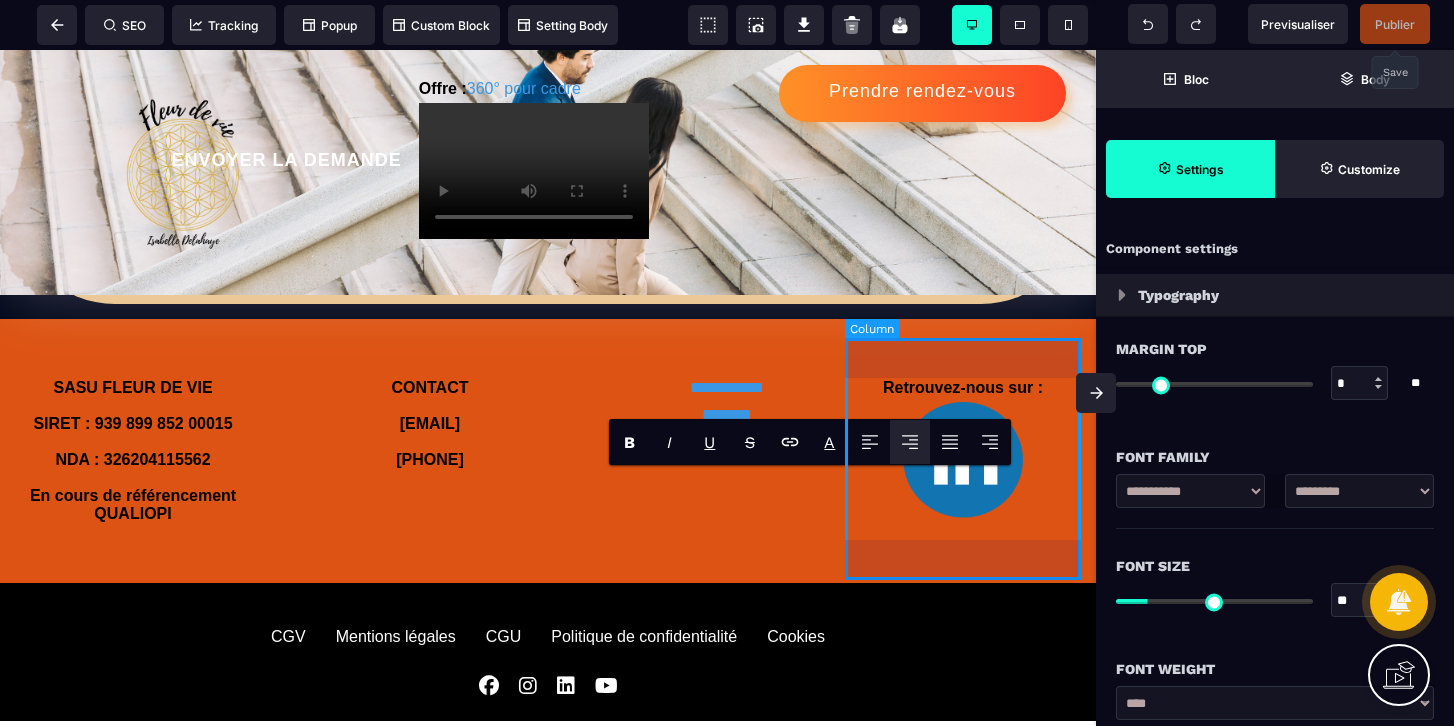 click on "Retrouvez-nous sur :" at bounding box center [963, 451] 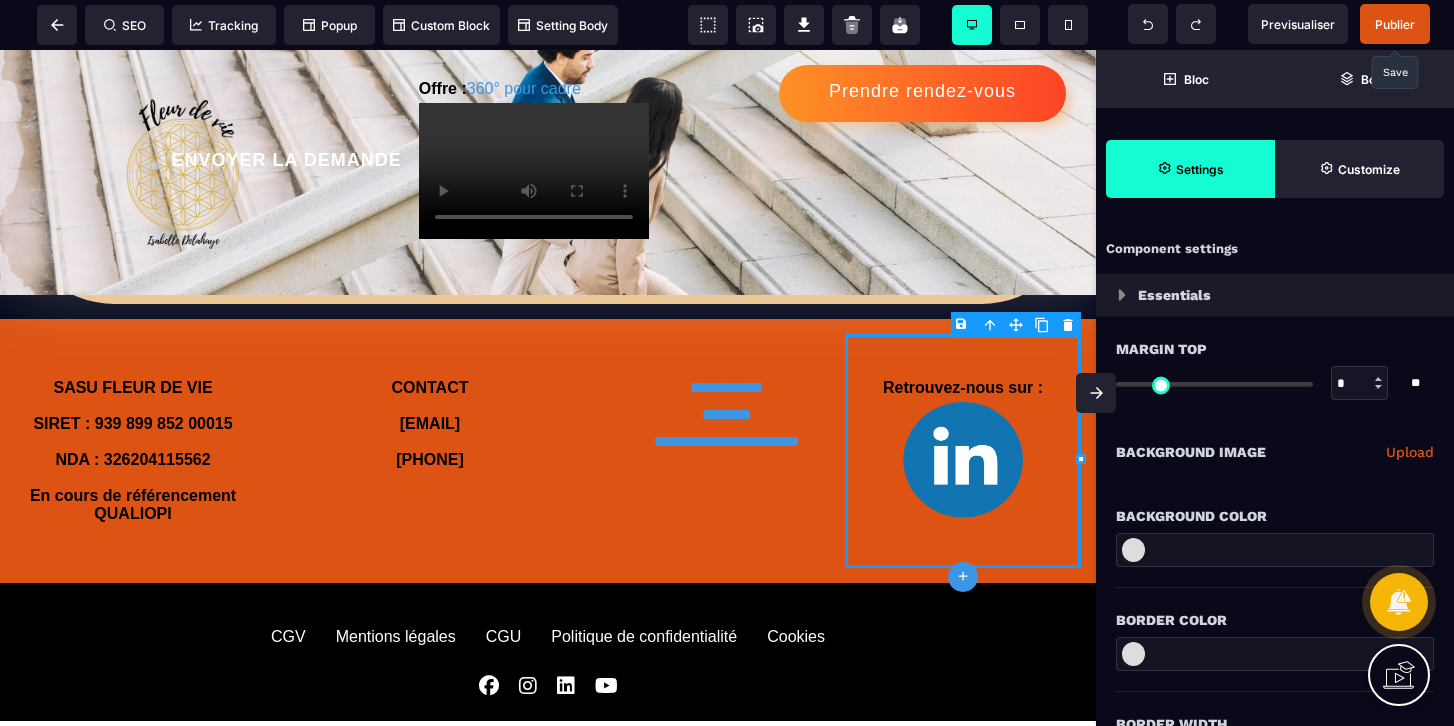 click on "Publier" at bounding box center [1395, 24] 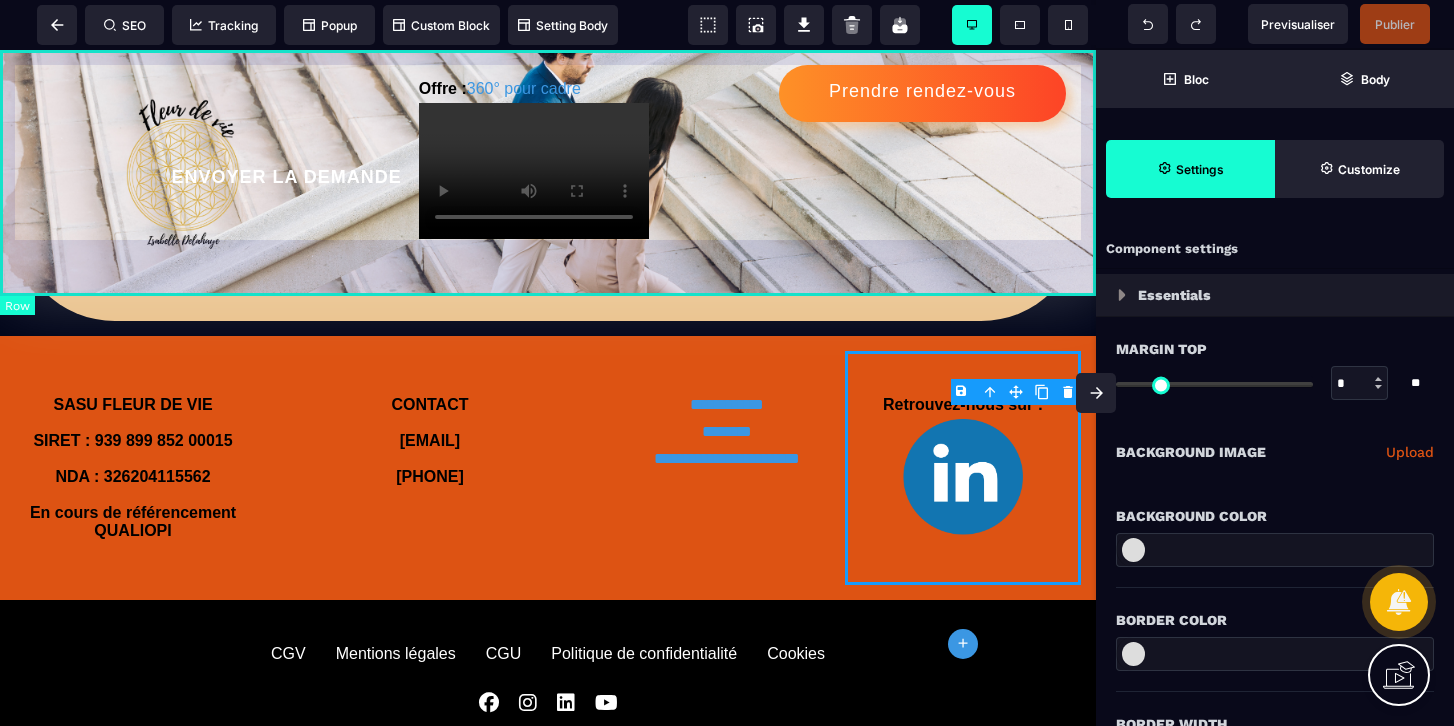 scroll, scrollTop: 1529, scrollLeft: 0, axis: vertical 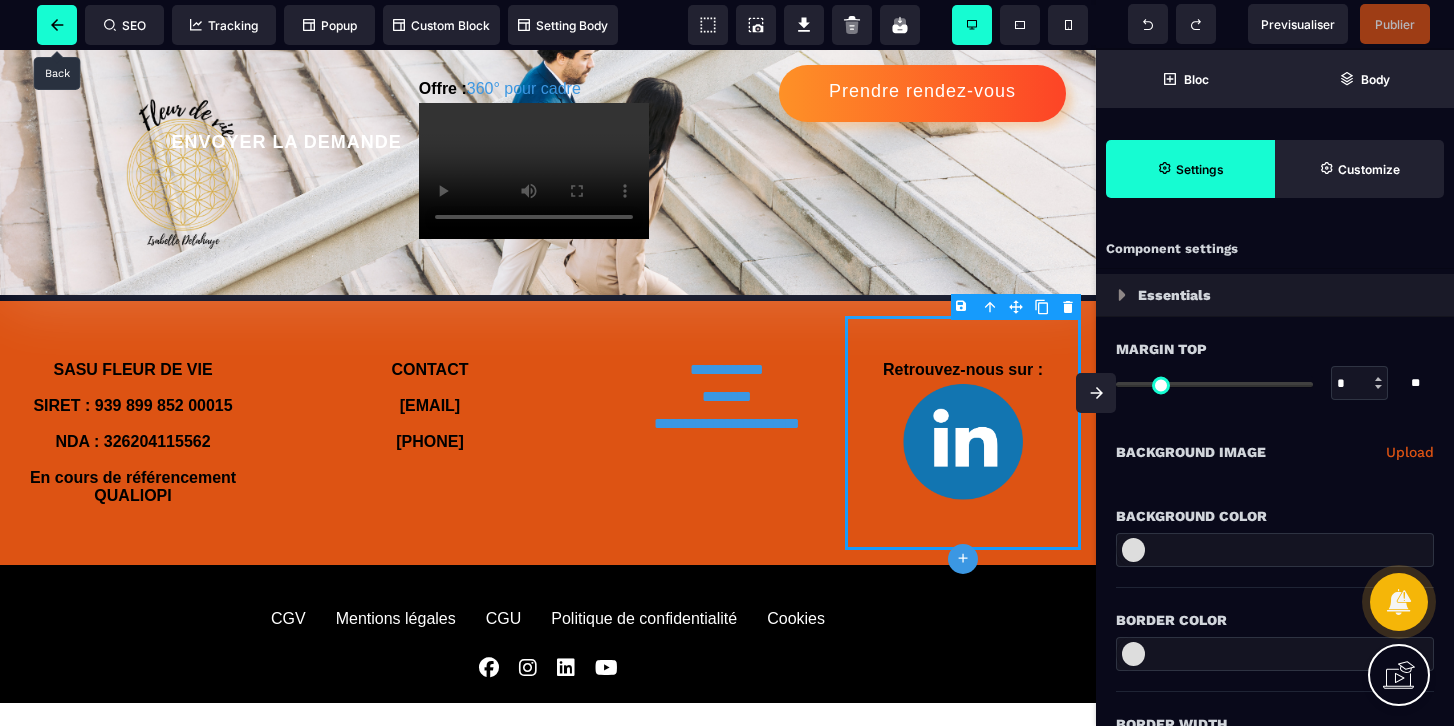 click at bounding box center [57, 25] 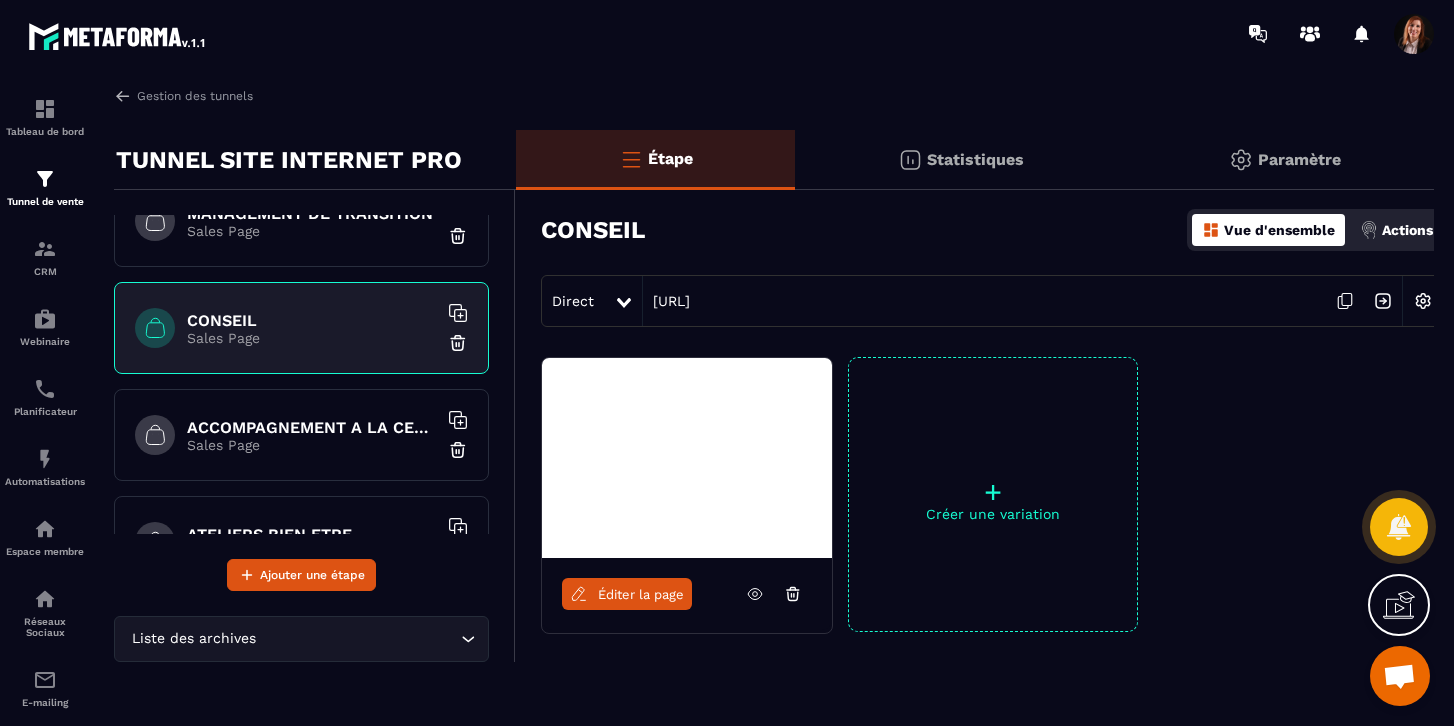 scroll, scrollTop: 364, scrollLeft: 0, axis: vertical 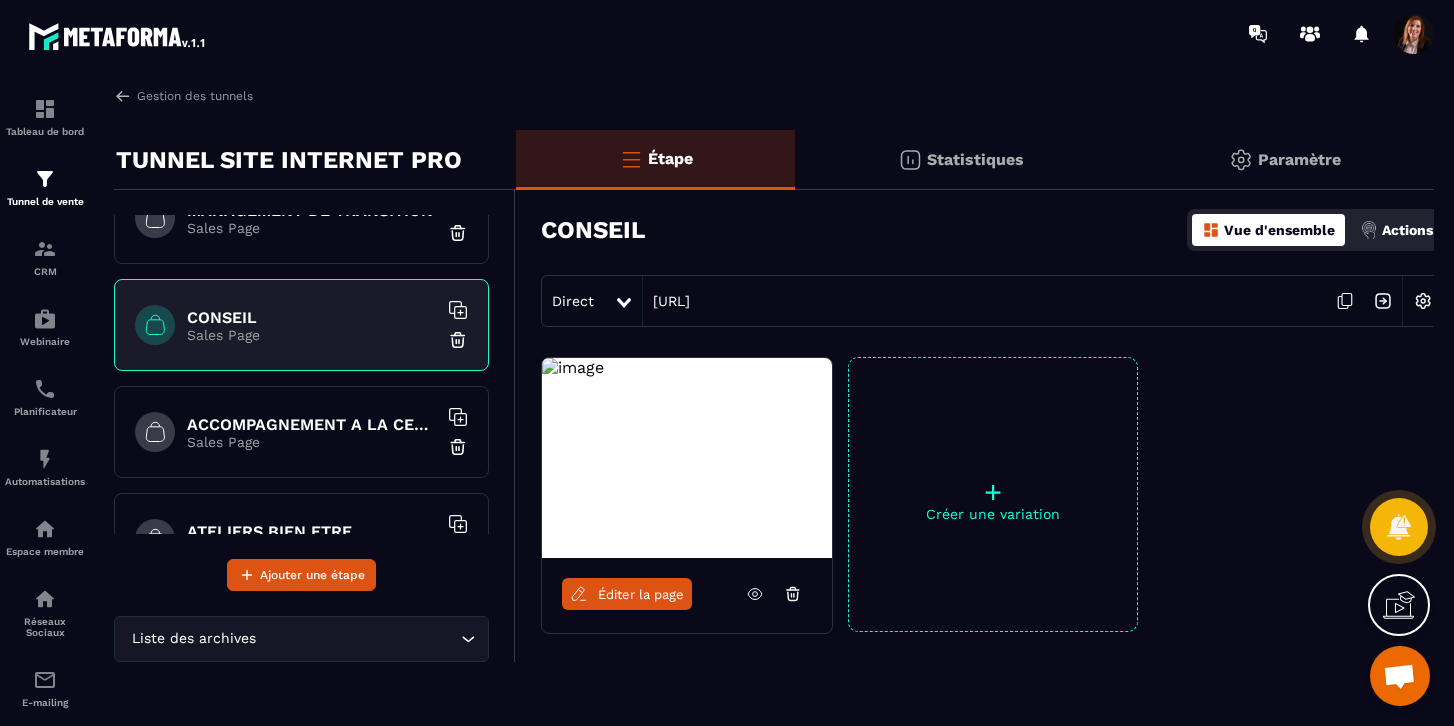 click 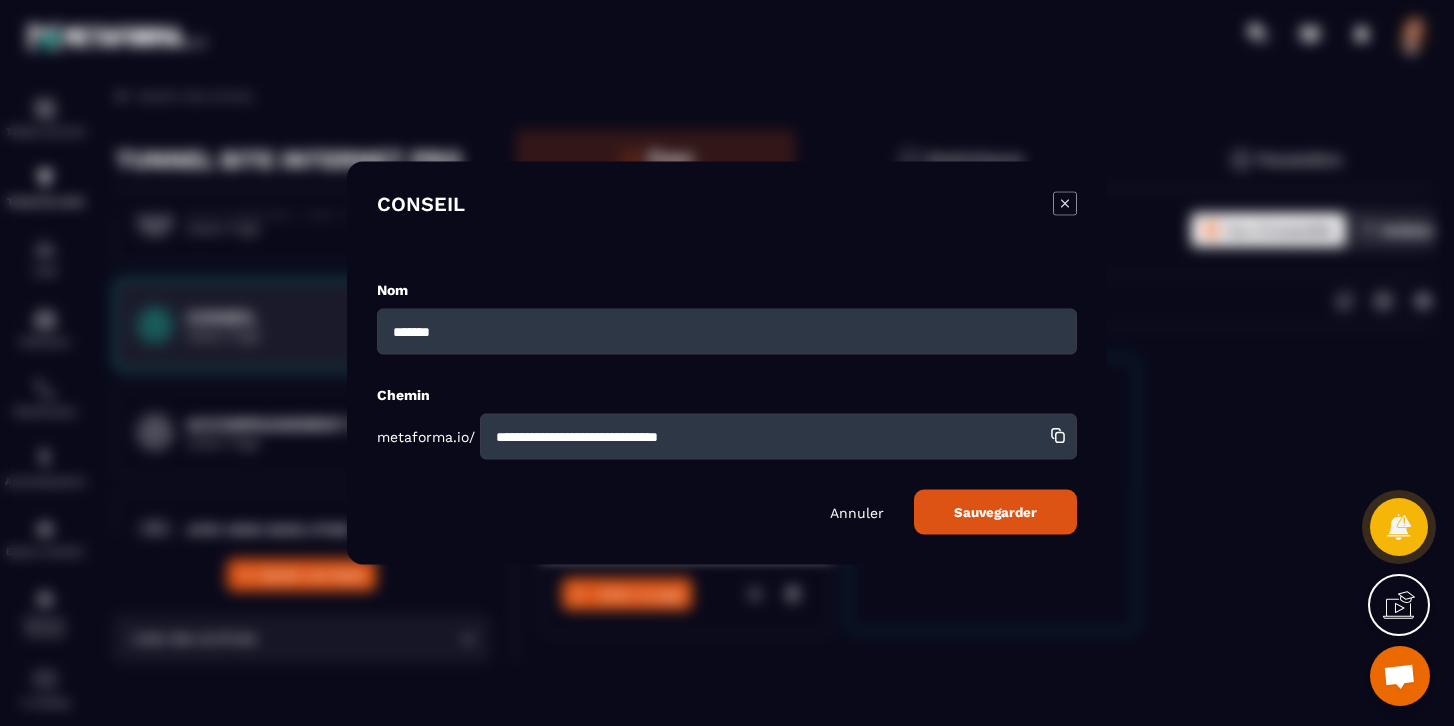 drag, startPoint x: 771, startPoint y: 440, endPoint x: 576, endPoint y: 389, distance: 201.55893 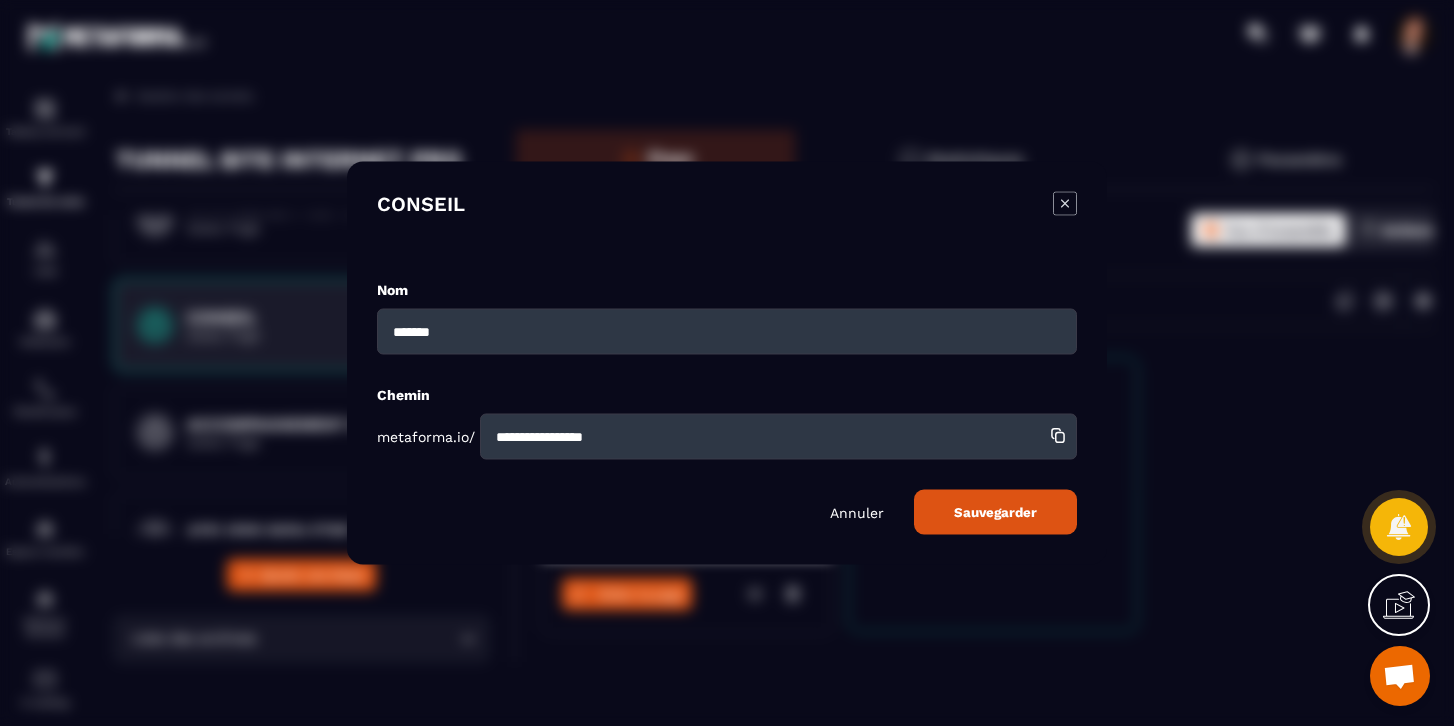 click on "Sauvegarder" at bounding box center [995, 512] 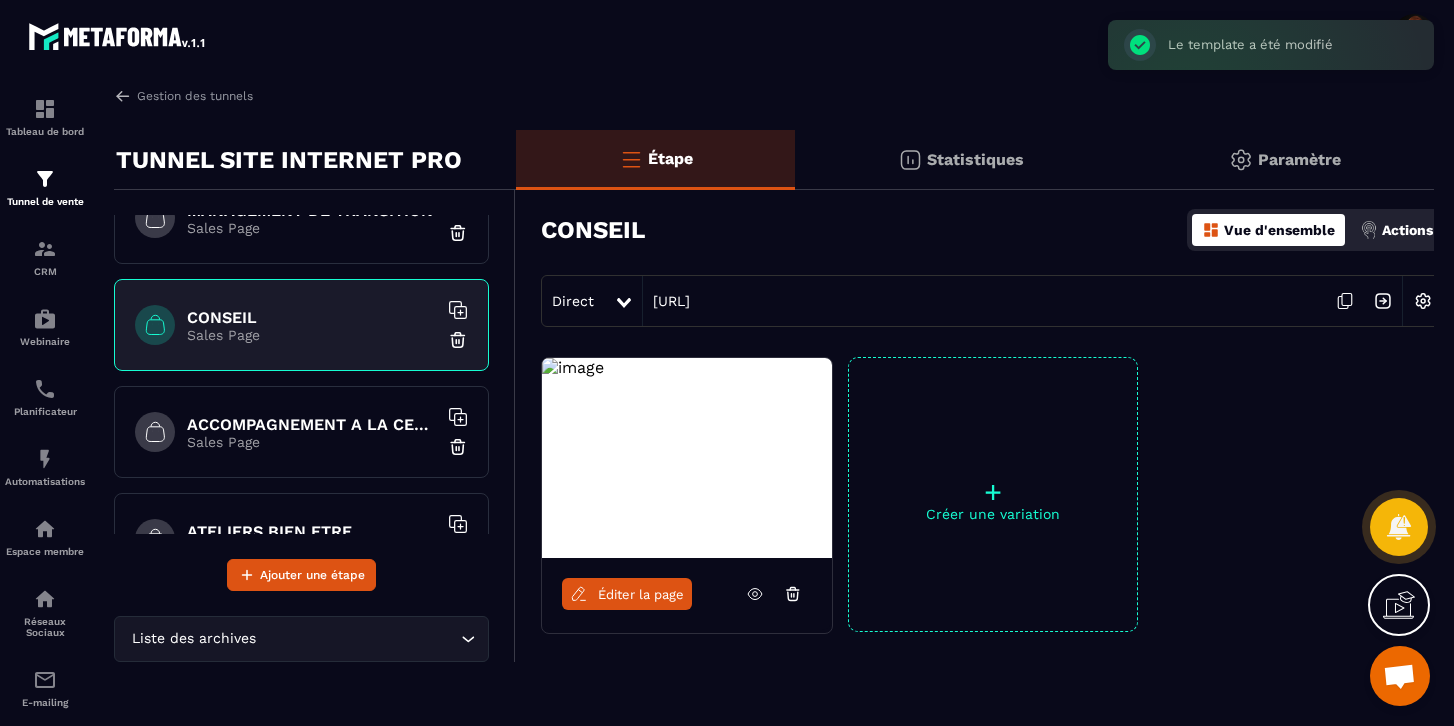 click at bounding box center (1423, 301) 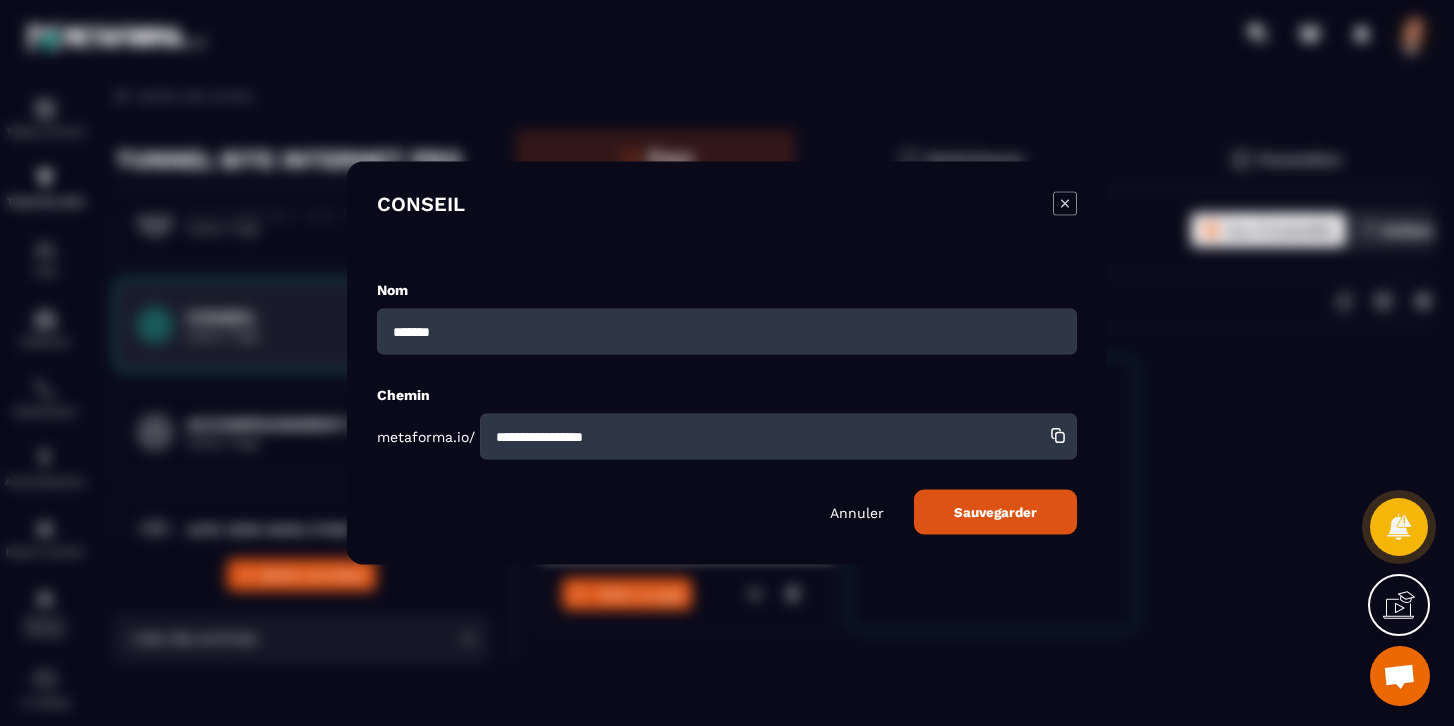 drag, startPoint x: 619, startPoint y: 437, endPoint x: 380, endPoint y: 400, distance: 241.84706 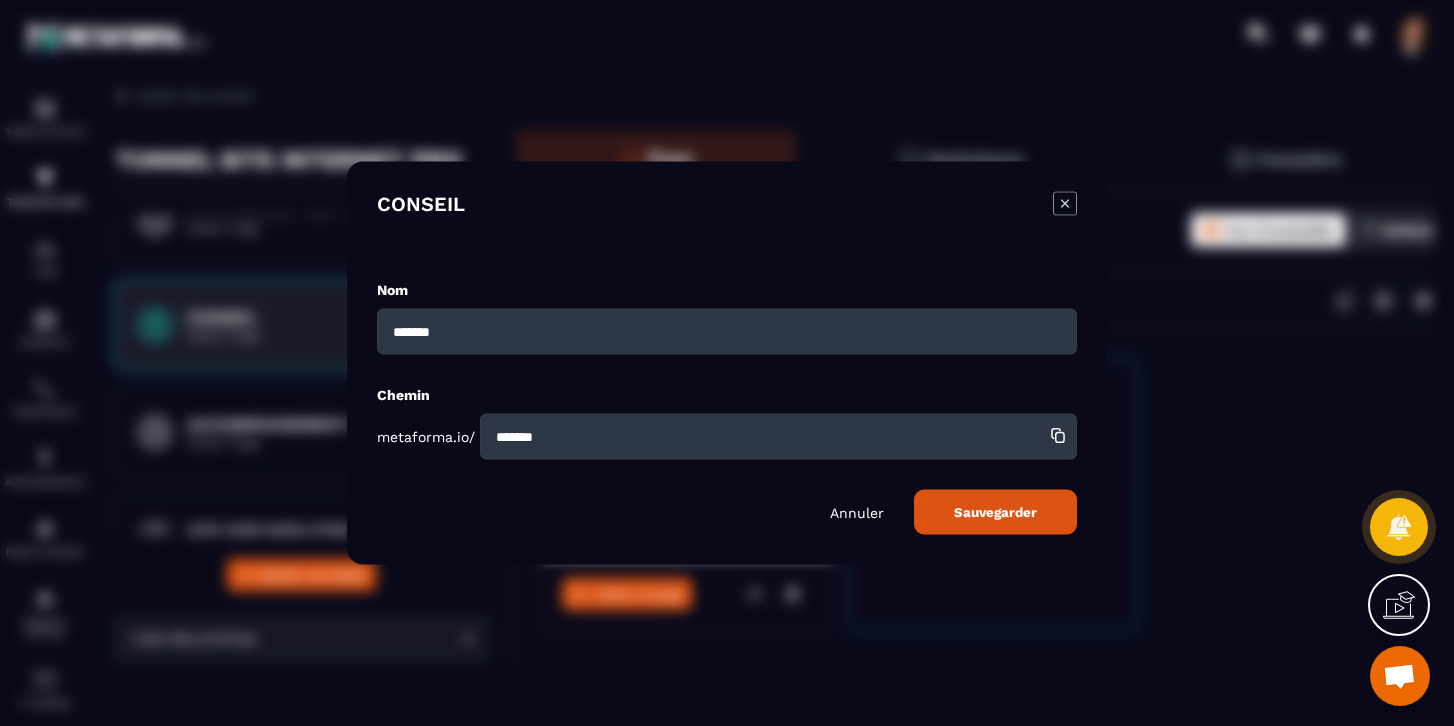 click on "Sauvegarder" at bounding box center (995, 512) 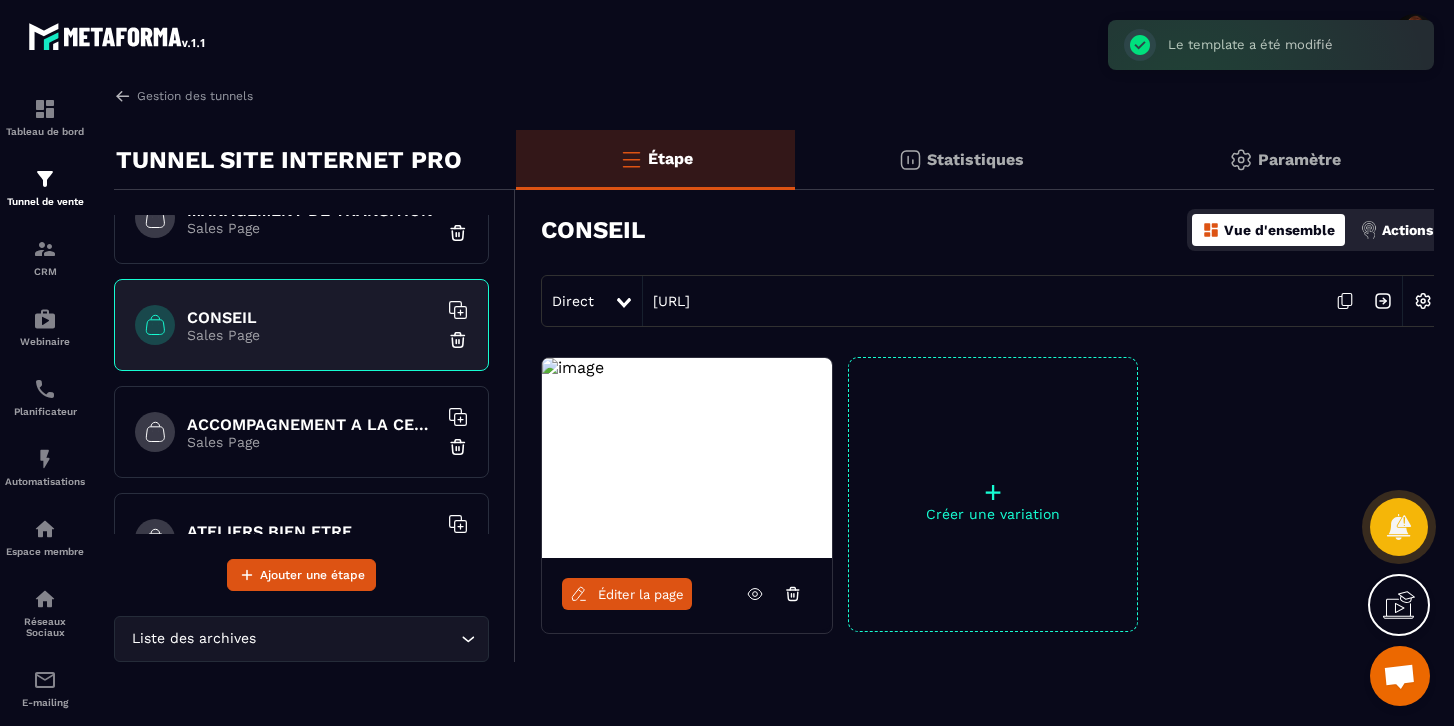 click 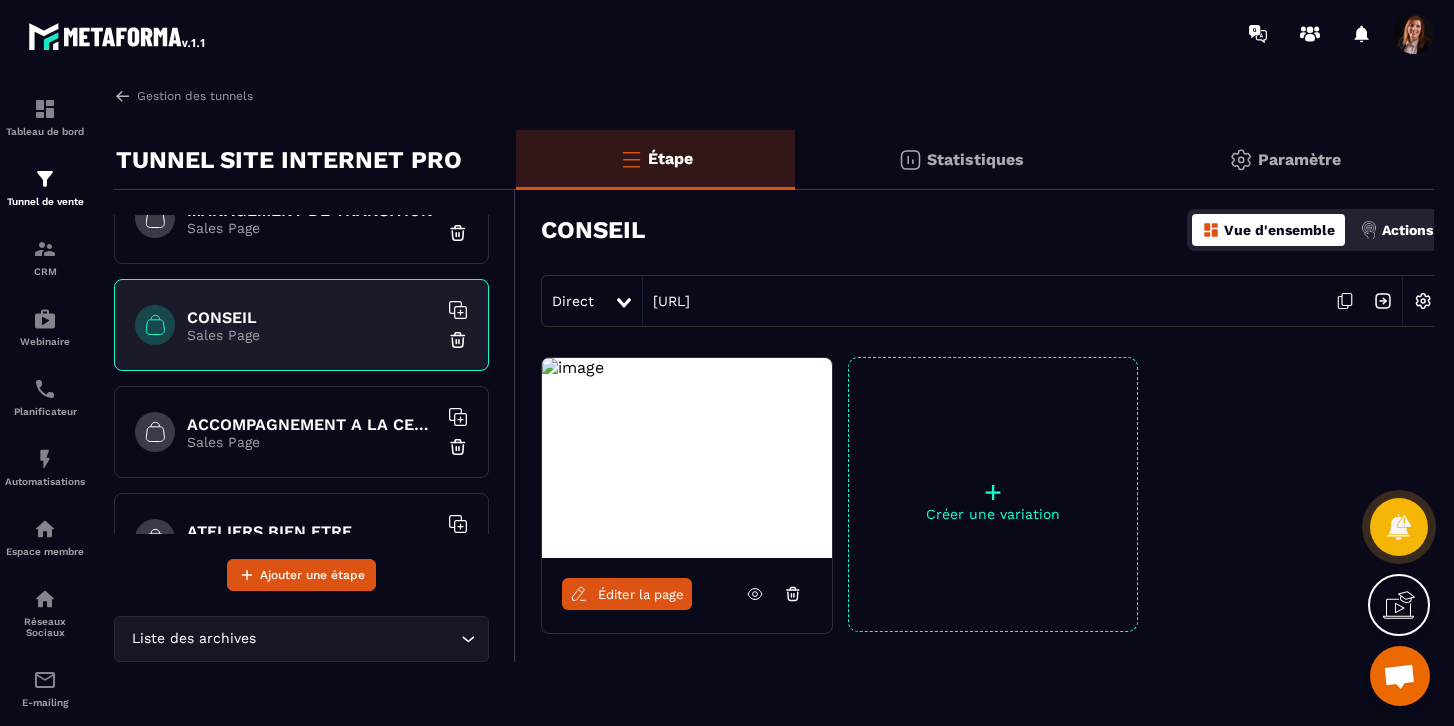 click on "Éditer la page" at bounding box center [641, 594] 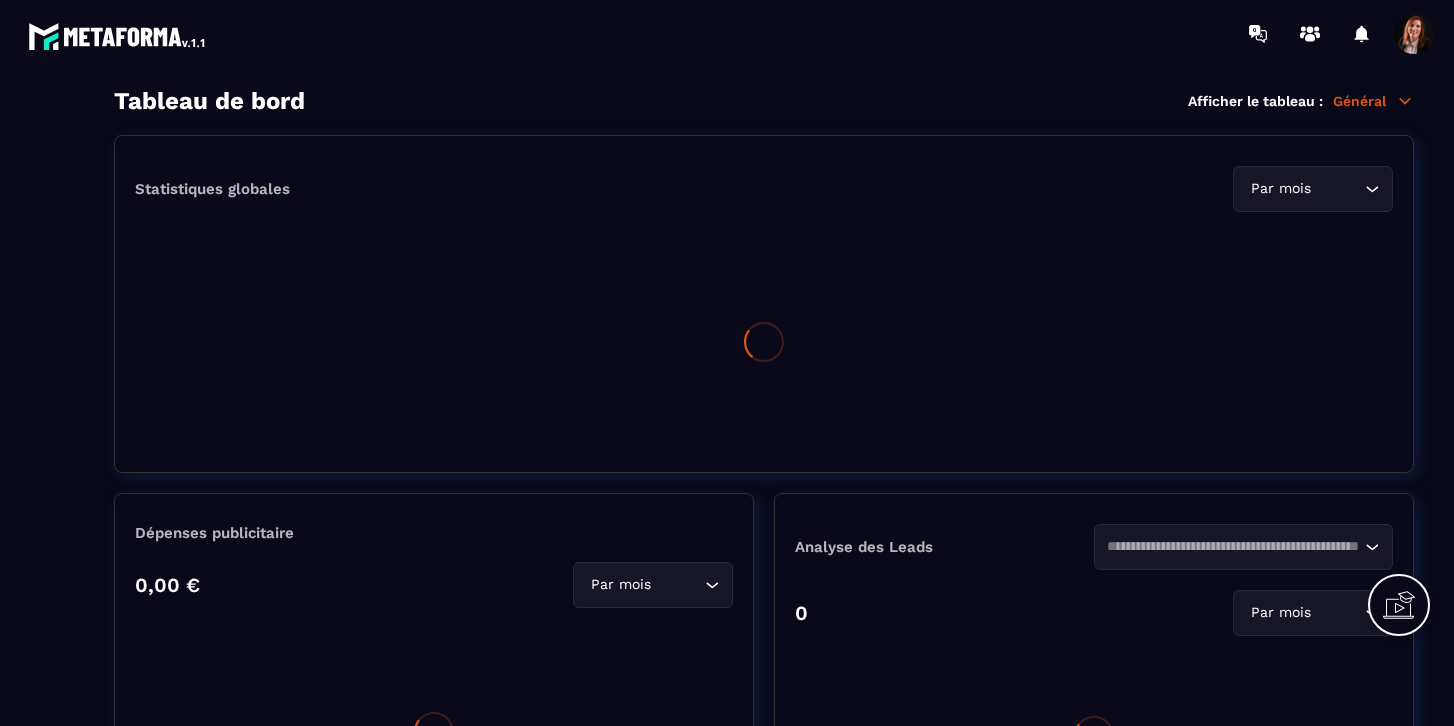 scroll, scrollTop: 0, scrollLeft: 0, axis: both 